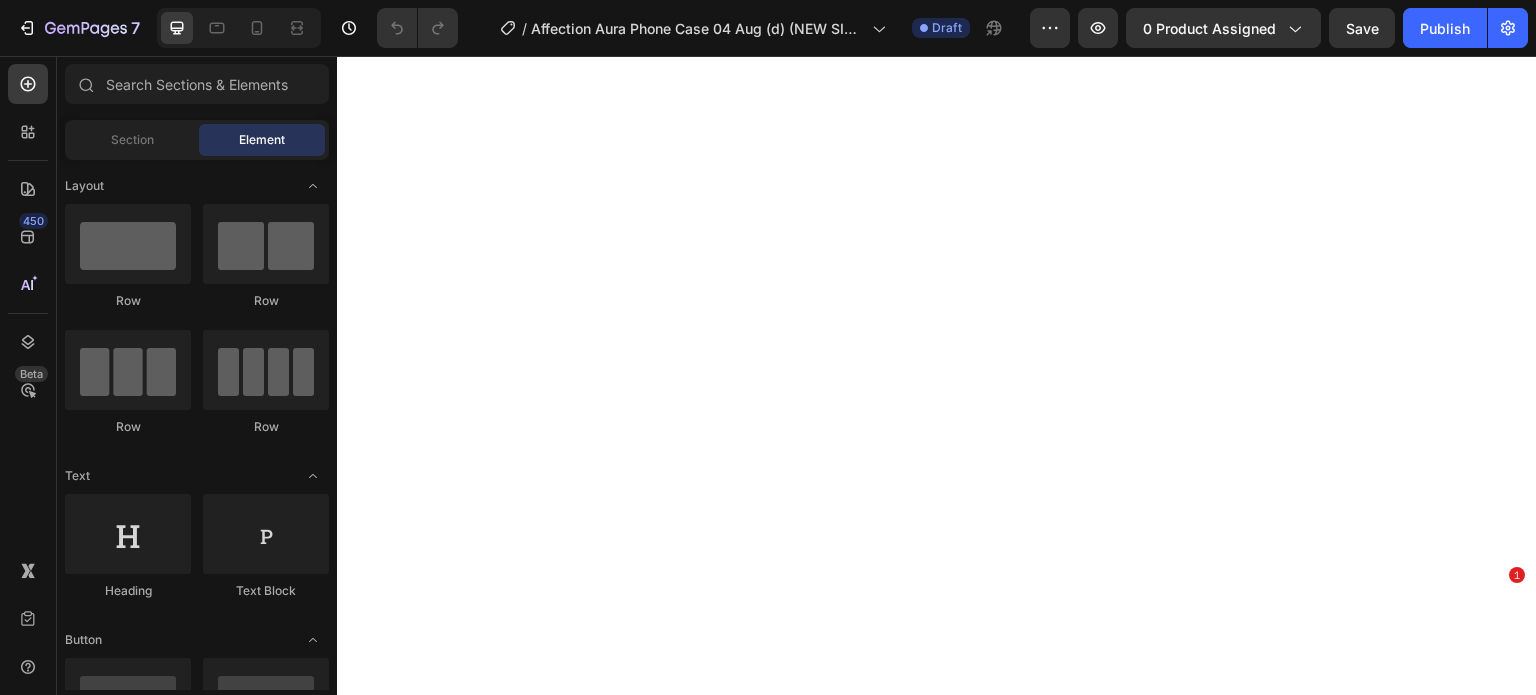scroll, scrollTop: 0, scrollLeft: 0, axis: both 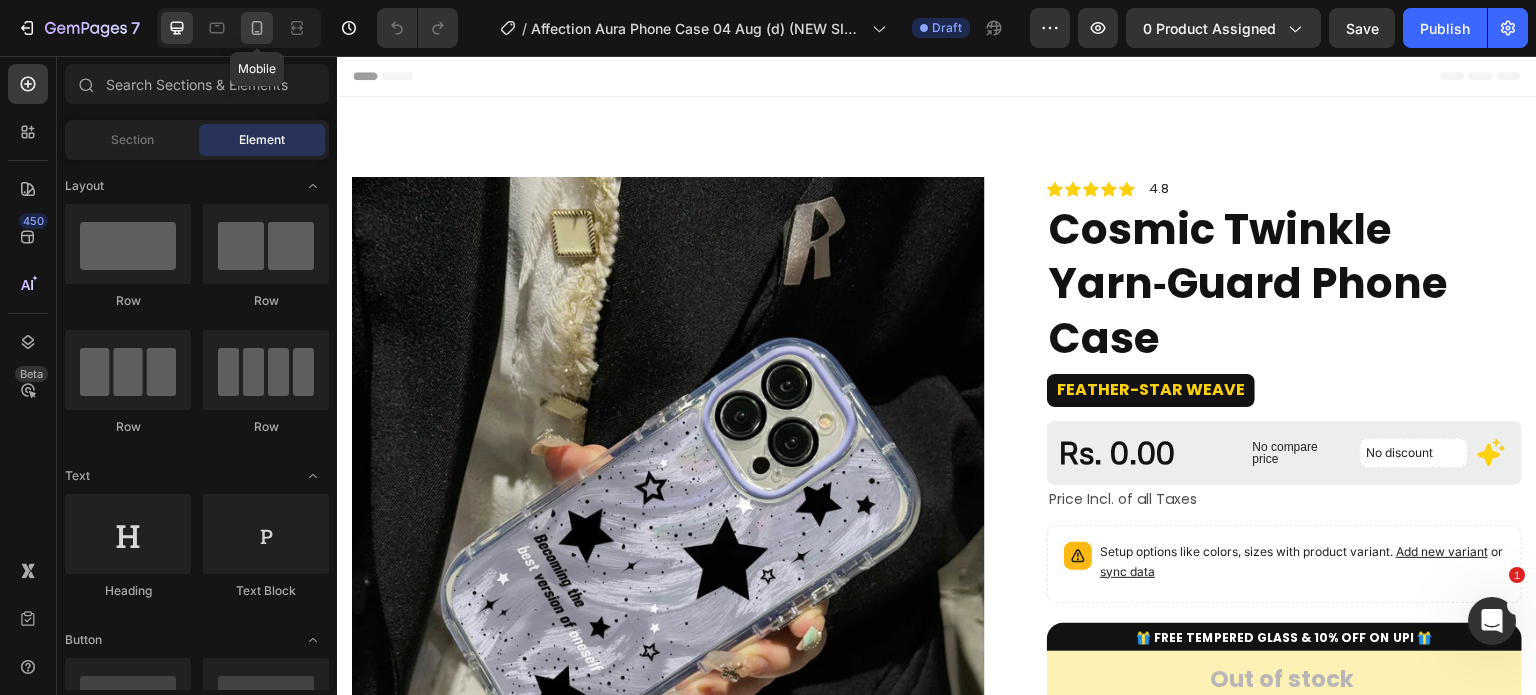 click 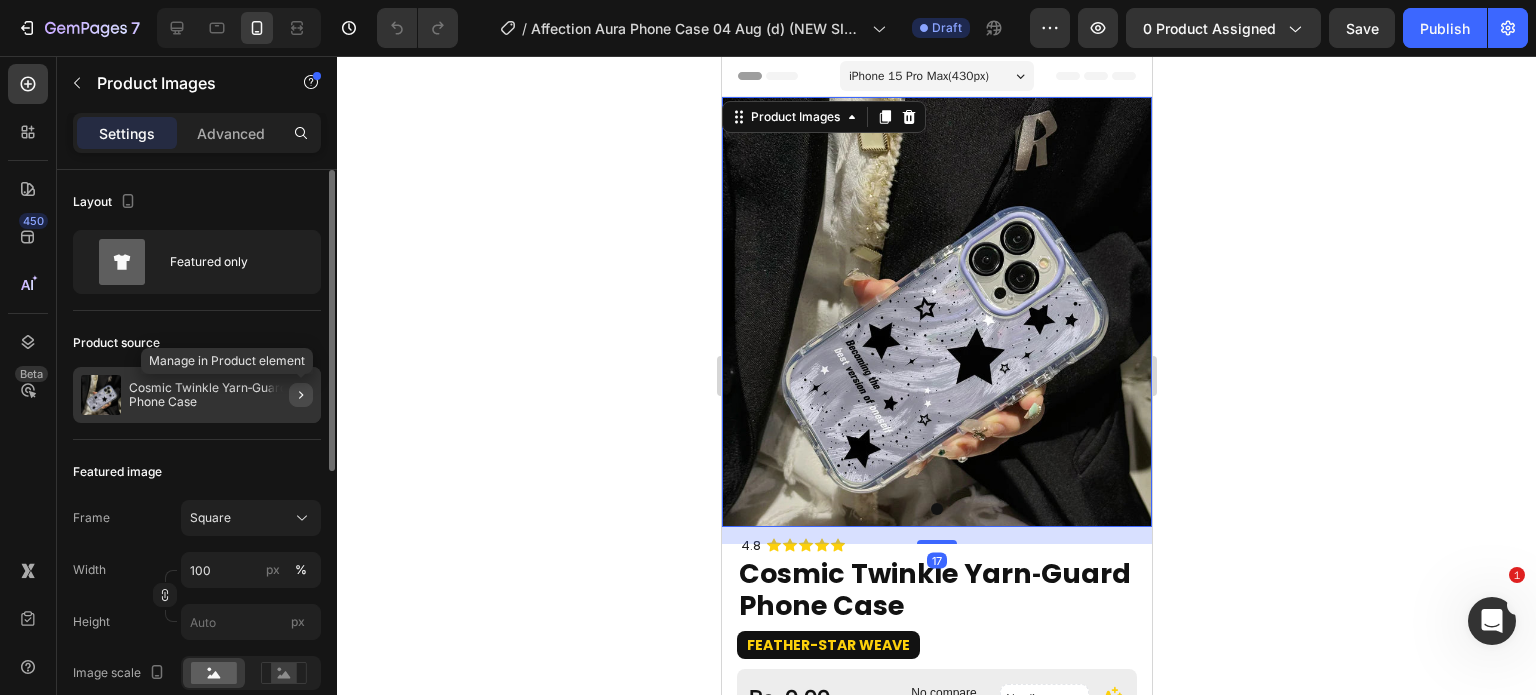 drag, startPoint x: 303, startPoint y: 406, endPoint x: 33, endPoint y: 252, distance: 310.83115 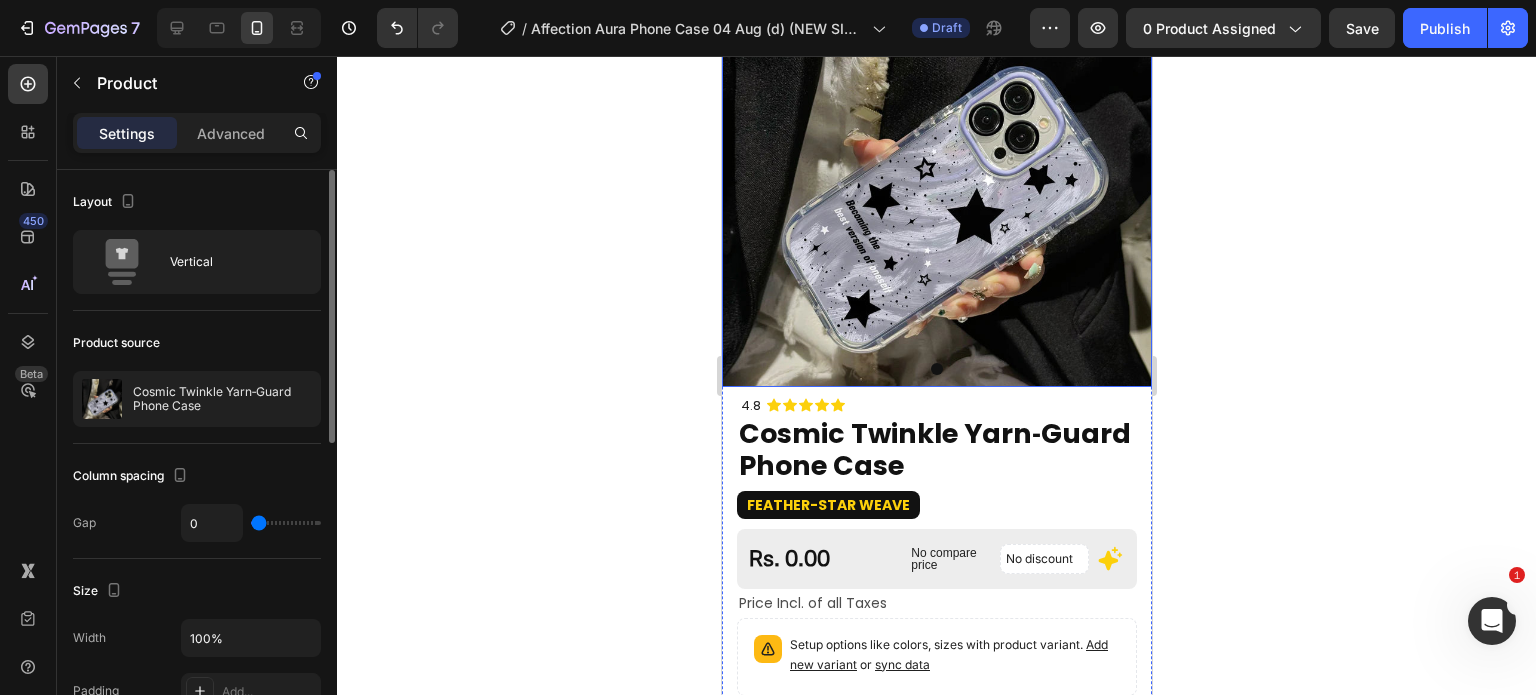scroll, scrollTop: 300, scrollLeft: 0, axis: vertical 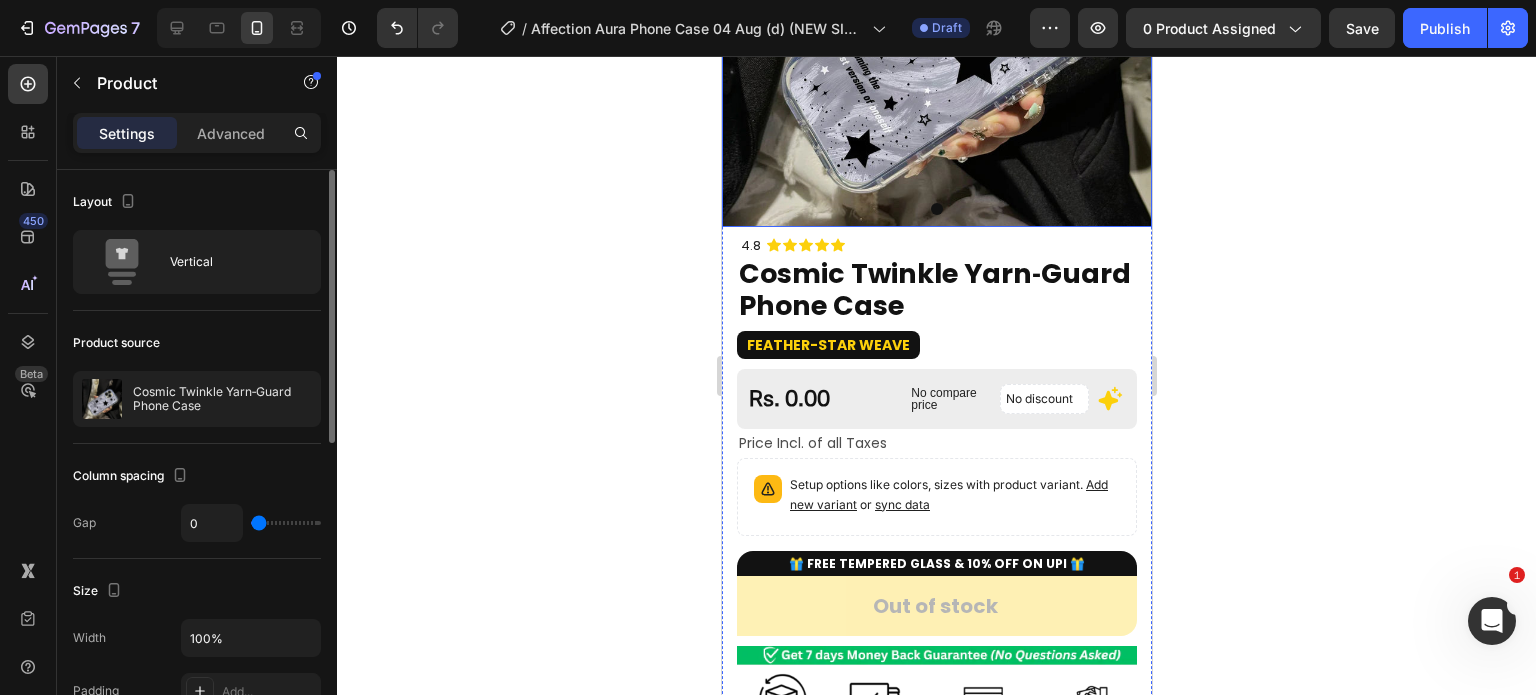 click at bounding box center [936, 12] 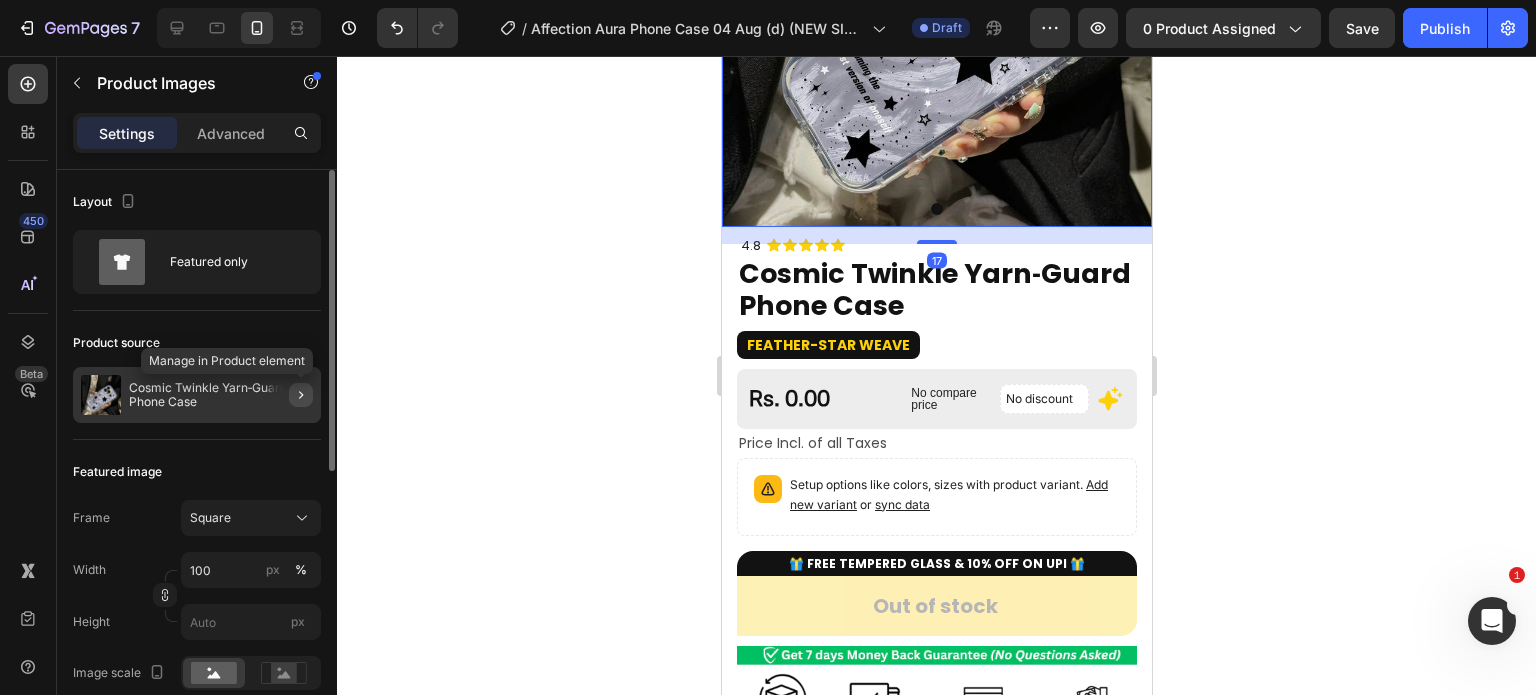 click 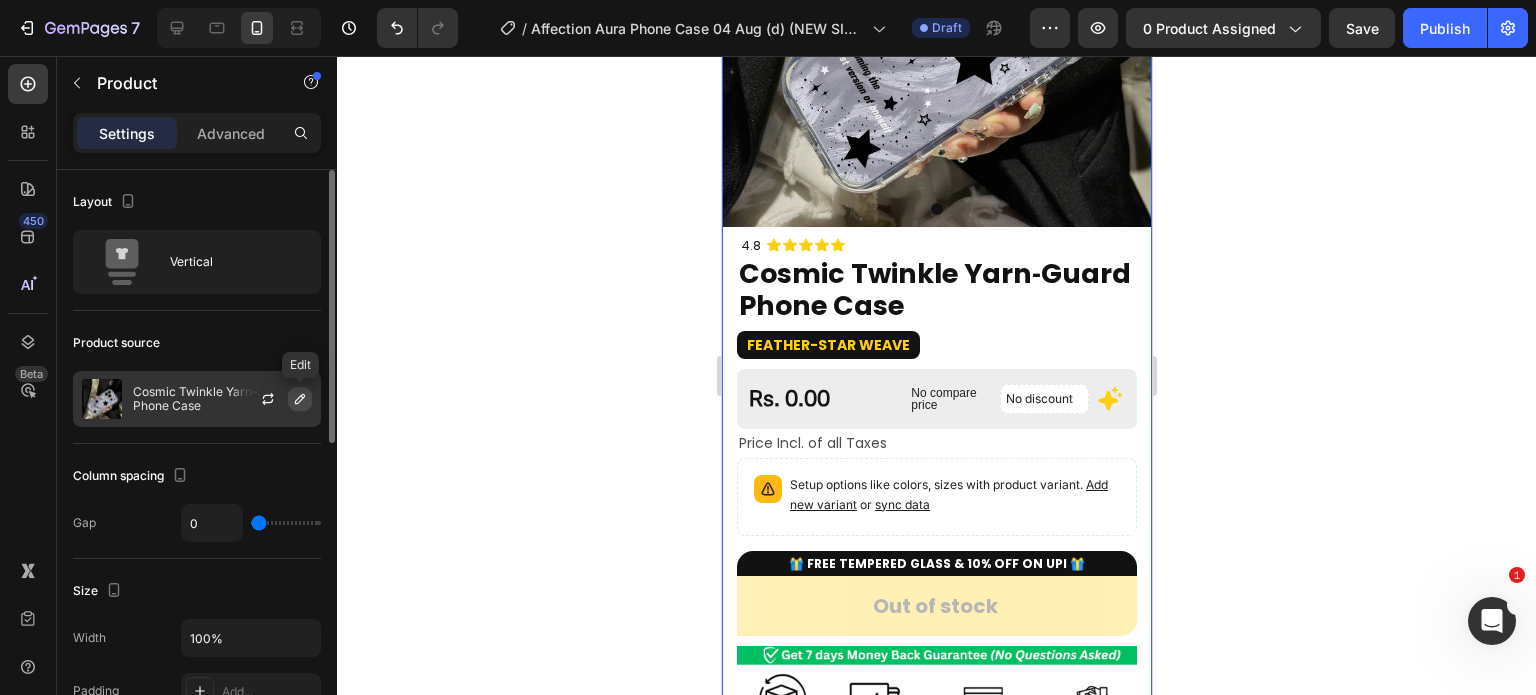 click 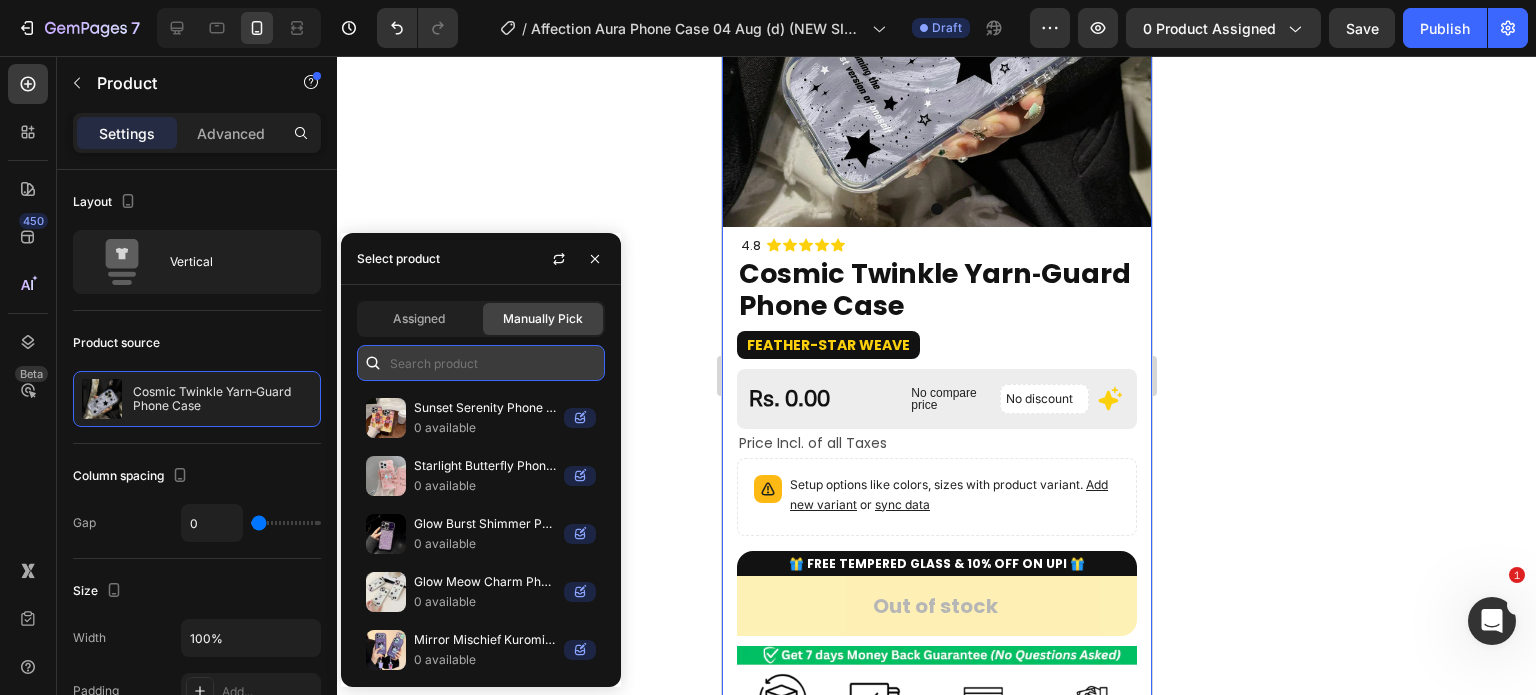 click at bounding box center (481, 363) 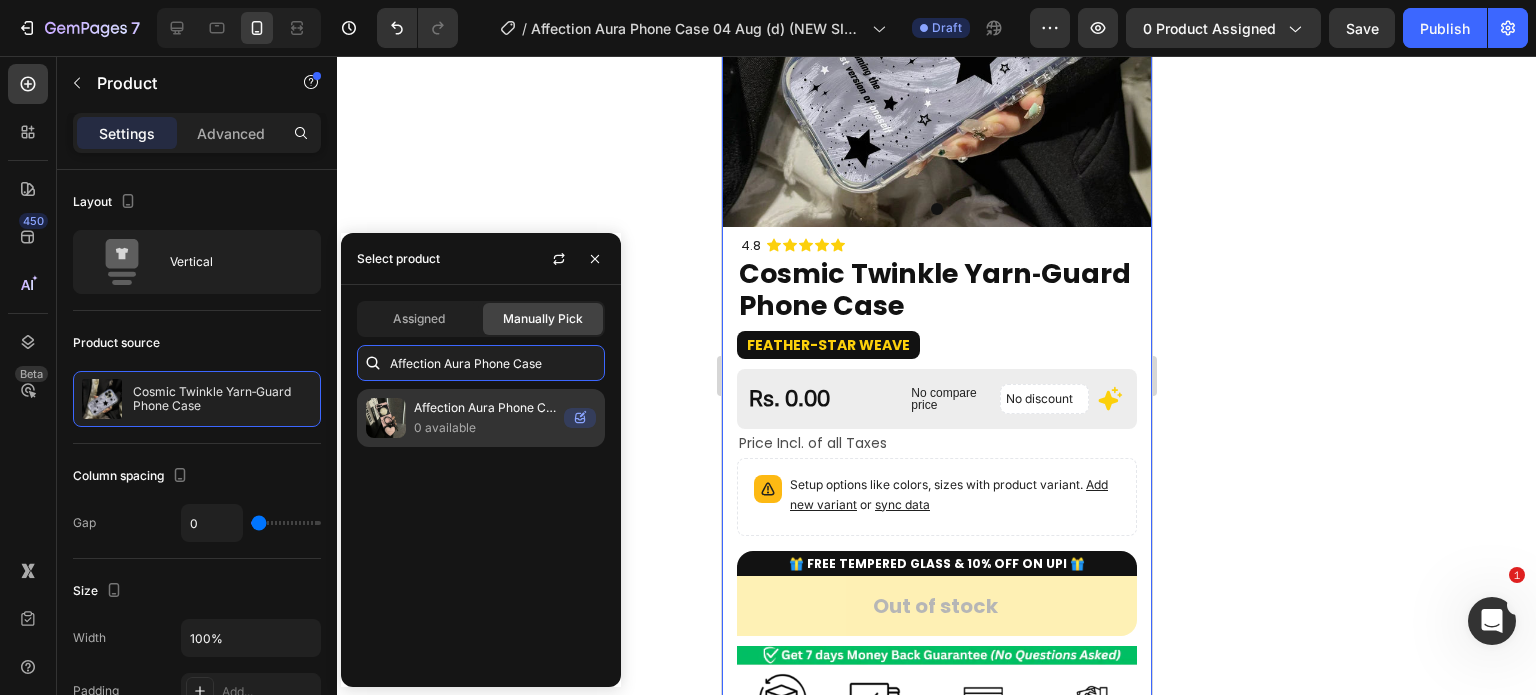 type on "Affection Aura Phone Case" 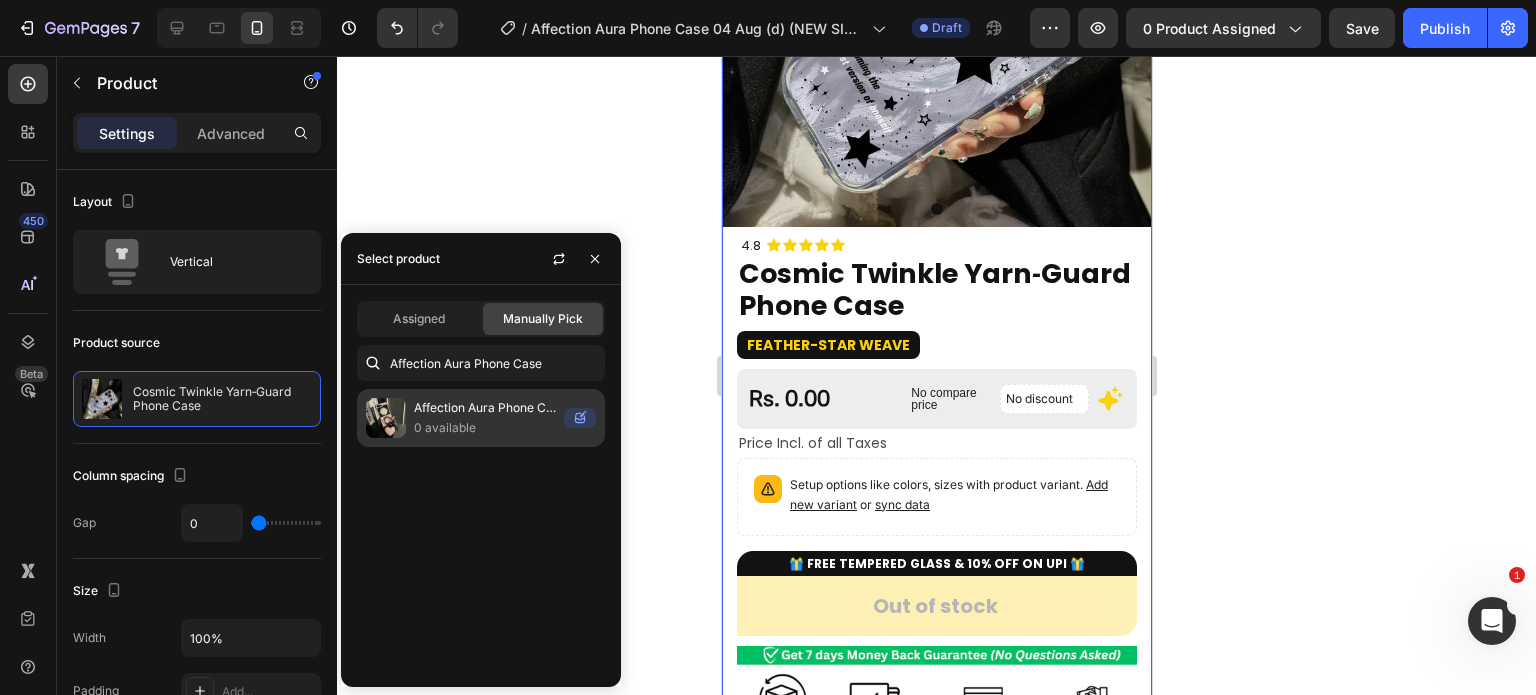 click on "Affection Aura Phone Case" at bounding box center (485, 408) 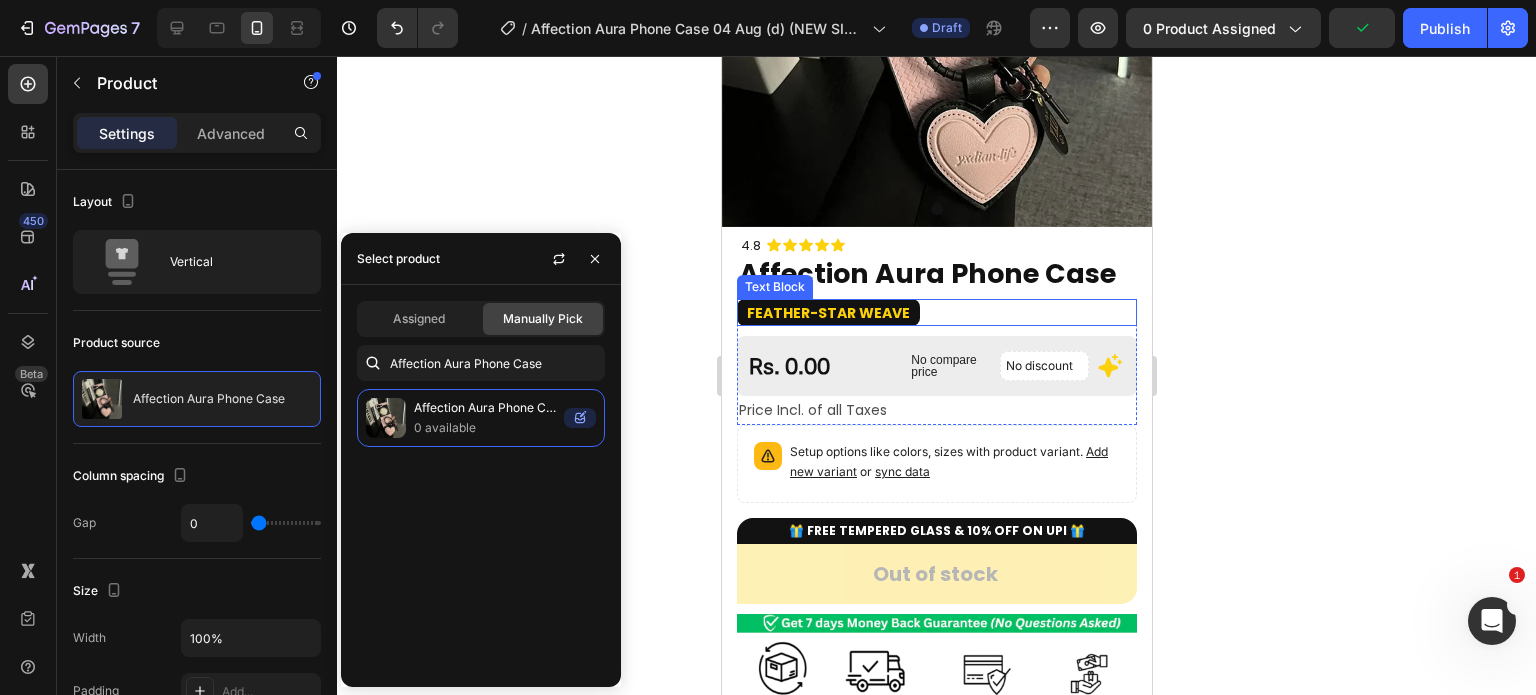click on "Feather-Star Weave" at bounding box center (827, 313) 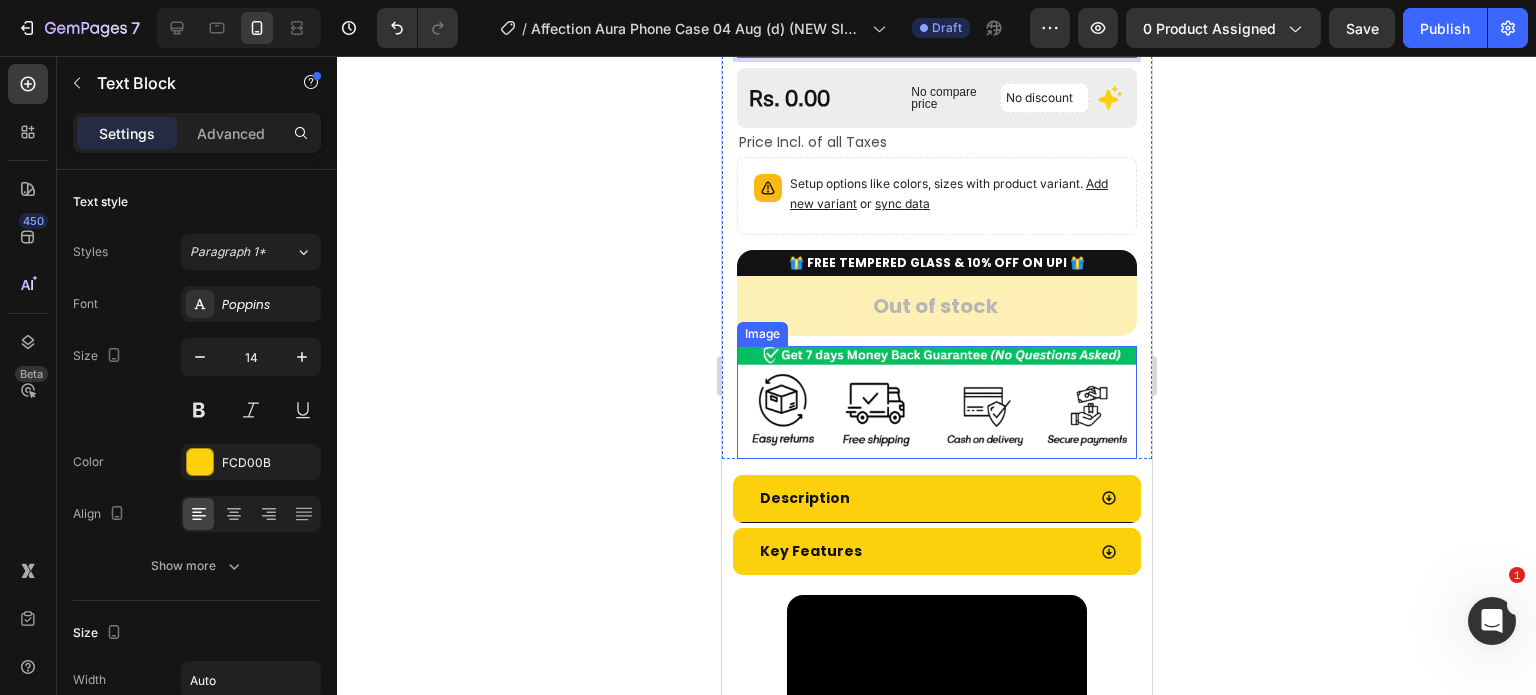 scroll, scrollTop: 600, scrollLeft: 0, axis: vertical 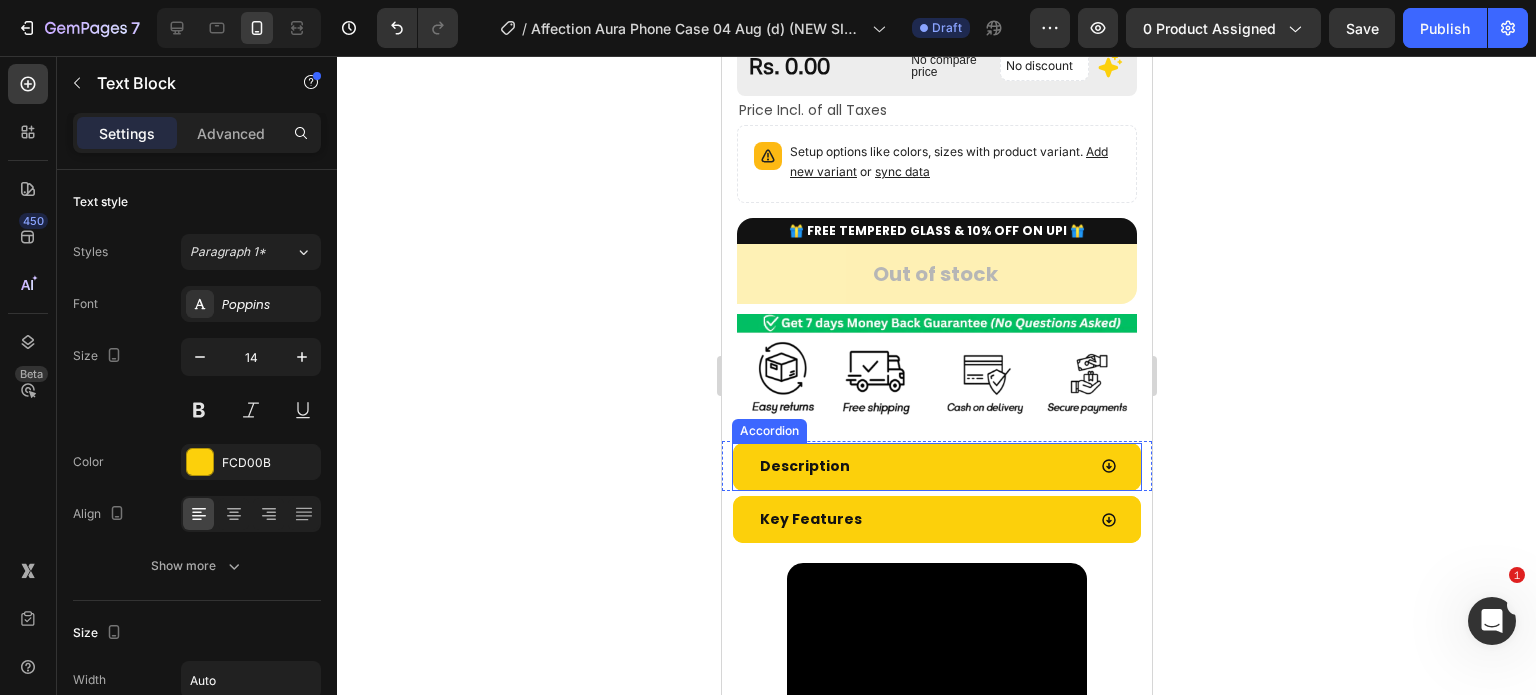 click on "Description" at bounding box center (936, 467) 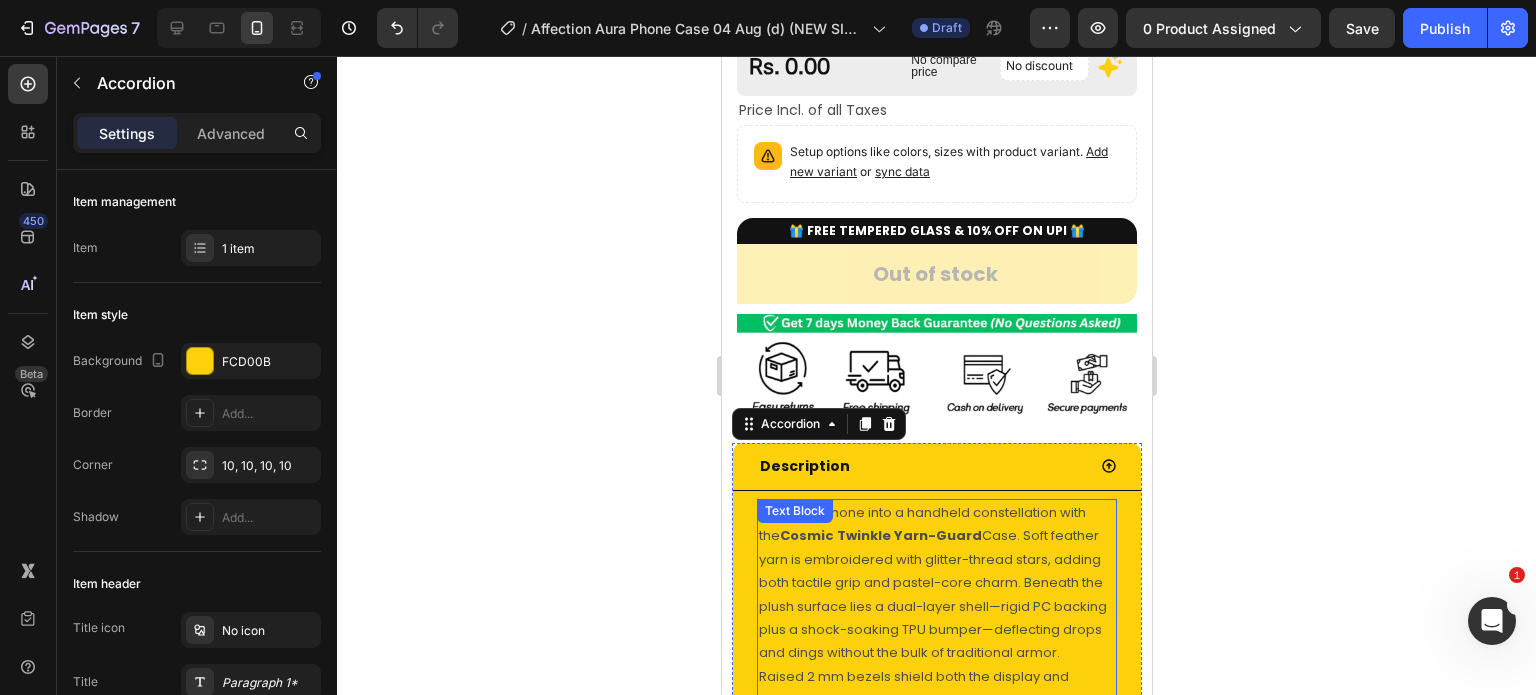 click on "Turn your phone into a handheld constellation with the  Cosmic Twinkle Yarn-Guard  Case. Soft feather yarn is embroidered with glitter-thread stars, adding both tactile grip and pastel-core charm. Beneath the plush surface lies a dual-layer shell—rigid PC backing plus a shock-soaking TPU bumper—deflecting drops and dings without the bulk of traditional armor." at bounding box center [936, 583] 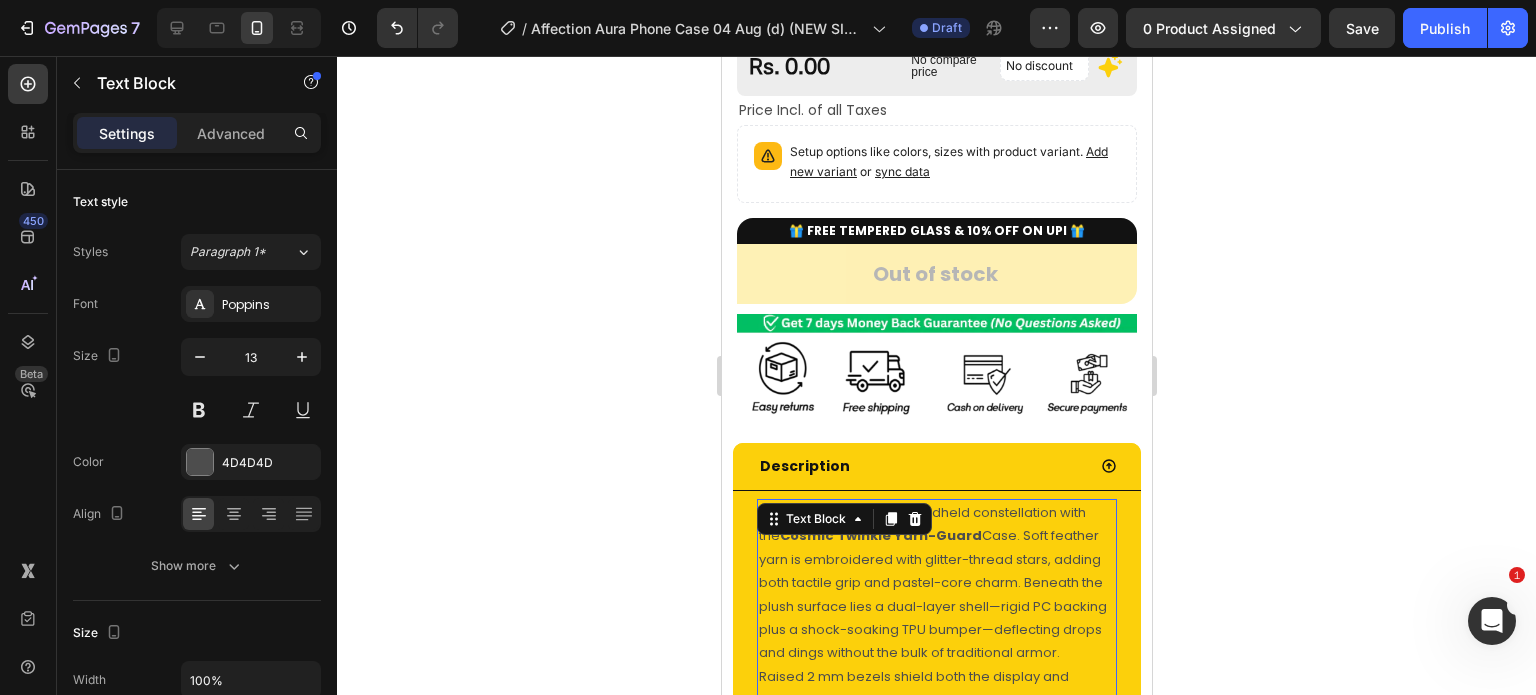 click on "Turn your phone into a handheld constellation with the  Cosmic Twinkle Yarn-Guard  Case. Soft feather yarn is embroidered with glitter-thread stars, adding both tactile grip and pastel-core charm. Beneath the plush surface lies a dual-layer shell—rigid PC backing plus a shock-soaking TPU bumper—deflecting drops and dings without the bulk of traditional armor." at bounding box center (936, 583) 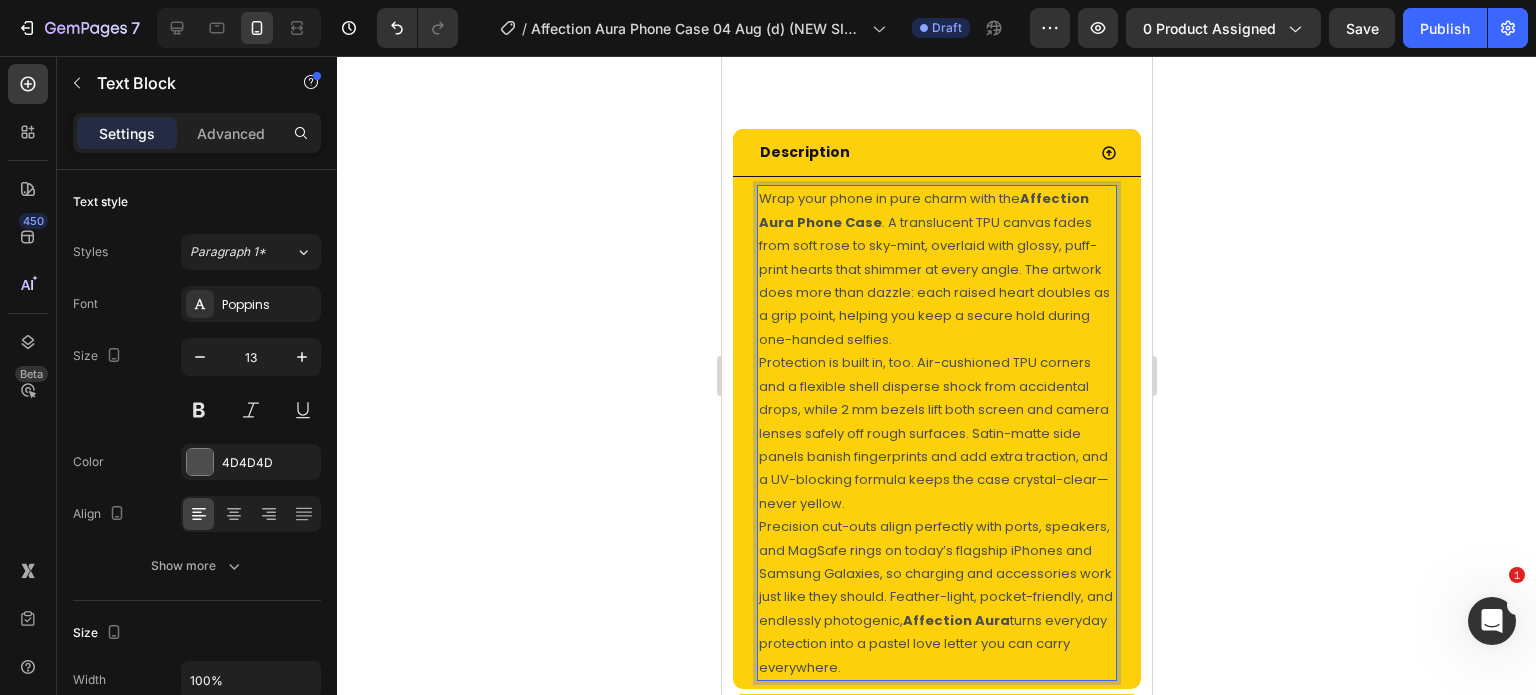 scroll, scrollTop: 1293, scrollLeft: 0, axis: vertical 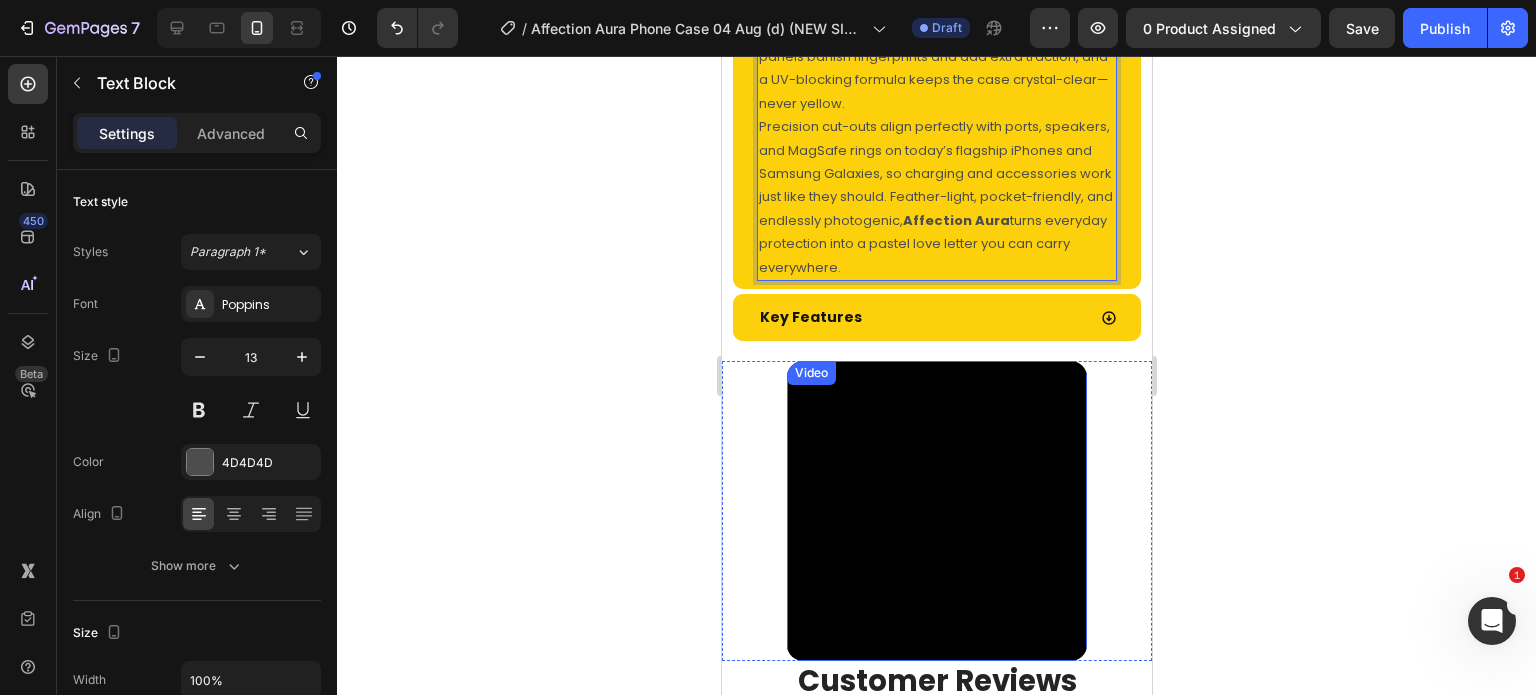 click on "Key Features" at bounding box center (920, 317) 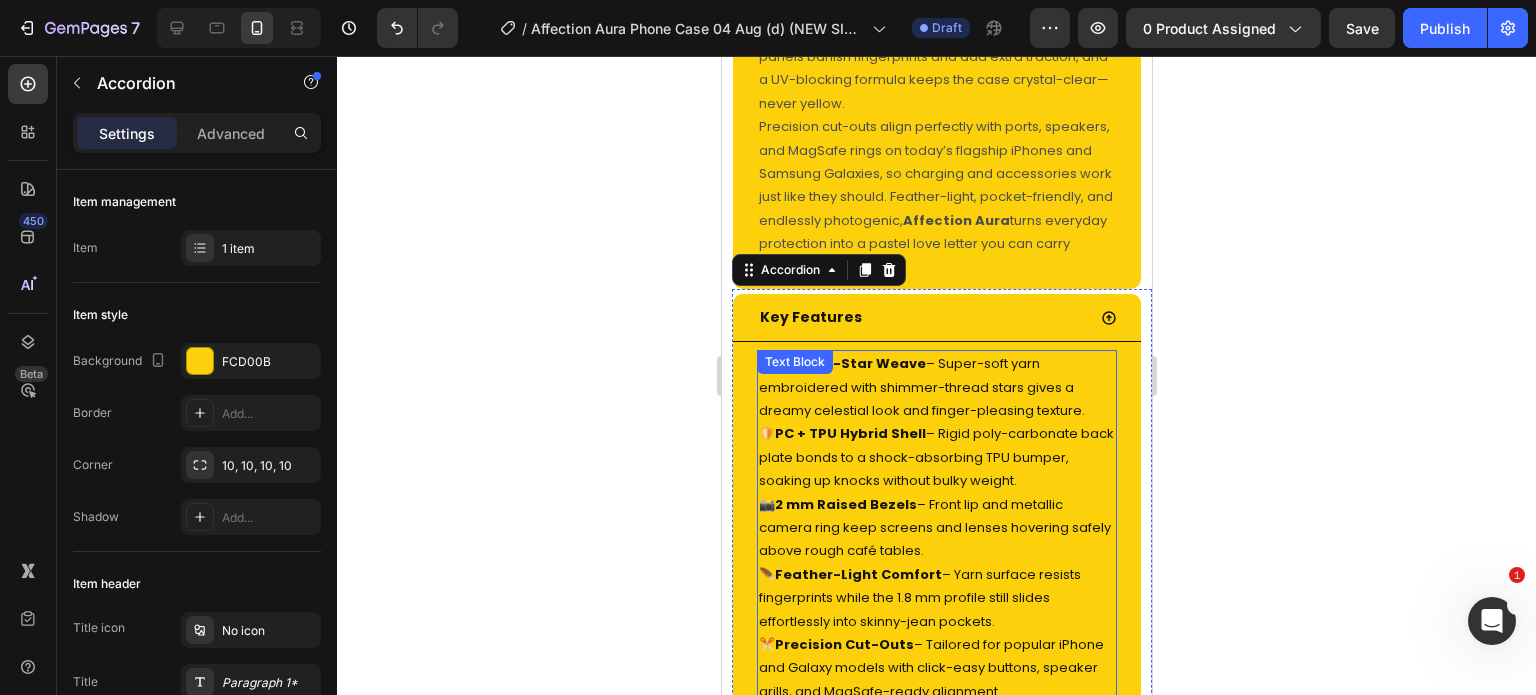 click on "🌌  Feather-Star Weave  – Super-soft yarn embroidered with shimmer-thread stars gives a dreamy celestial look and finger-pleasing texture." at bounding box center (936, 387) 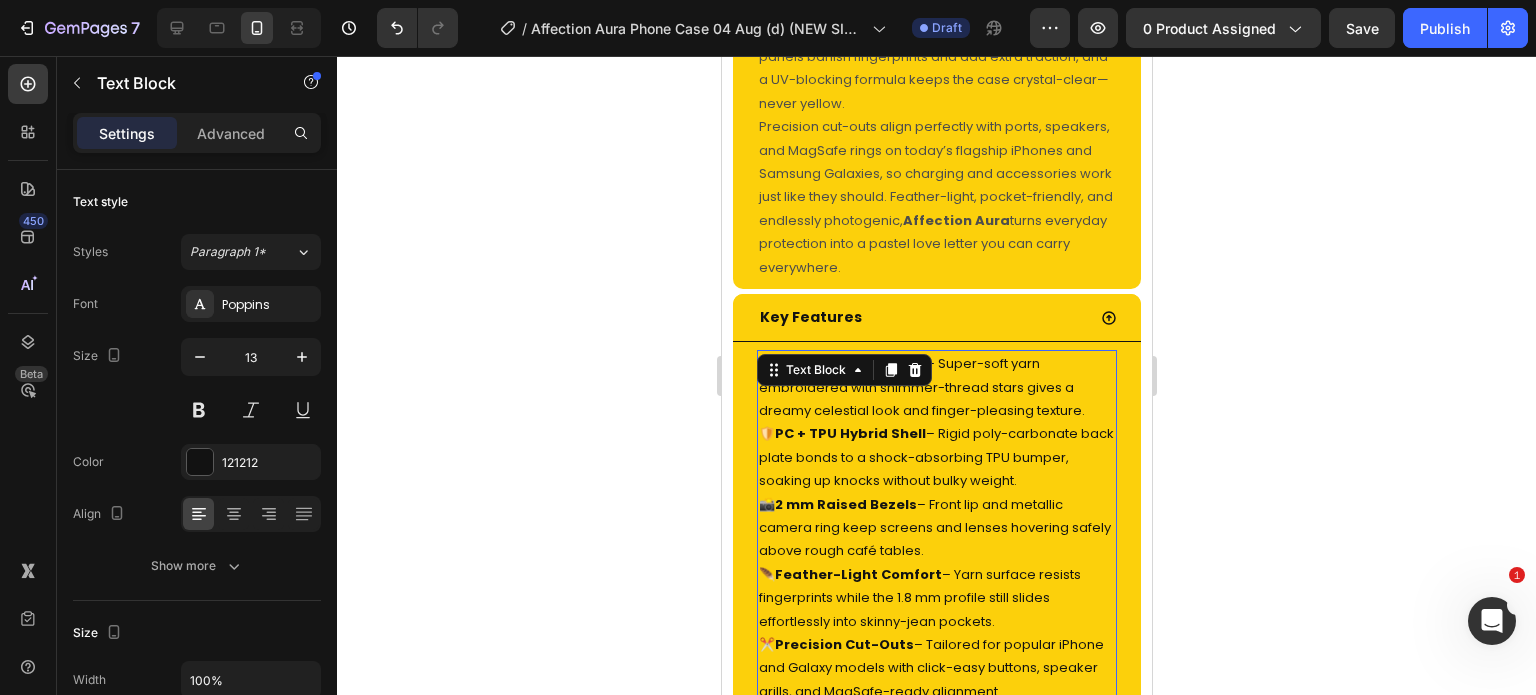 click on "Text Block" at bounding box center [843, 370] 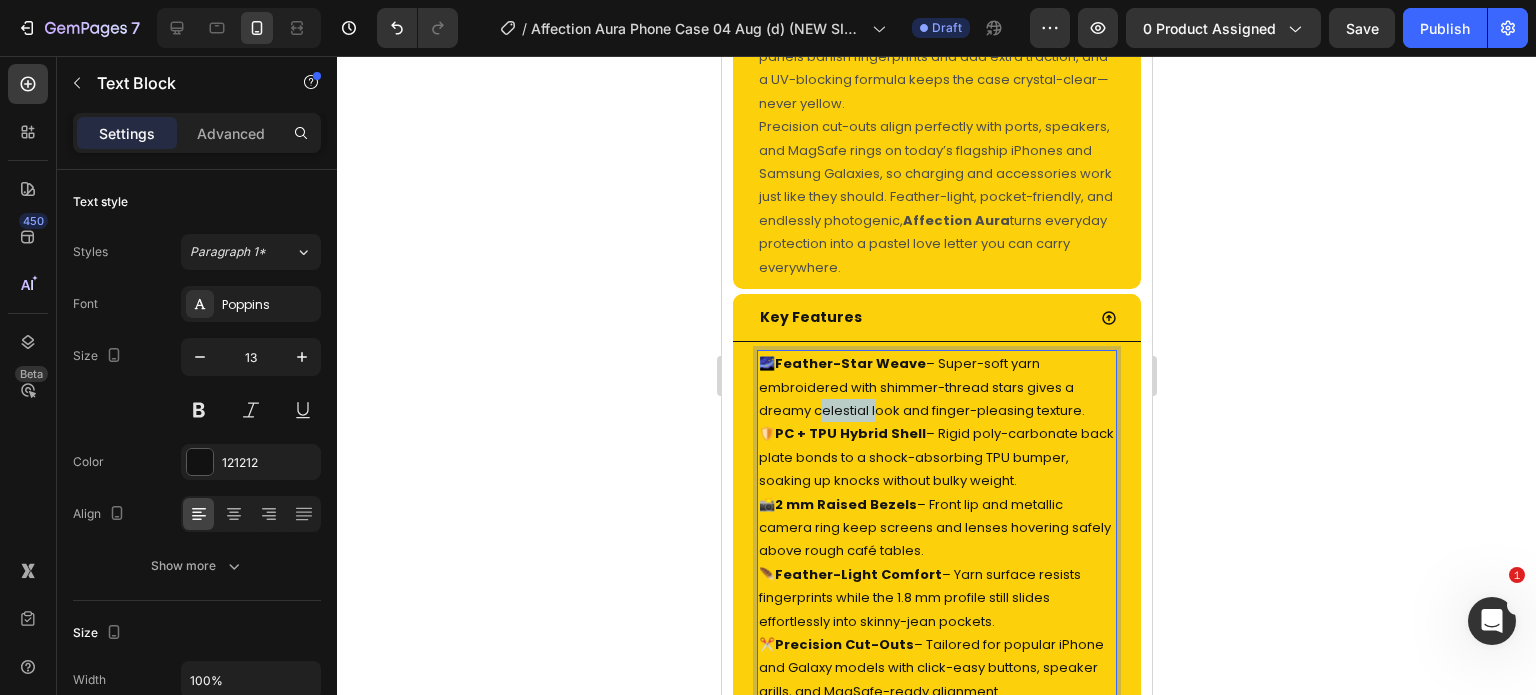 click on "🌌  Feather-Star Weave  – Super-soft yarn embroidered with shimmer-thread stars gives a dreamy celestial look and finger-pleasing texture." at bounding box center [936, 387] 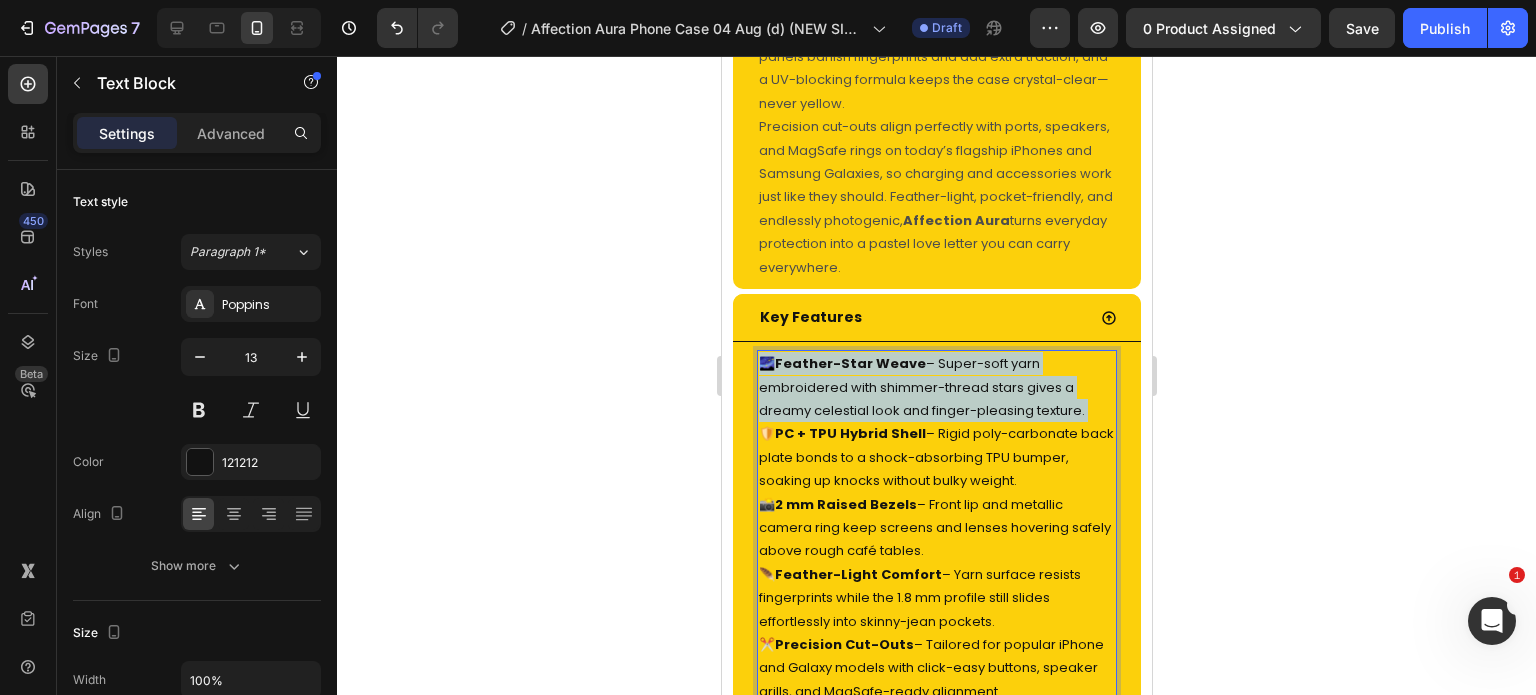 click on "🌌  Feather-Star Weave  – Super-soft yarn embroidered with shimmer-thread stars gives a dreamy celestial look and finger-pleasing texture." at bounding box center (936, 387) 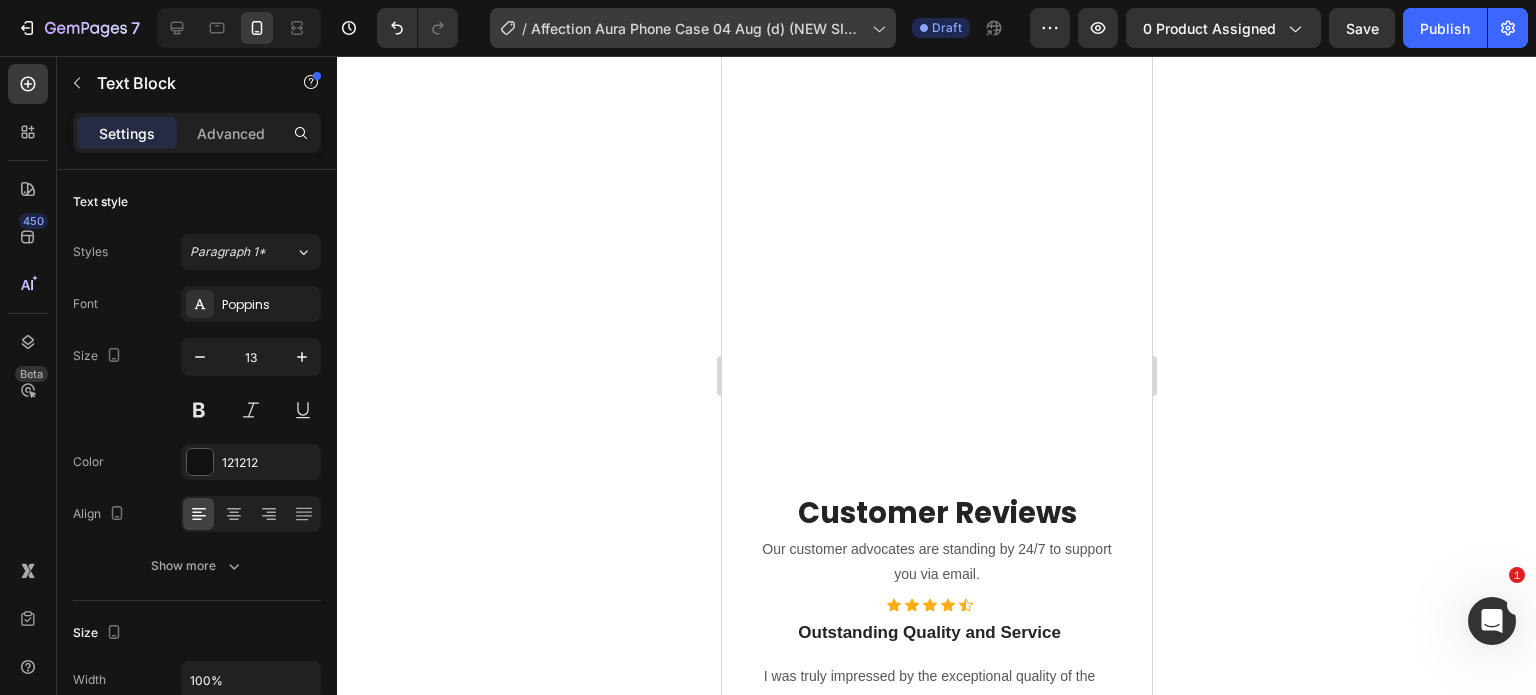 scroll, scrollTop: 2634, scrollLeft: 0, axis: vertical 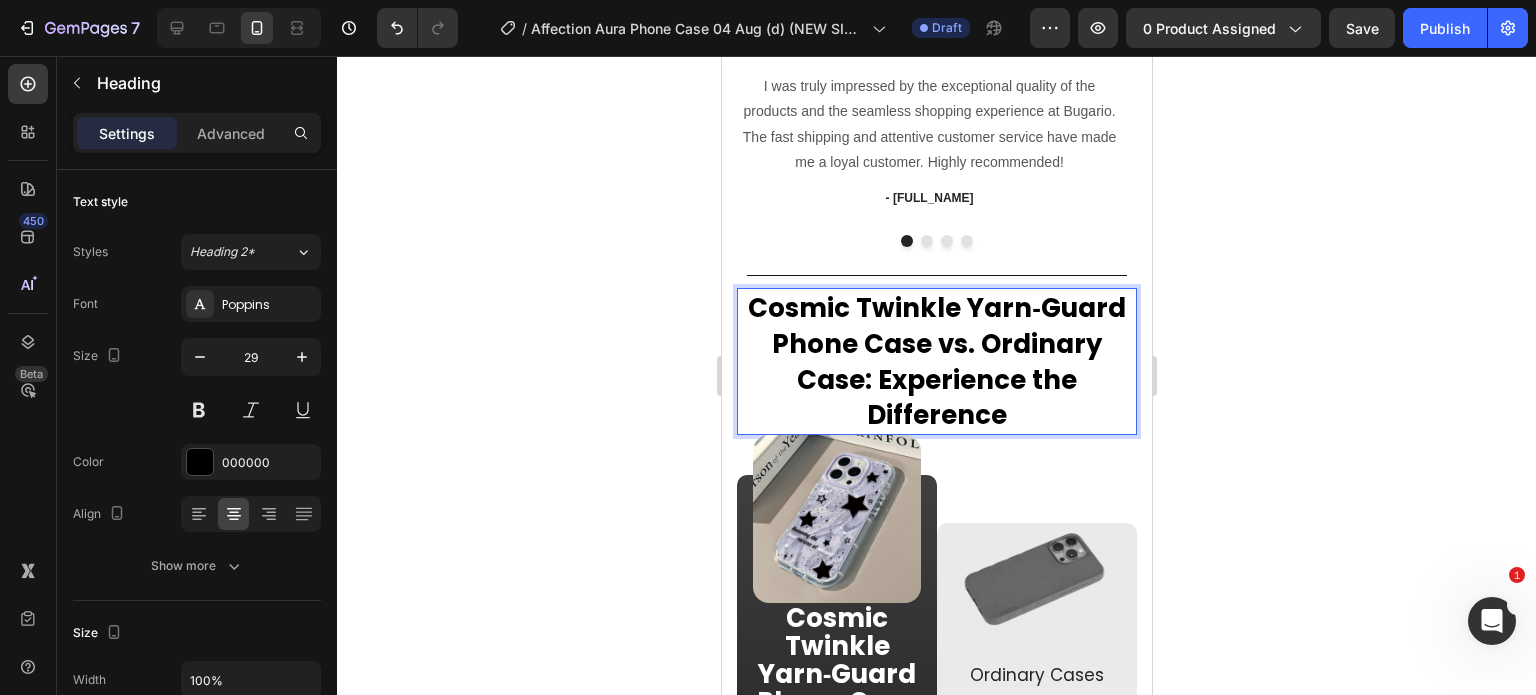 click on "Cosmic Twinkle Yarn‑Guard Phone Case vs. Ordinary Case" at bounding box center [936, 344] 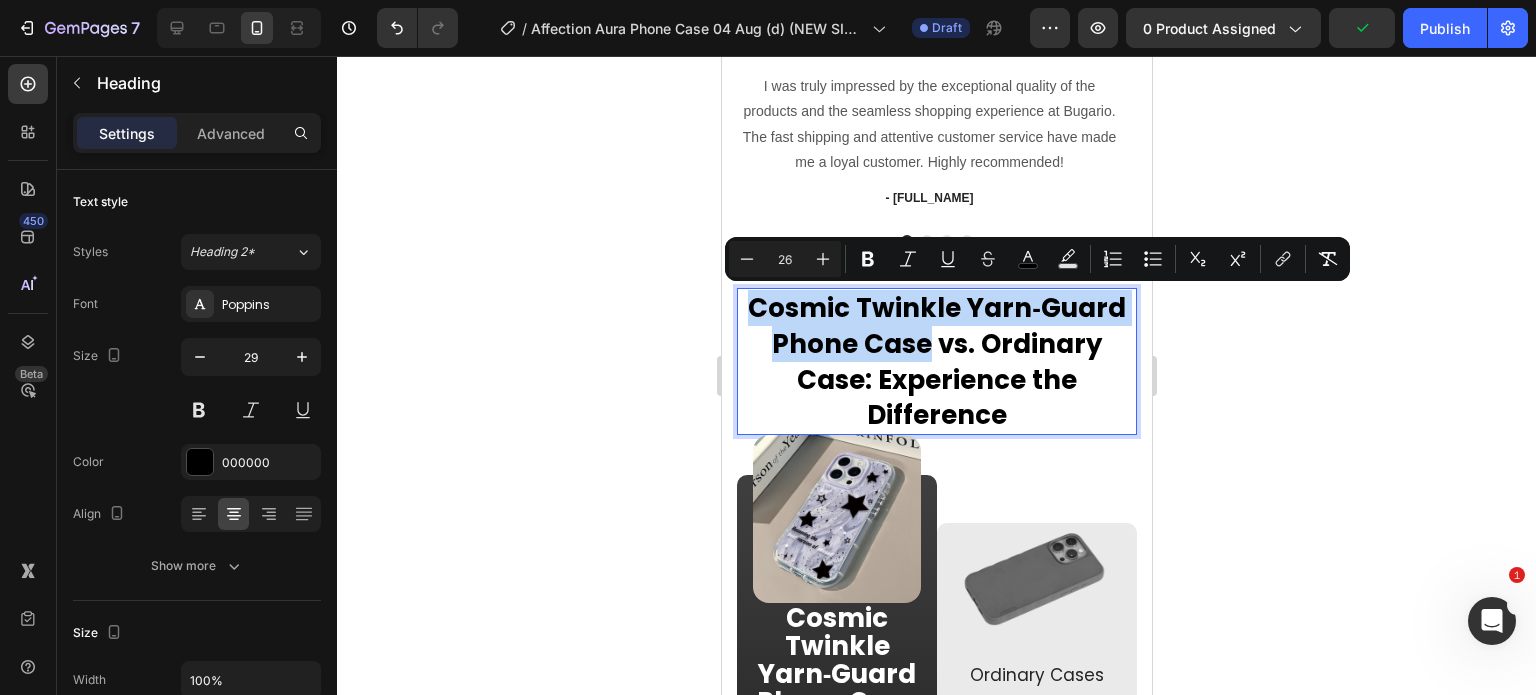 drag, startPoint x: 745, startPoint y: 307, endPoint x: 897, endPoint y: 338, distance: 155.12898 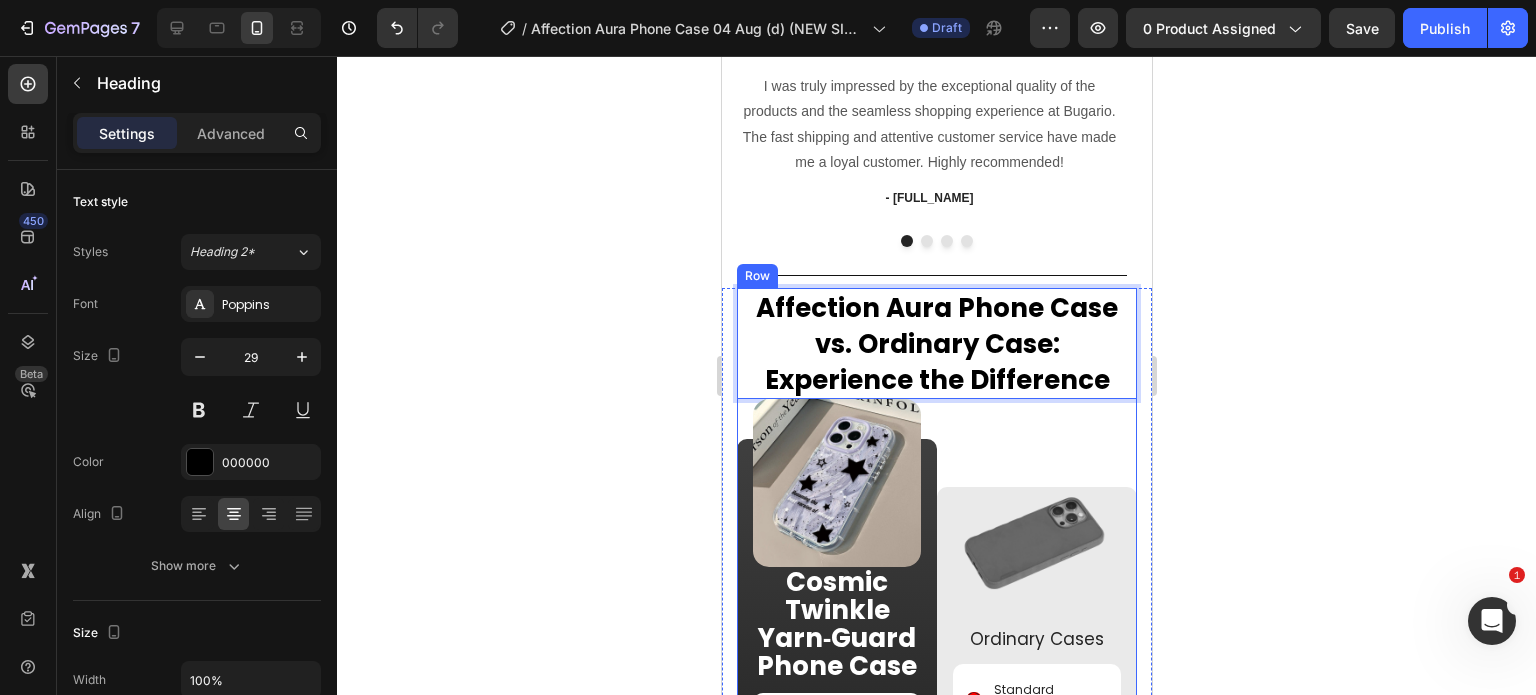 scroll, scrollTop: 2834, scrollLeft: 0, axis: vertical 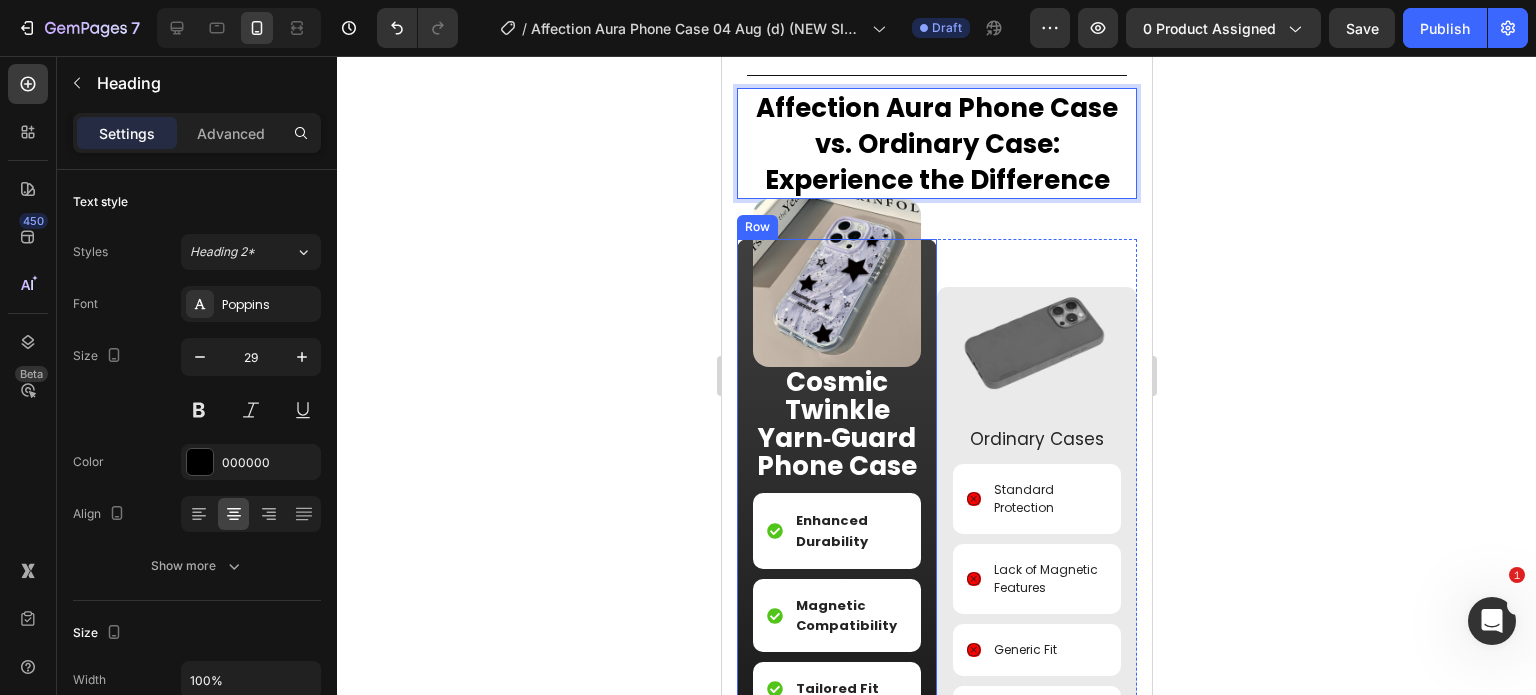 click on "Cosmic Twinkle Yarn‑Guard Phone Case" at bounding box center [836, 424] 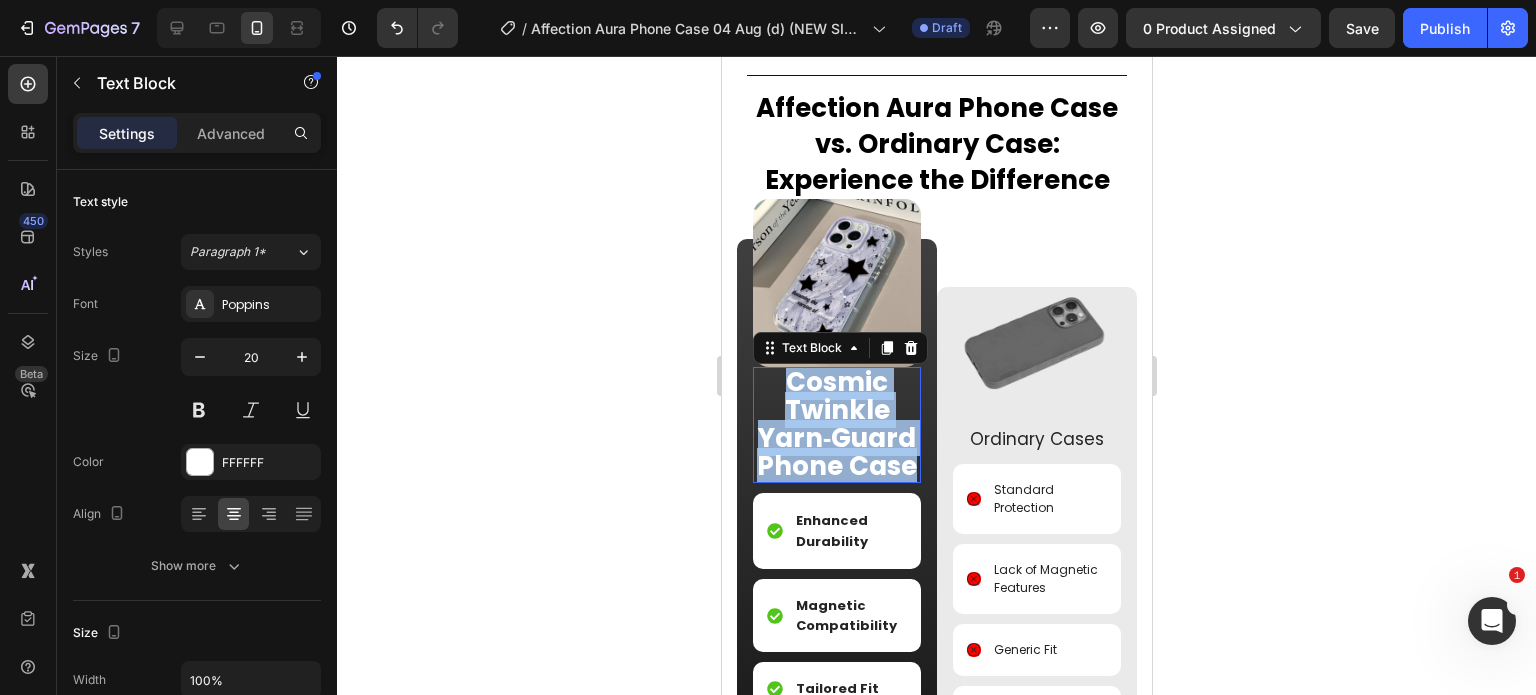 click on "Cosmic Twinkle Yarn‑Guard Phone Case" at bounding box center [836, 424] 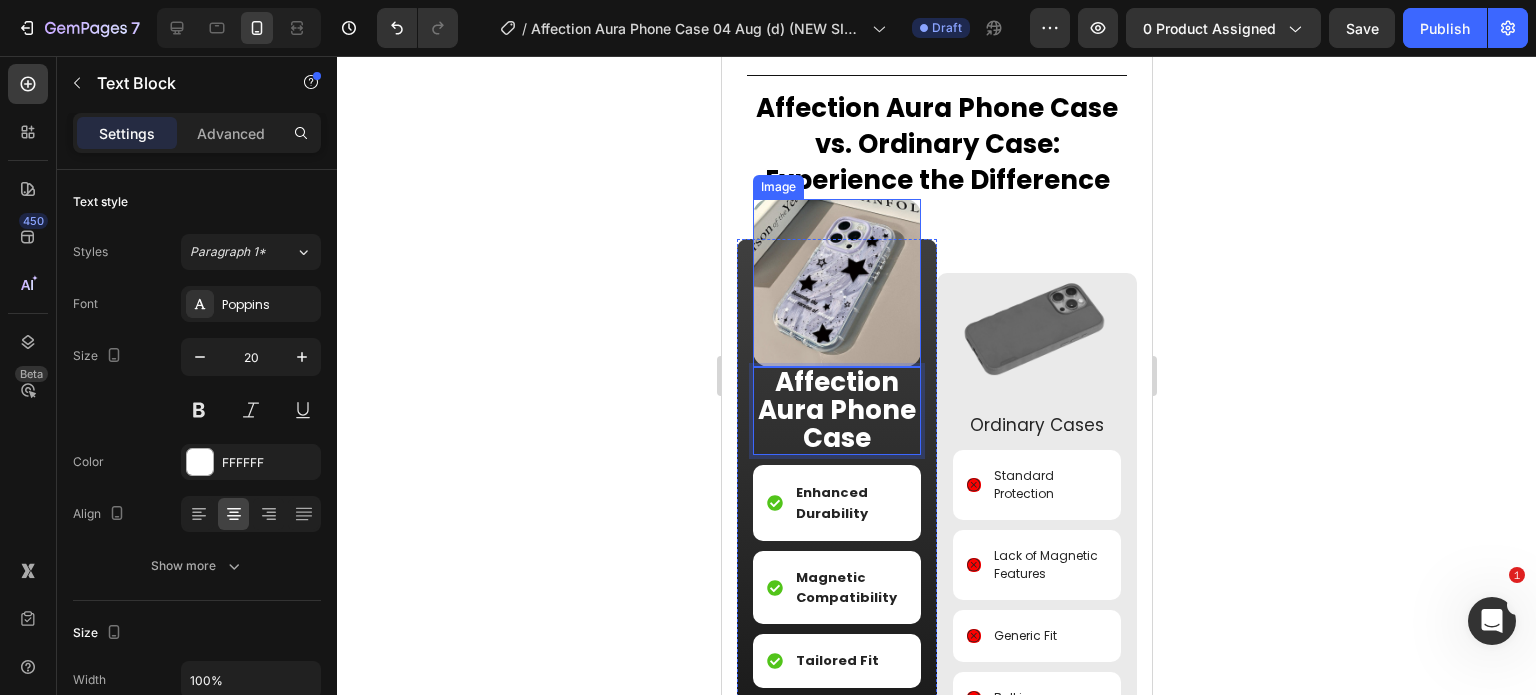 click at bounding box center (836, 283) 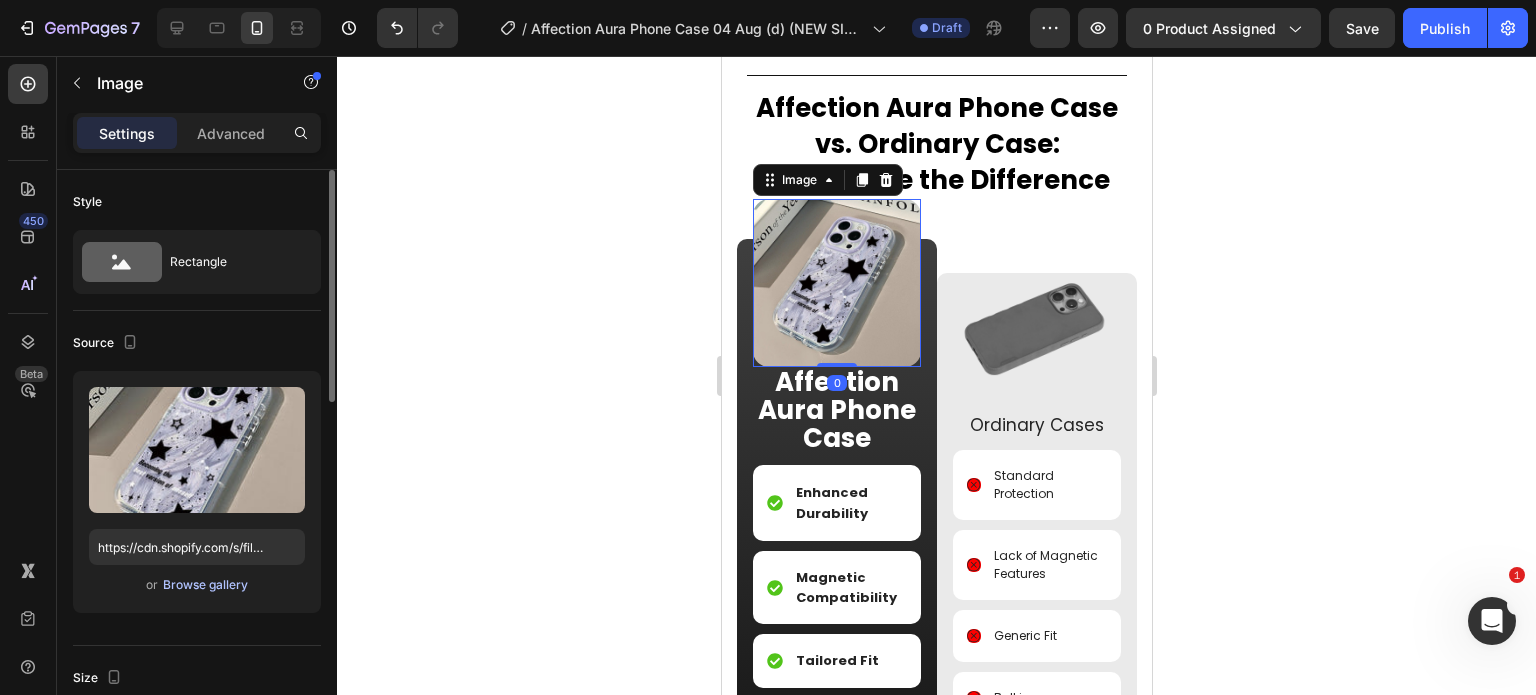 click on "Browse gallery" at bounding box center (205, 585) 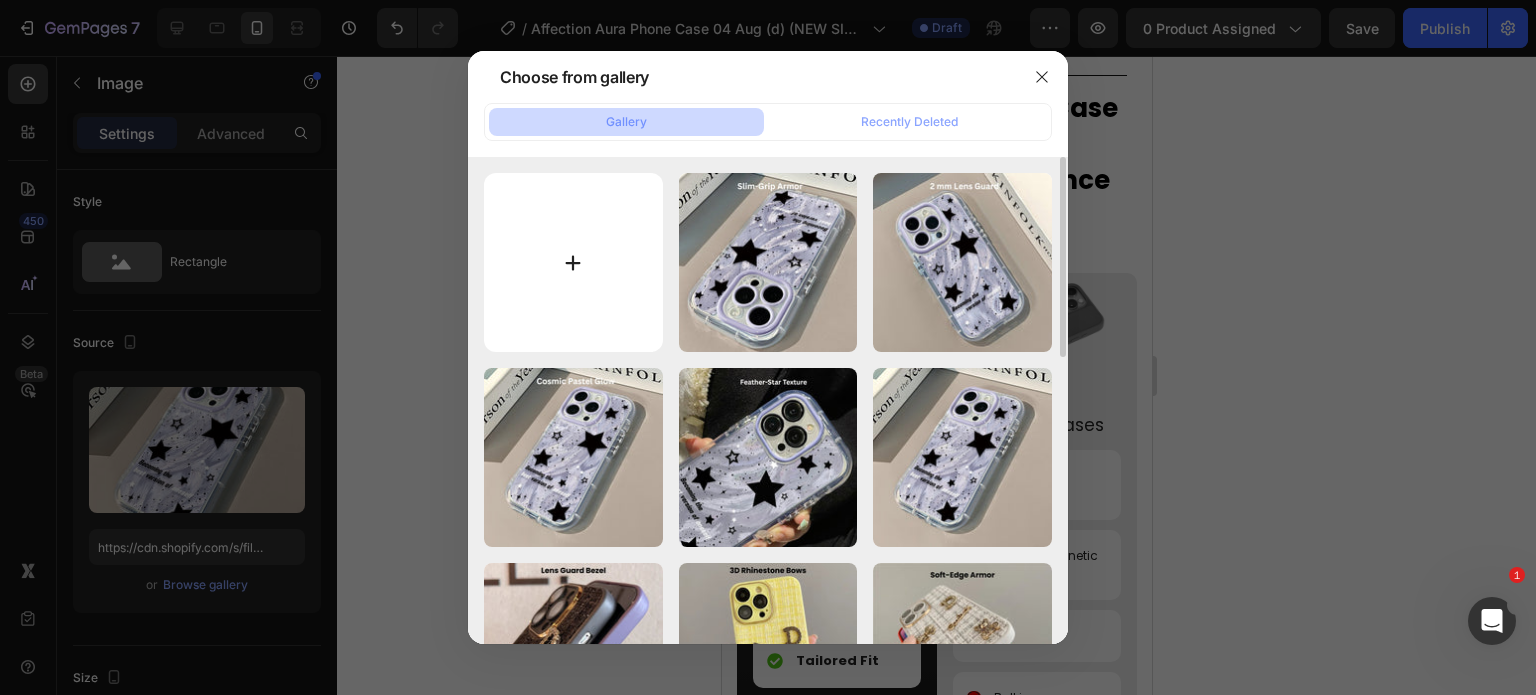 click at bounding box center (573, 262) 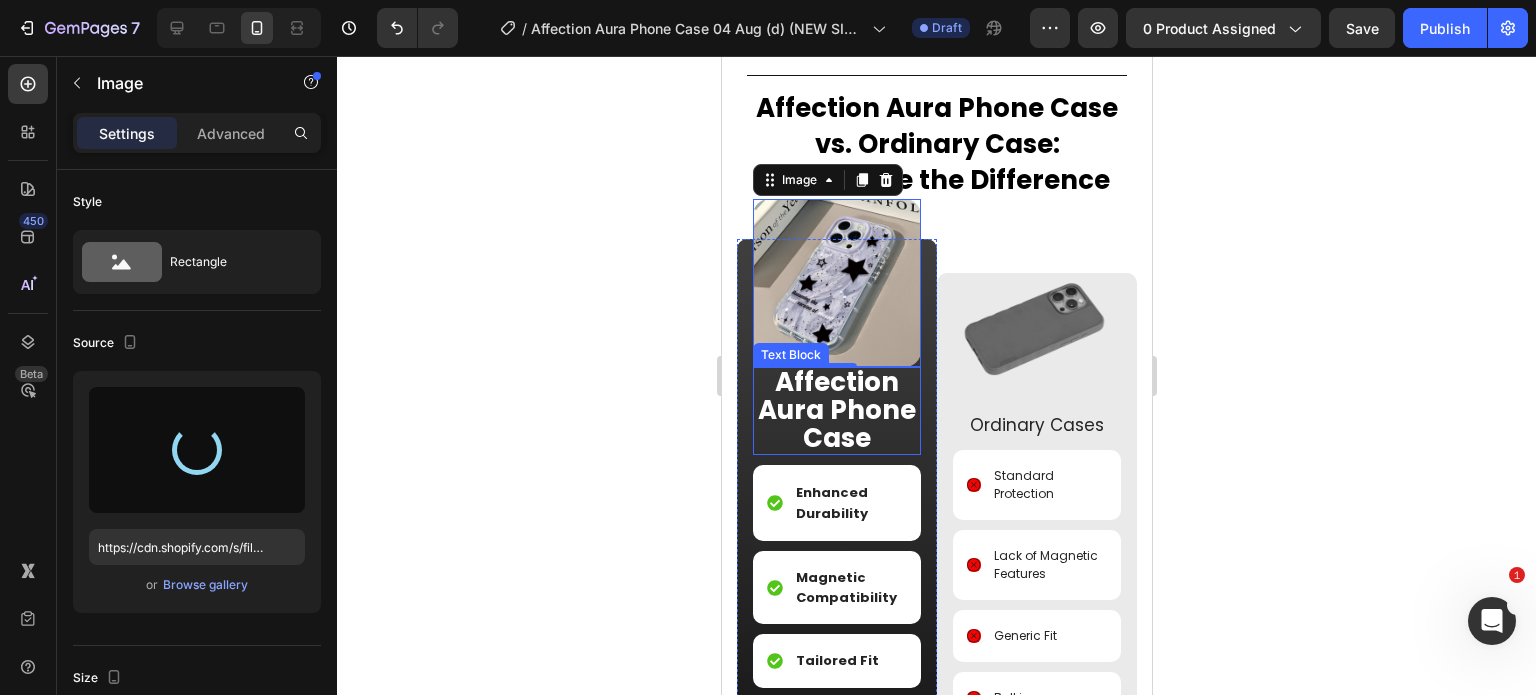 type on "https://cdn.shopify.com/s/files/1/0835/5119/1341/files/gempages_553512382287054019-0ddeed3c-3b31-4392-bb68-ecc87f5d0425.jpg" 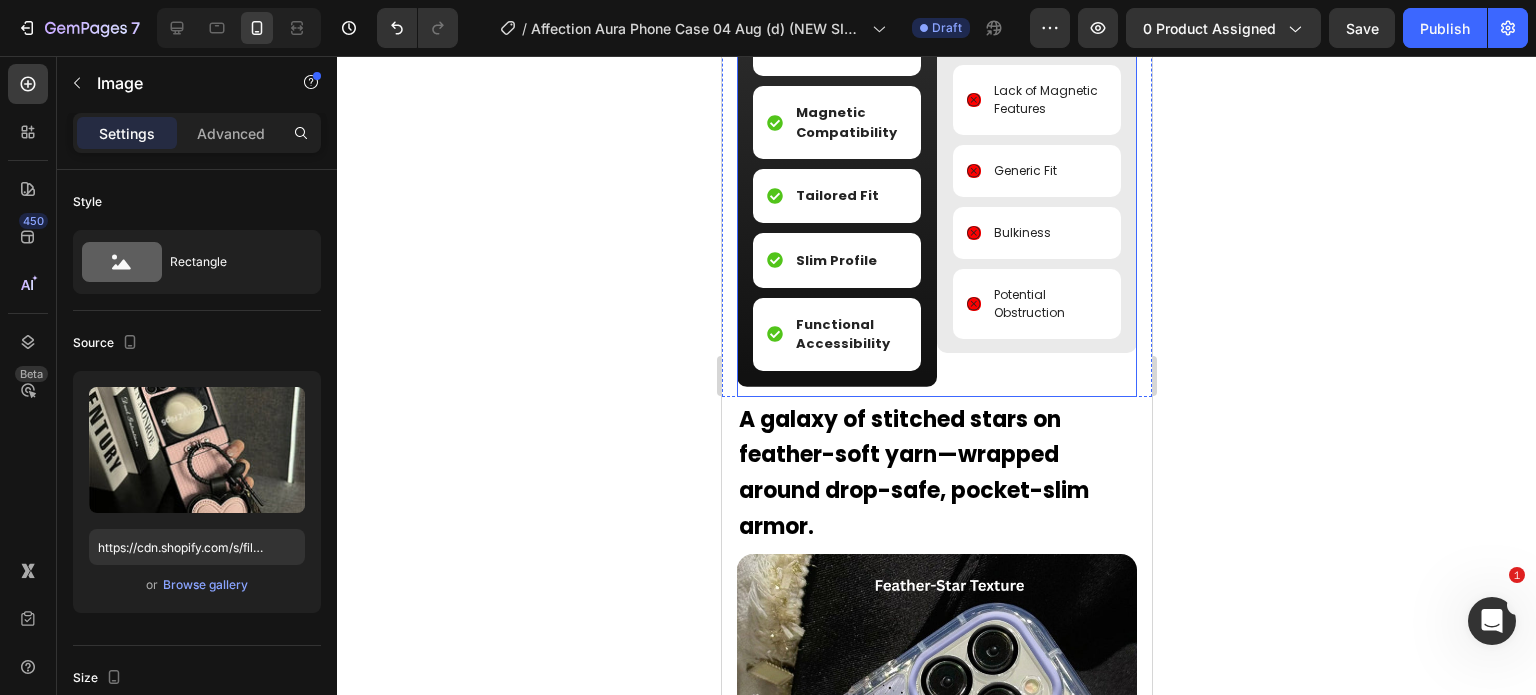 scroll, scrollTop: 3334, scrollLeft: 0, axis: vertical 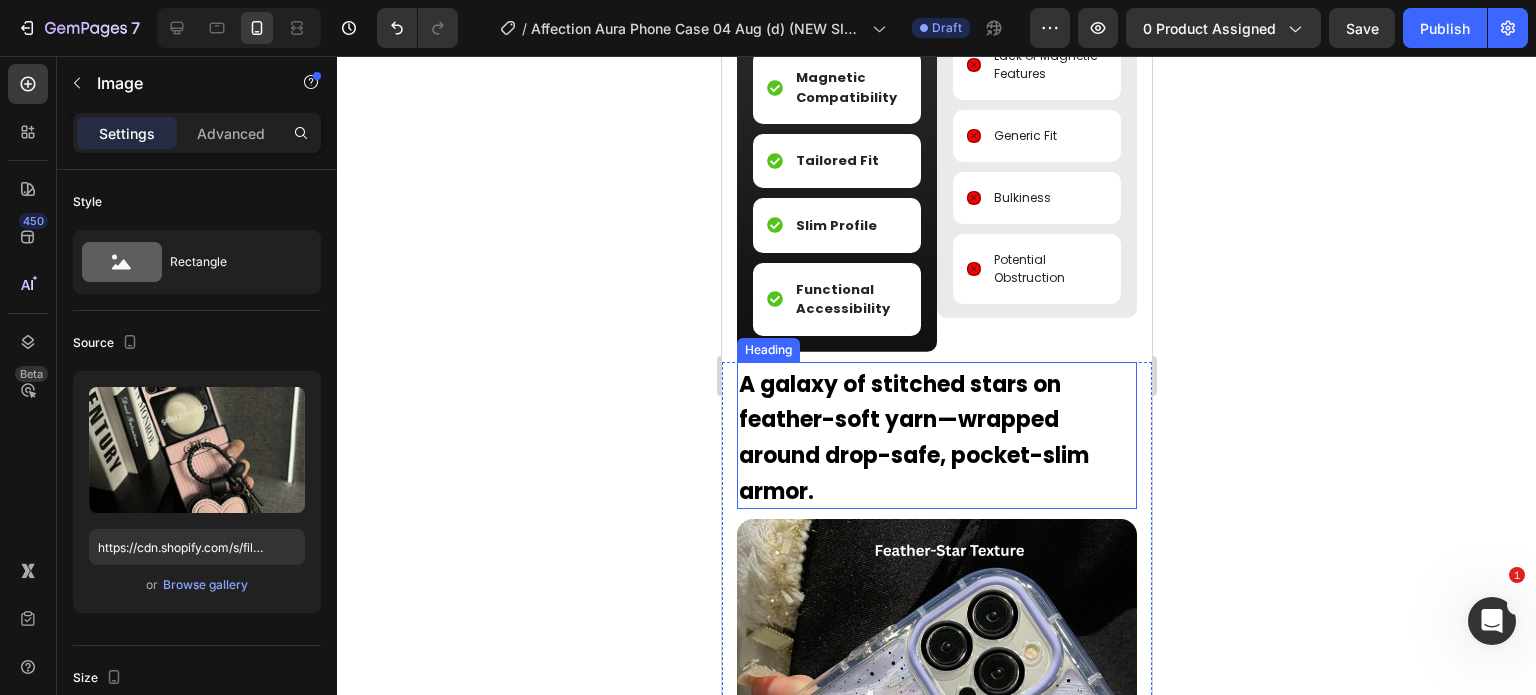 click on "A galaxy of stitched stars on feather-soft yarn—wrapped around drop-safe, pocket-slim armor." at bounding box center [913, 438] 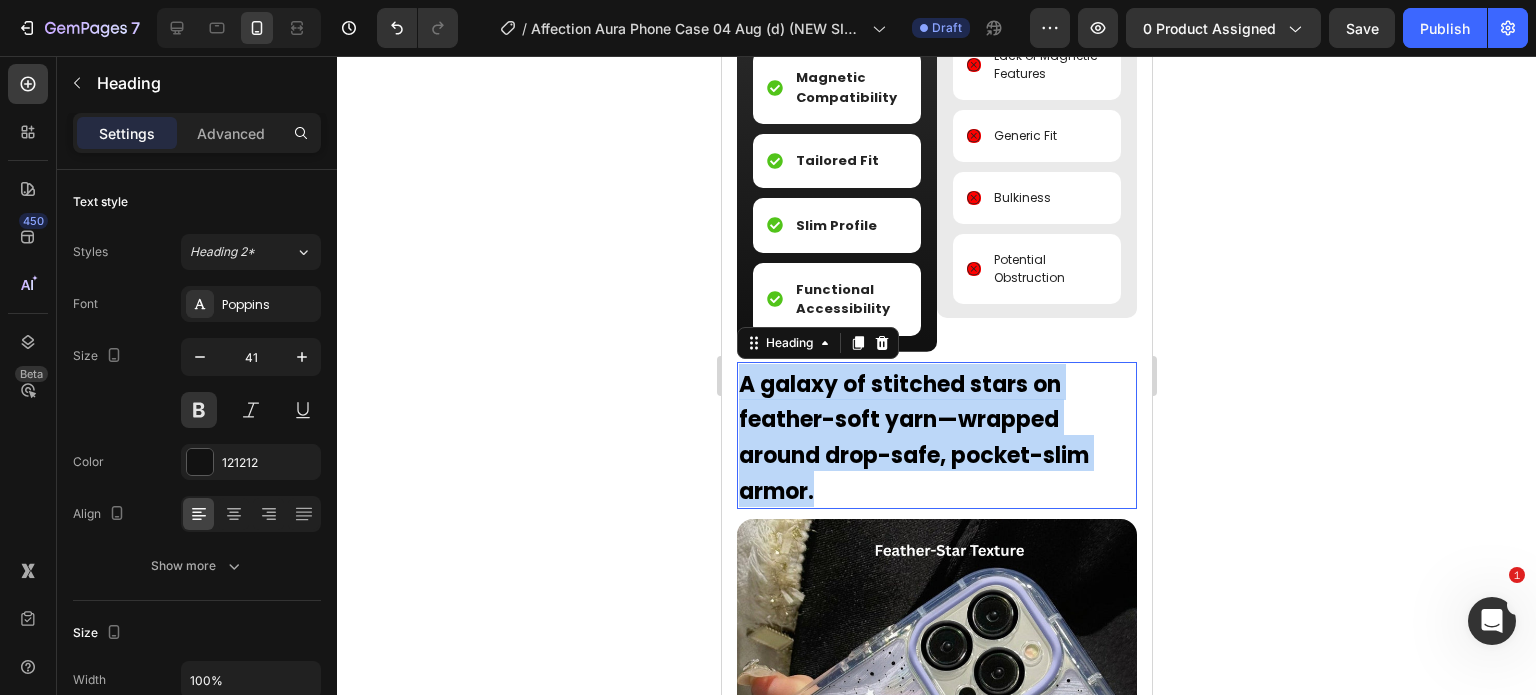 click on "A galaxy of stitched stars on feather-soft yarn—wrapped around drop-safe, pocket-slim armor." at bounding box center [913, 438] 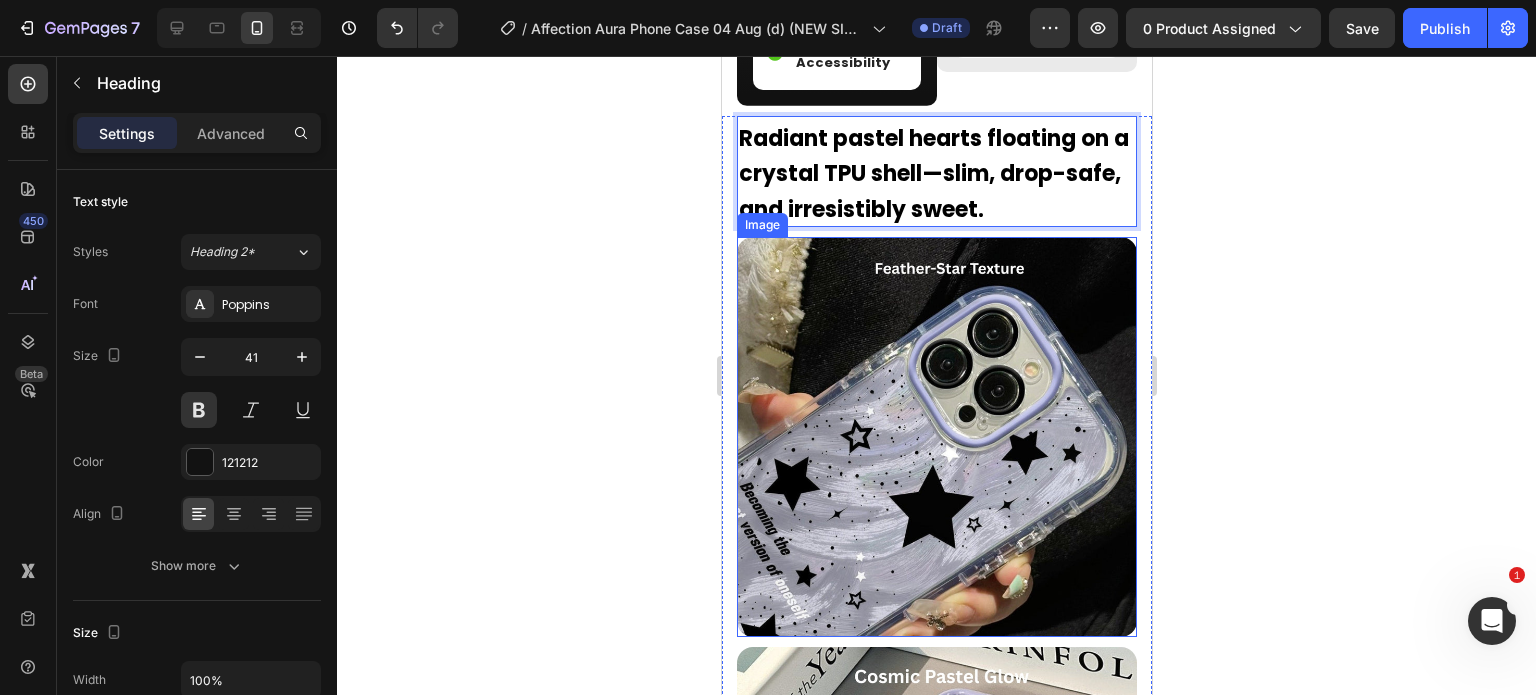 scroll, scrollTop: 3634, scrollLeft: 0, axis: vertical 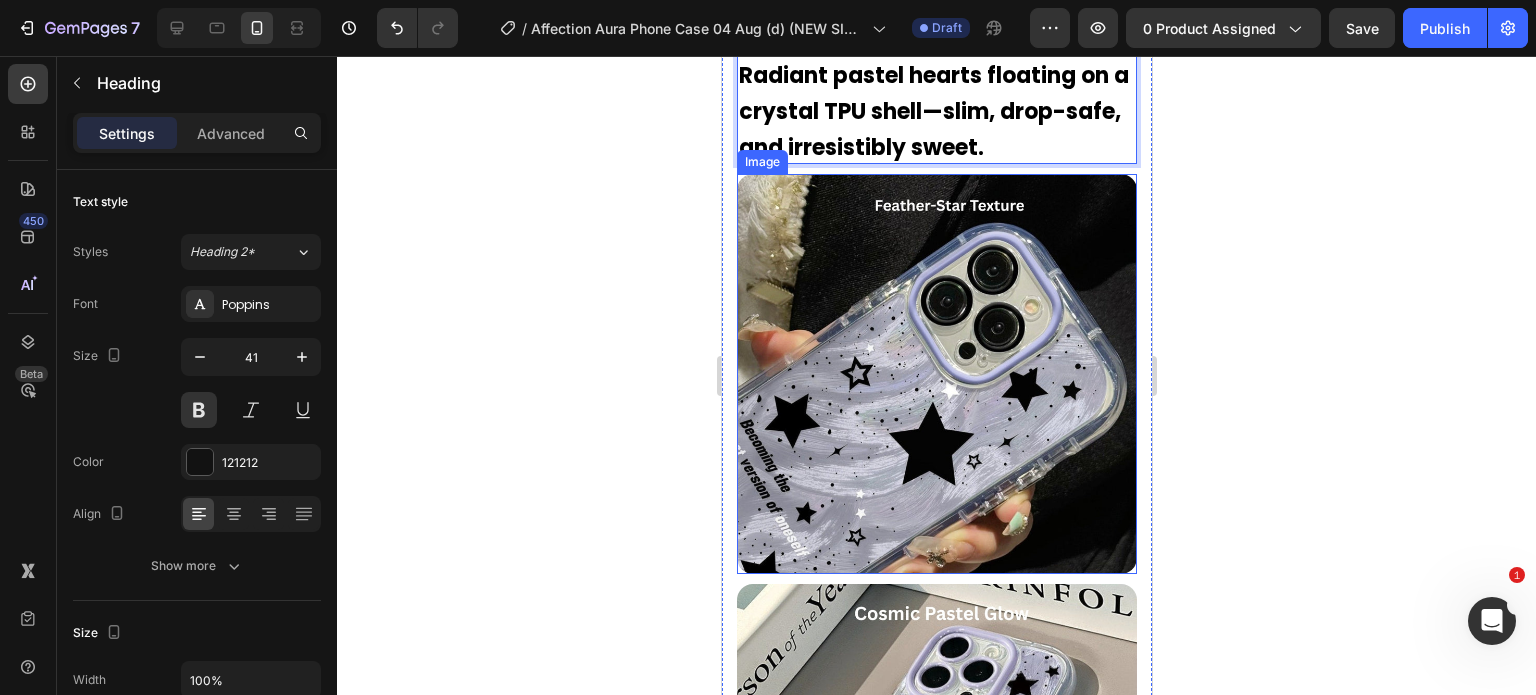 click at bounding box center (936, 374) 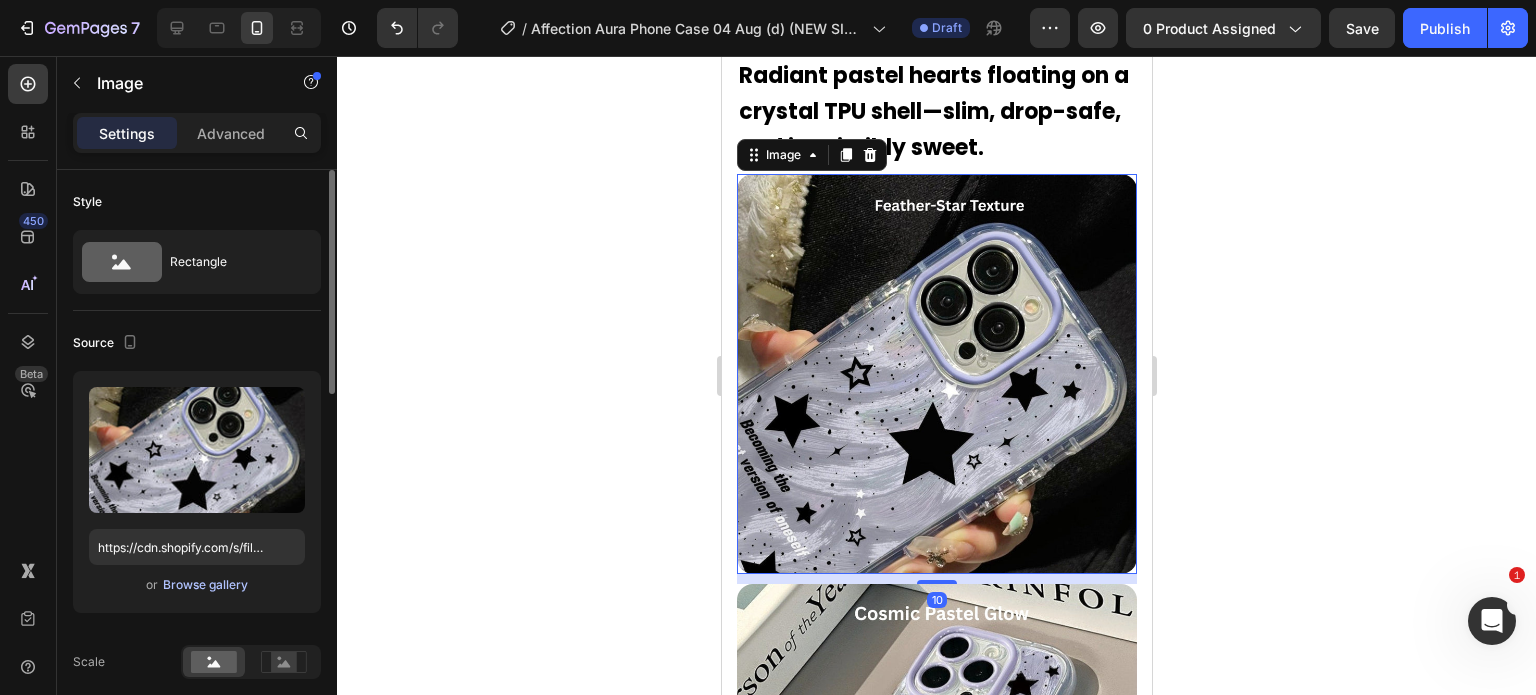 click on "Browse gallery" at bounding box center (205, 585) 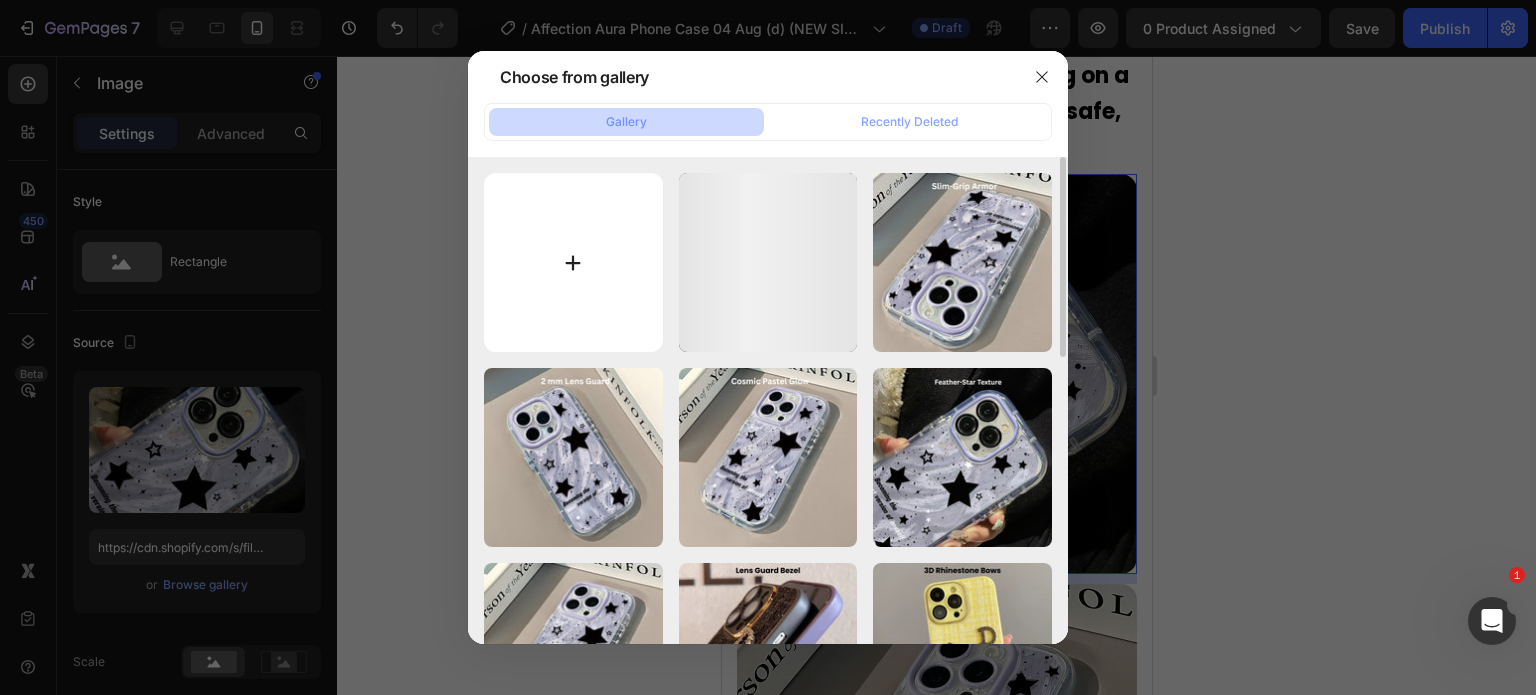click at bounding box center (573, 262) 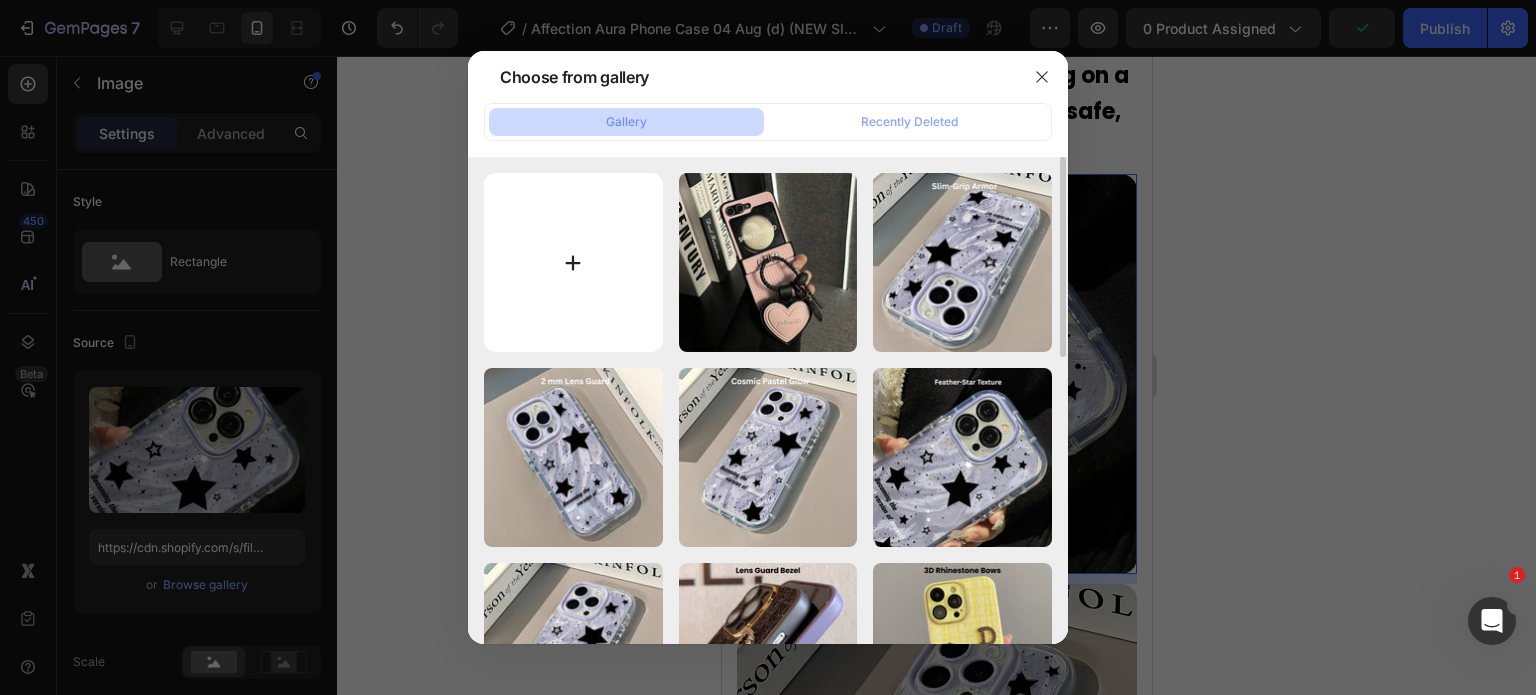 type on "C:\fakepath\Rhinestone Sparkle Frame - 2025-08-04T165738.719.jpg" 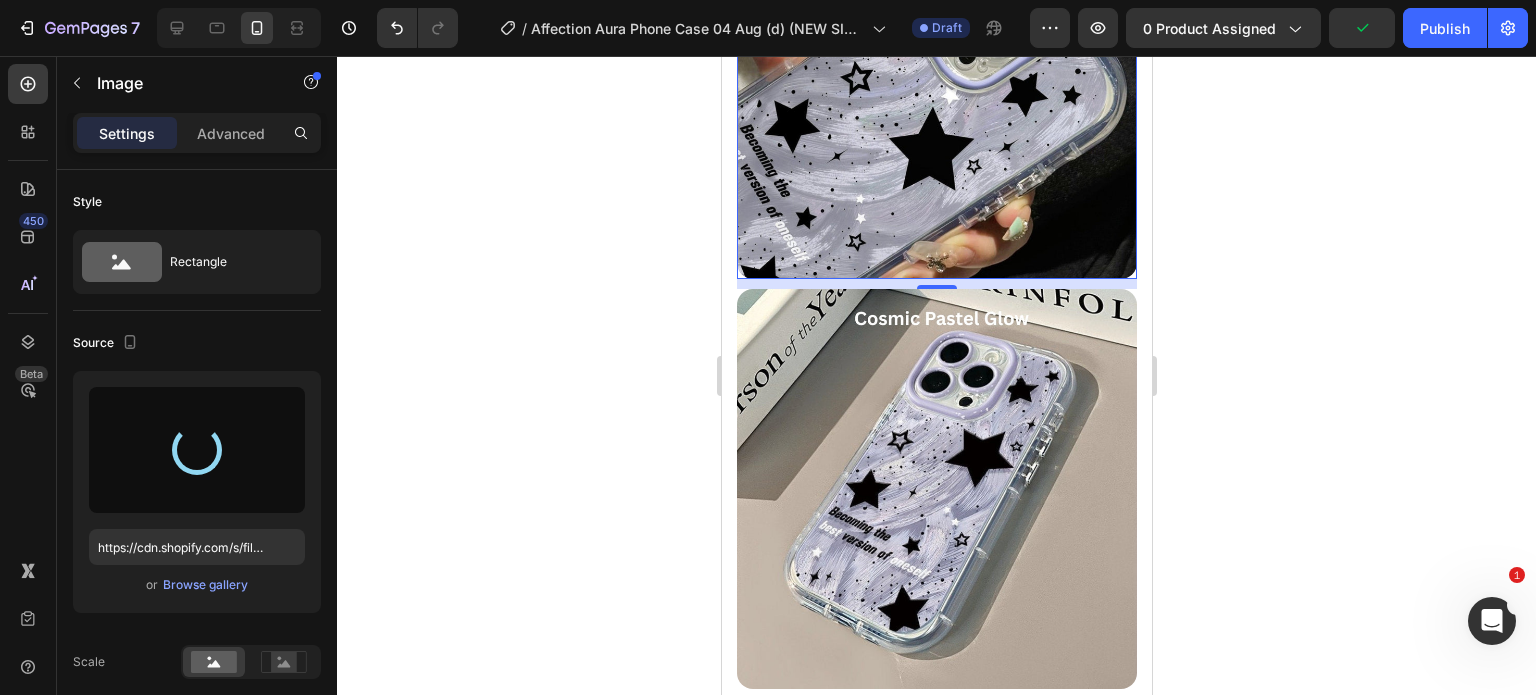 scroll, scrollTop: 3934, scrollLeft: 0, axis: vertical 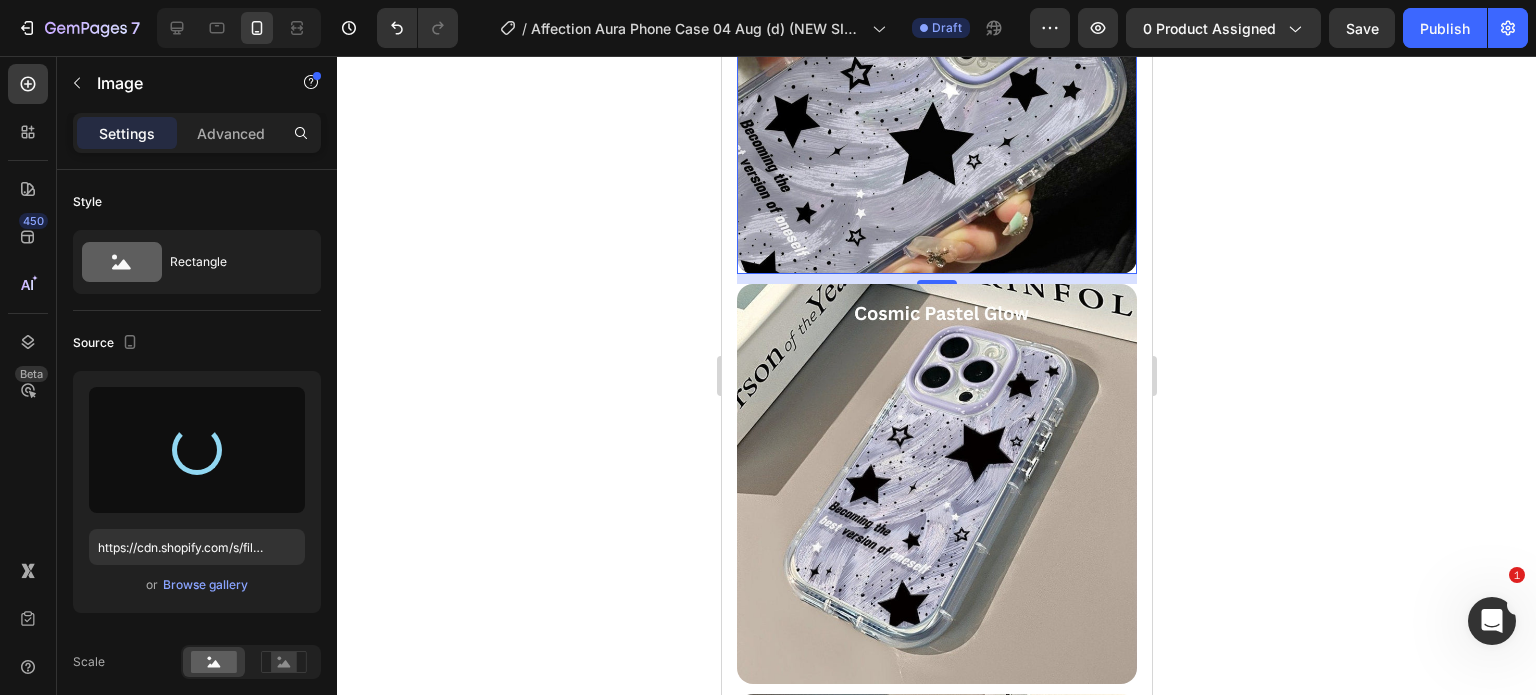type on "https://cdn.shopify.com/s/files/1/0835/5119/1341/files/gempages_553512382287054019-6e9fa3d0-d658-4362-abc2-cc5c88624abe.jpg" 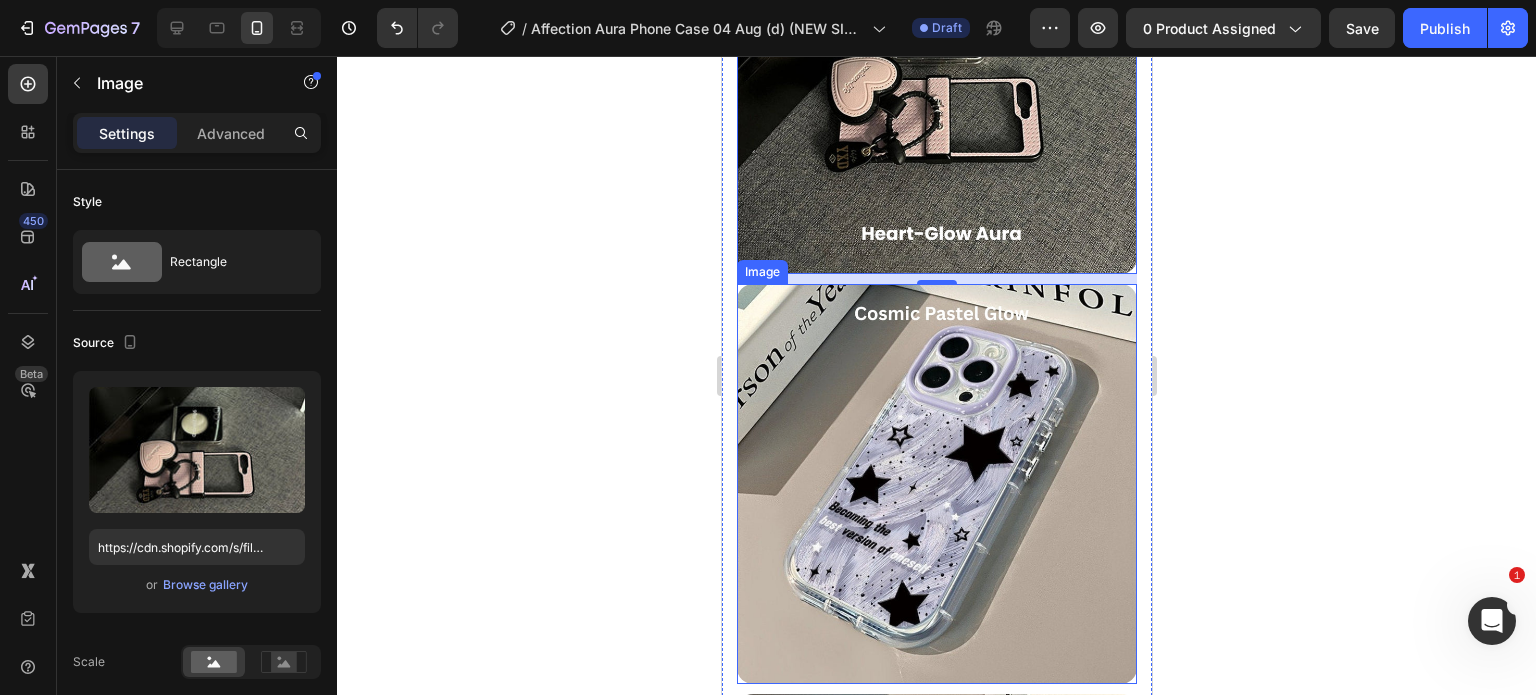 click at bounding box center [936, 484] 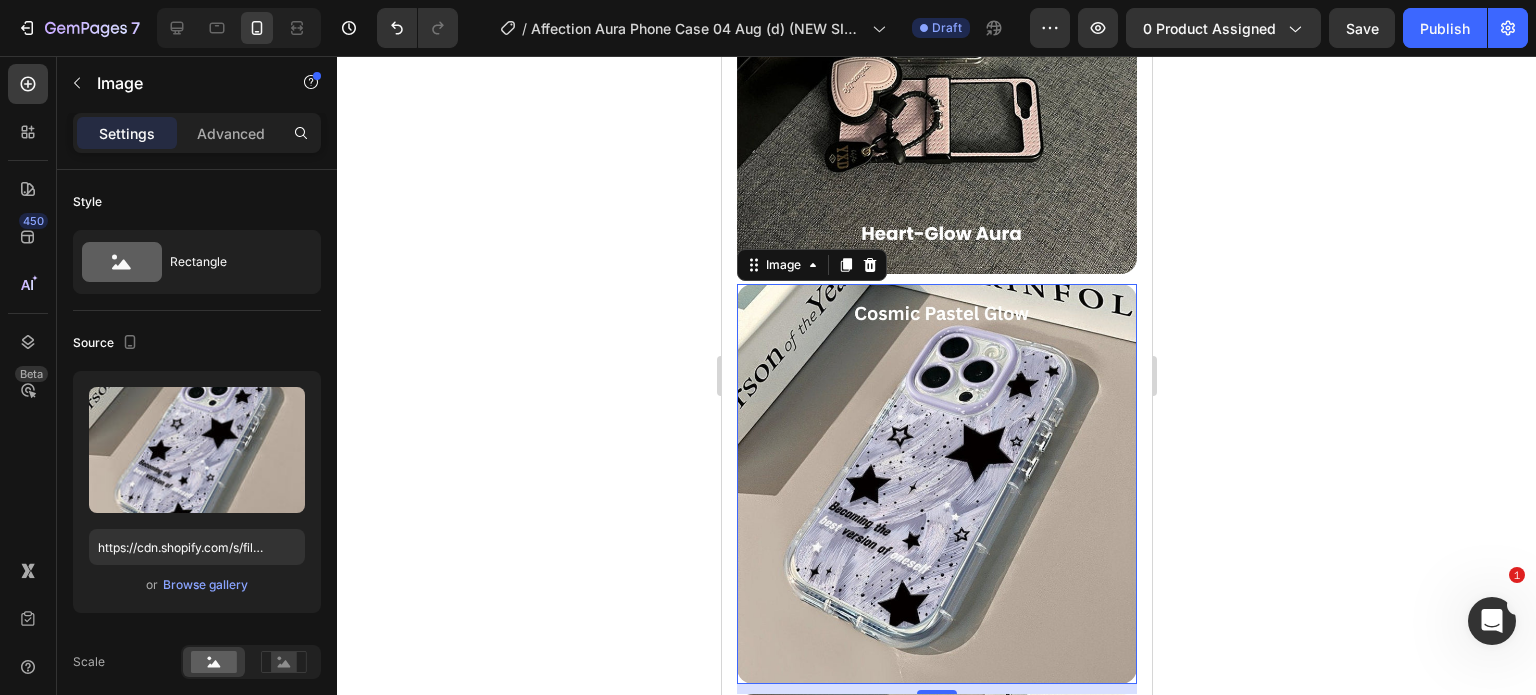 click at bounding box center (936, 484) 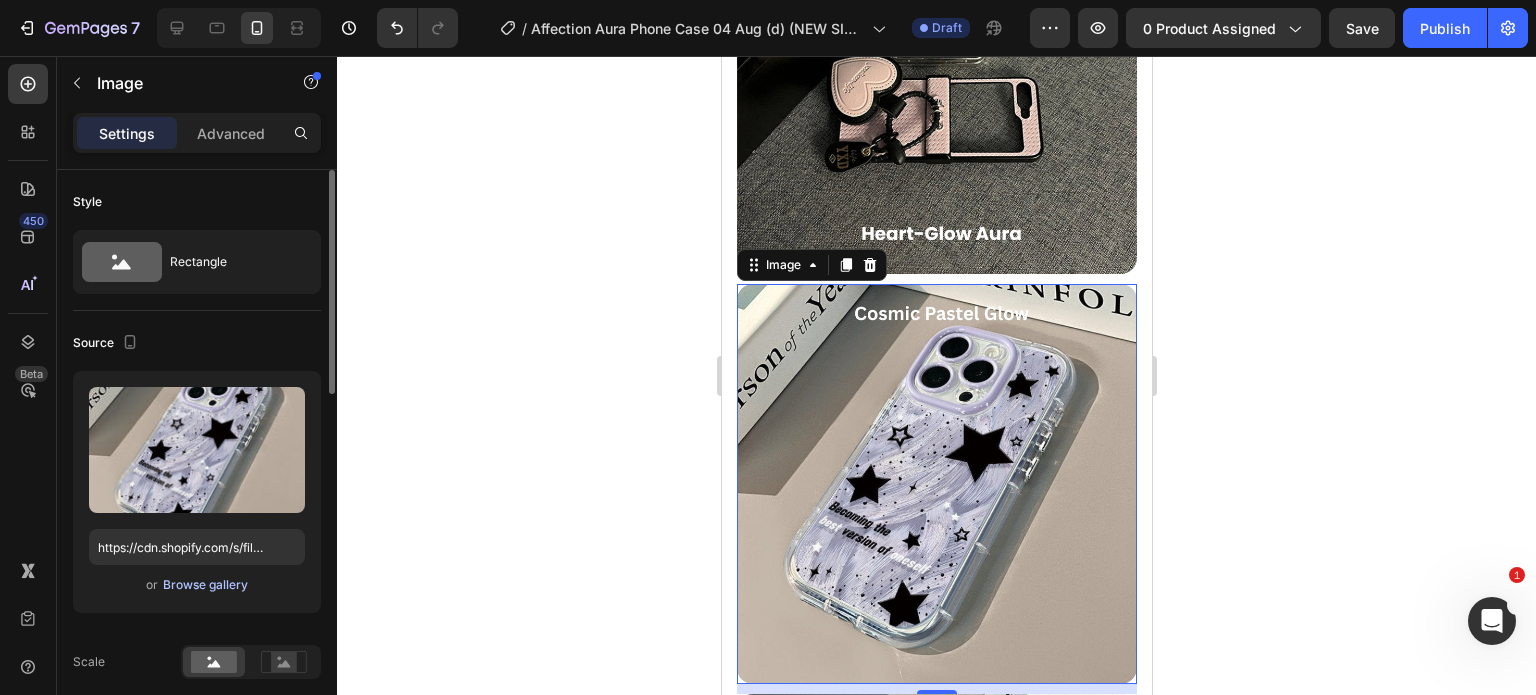 click on "Browse gallery" at bounding box center [205, 585] 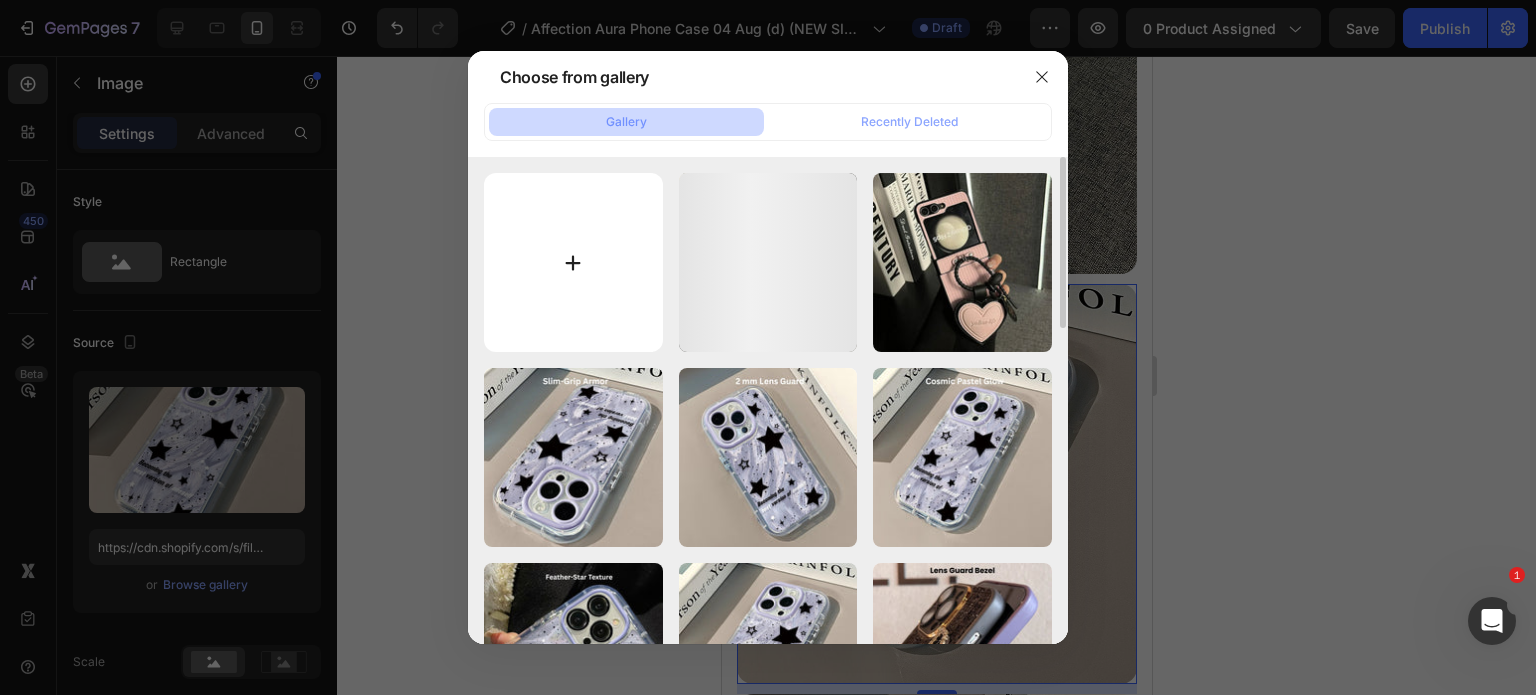 click at bounding box center (573, 262) 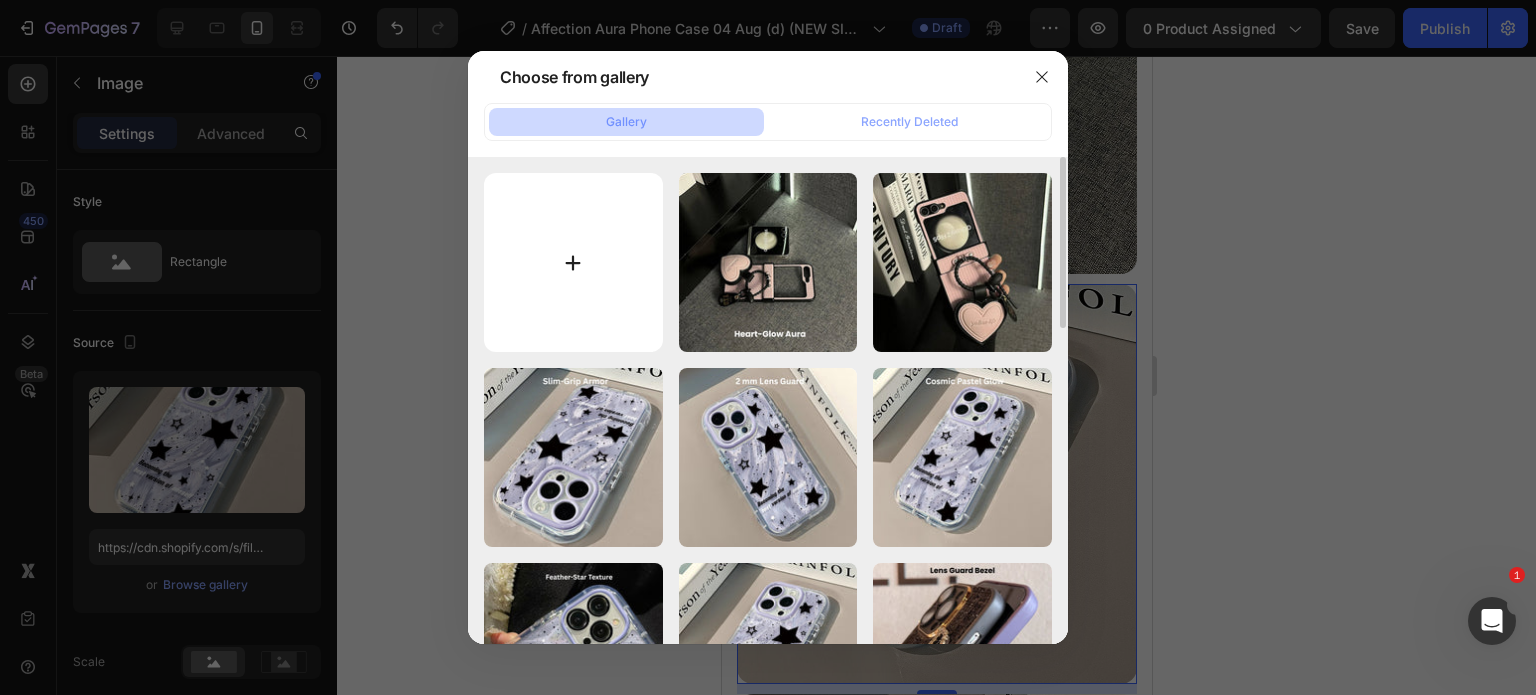type on "C:\fakepath\Rhinestone Sparkle Frame - 2025-08-04T165822.161.jpg" 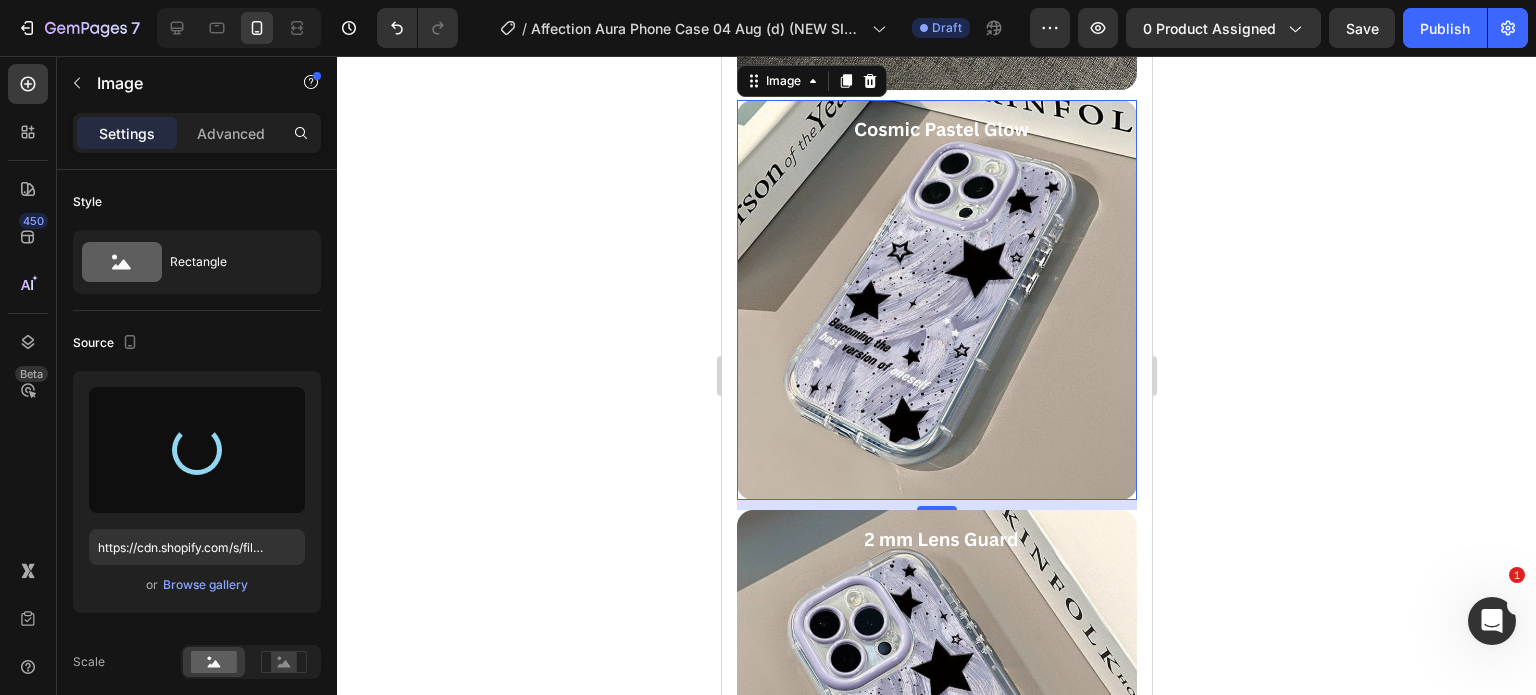 scroll, scrollTop: 4334, scrollLeft: 0, axis: vertical 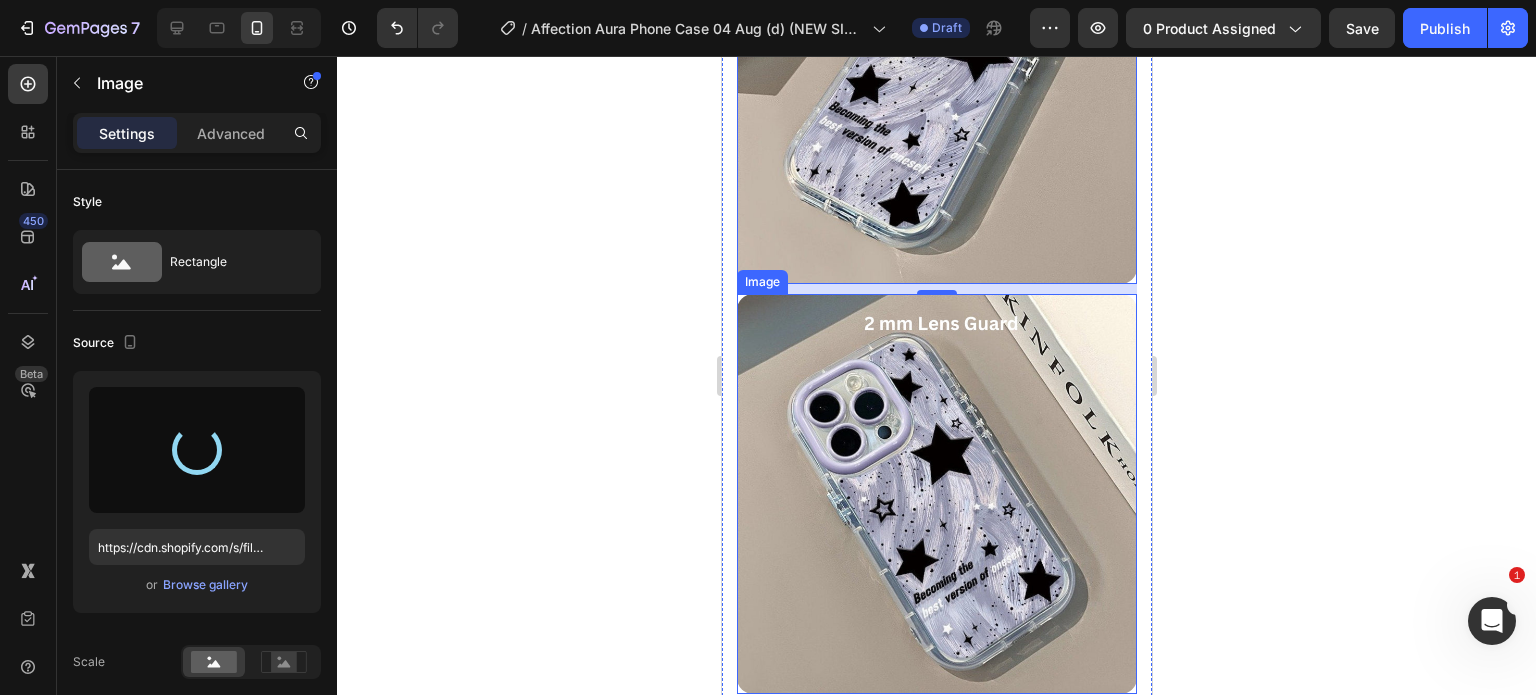 click at bounding box center [936, 494] 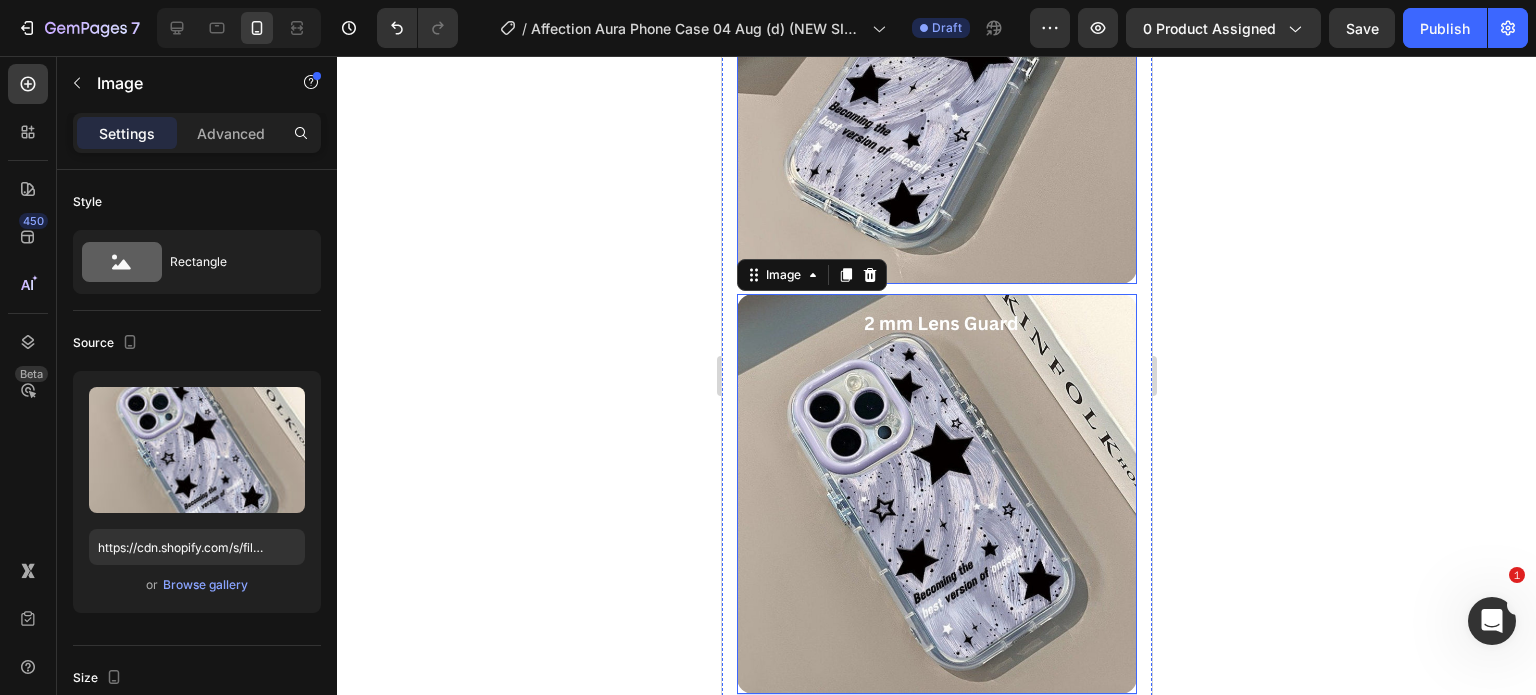 click at bounding box center (936, 84) 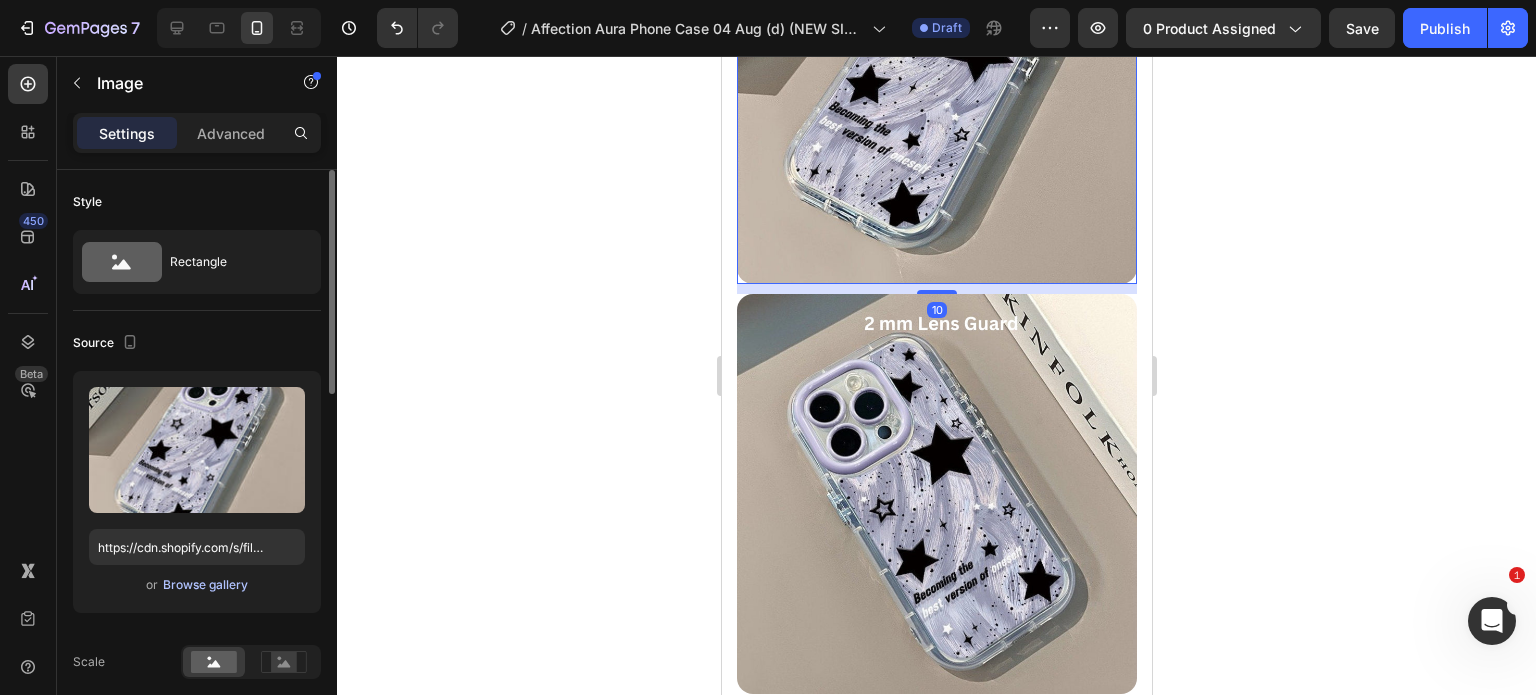 click on "Browse gallery" at bounding box center (205, 585) 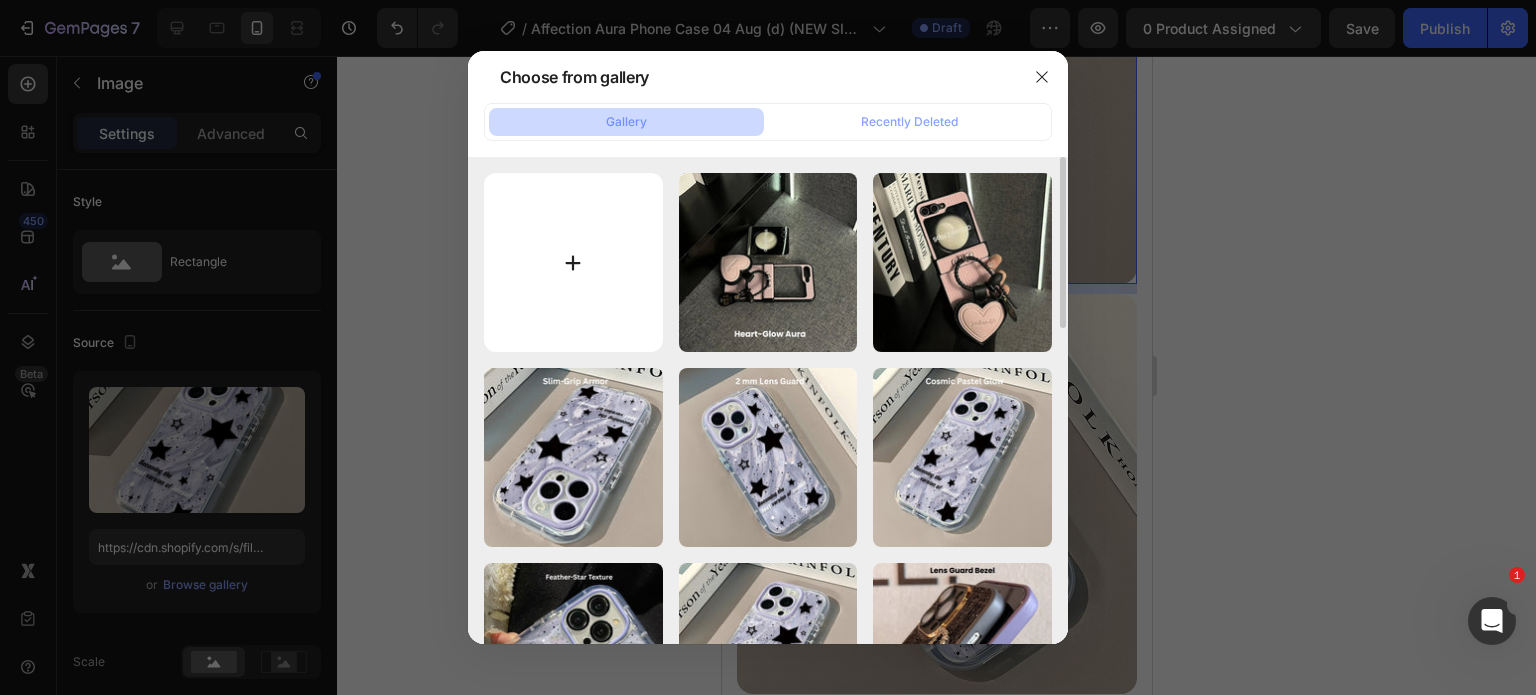 click at bounding box center [573, 262] 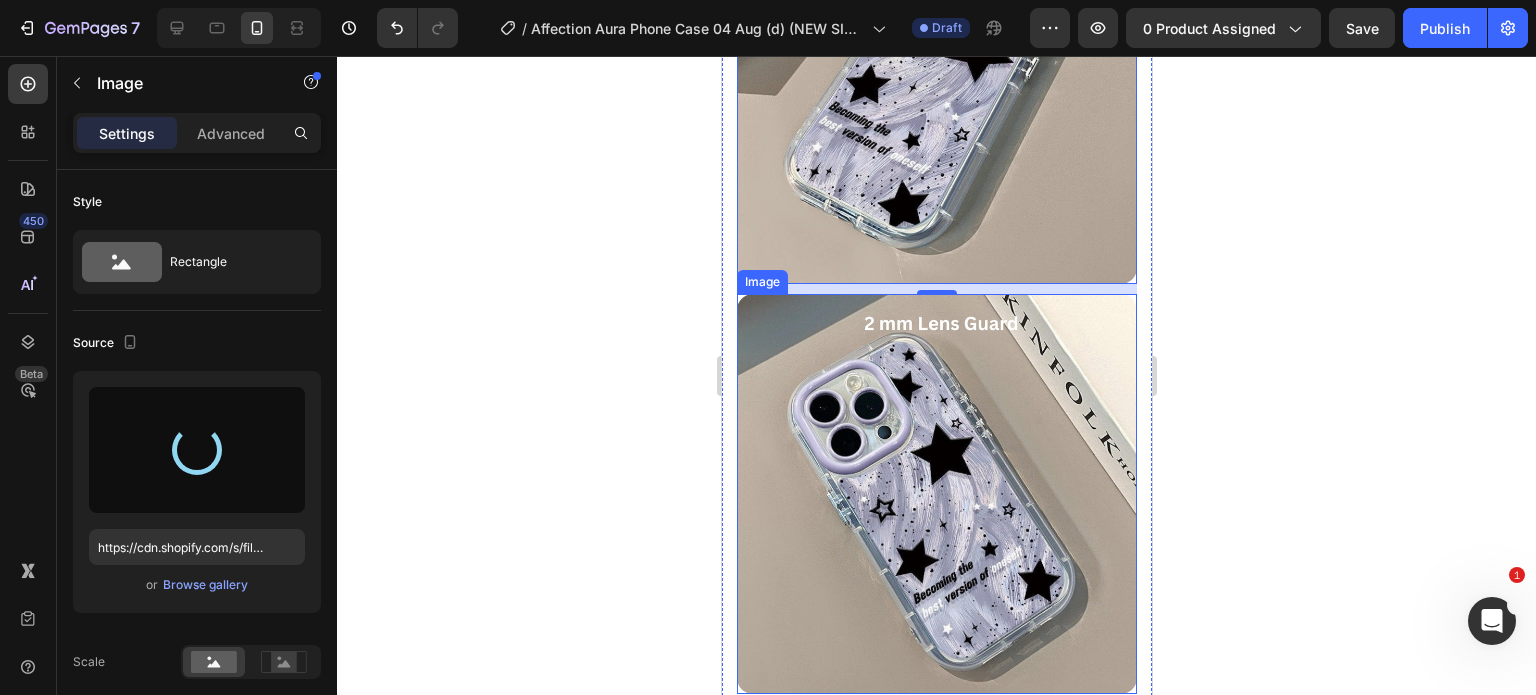 type on "https://cdn.shopify.com/s/files/1/0835/5119/1341/files/gempages_553512382287054019-5b0c20bb-9d61-42eb-9ef3-48bd832a6e7a.jpg" 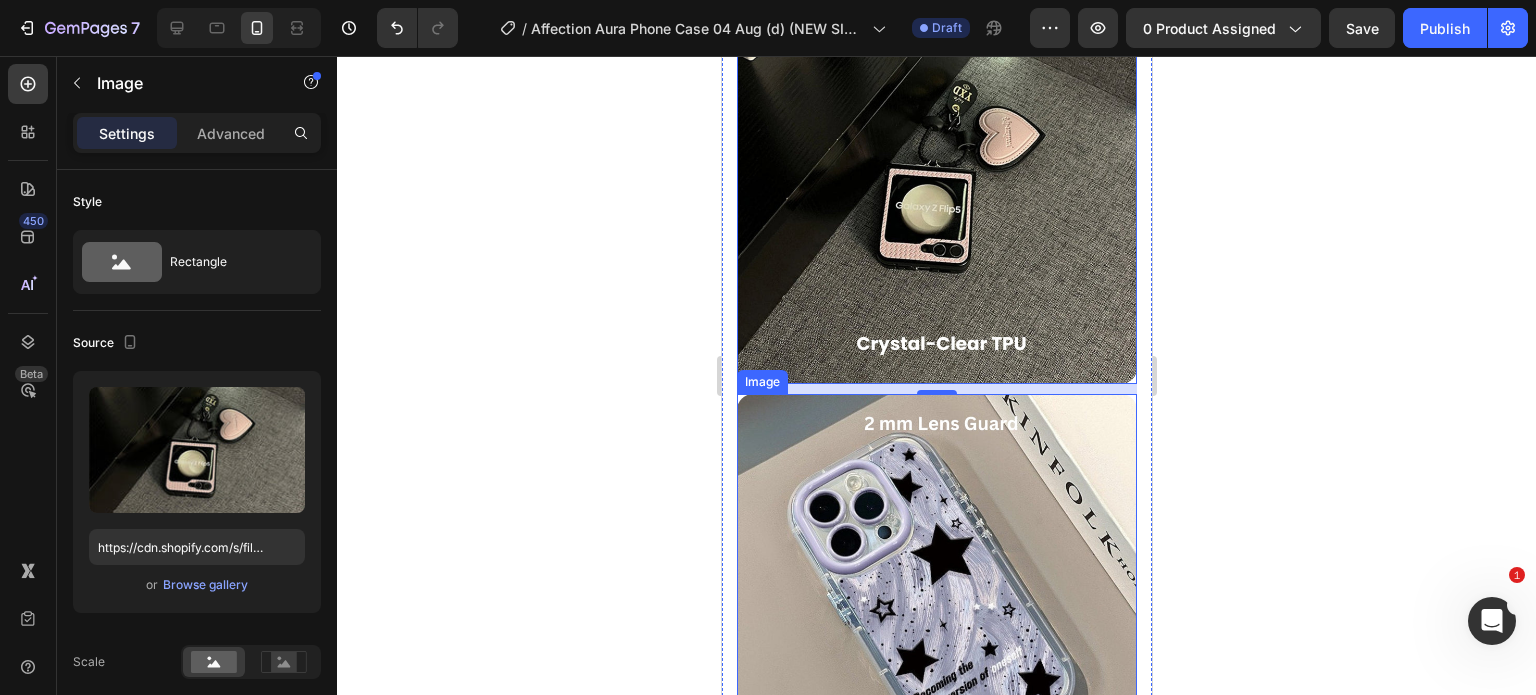 scroll, scrollTop: 4434, scrollLeft: 0, axis: vertical 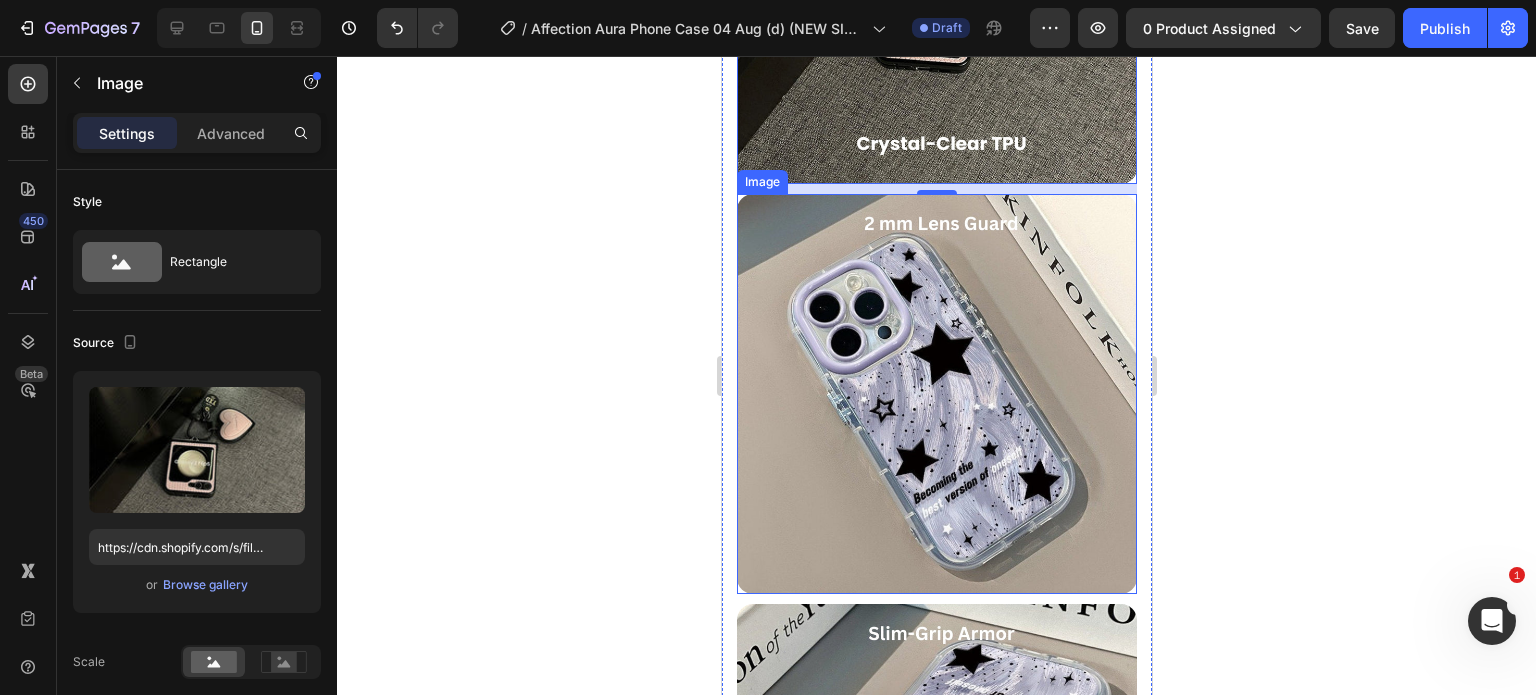 click at bounding box center [936, 394] 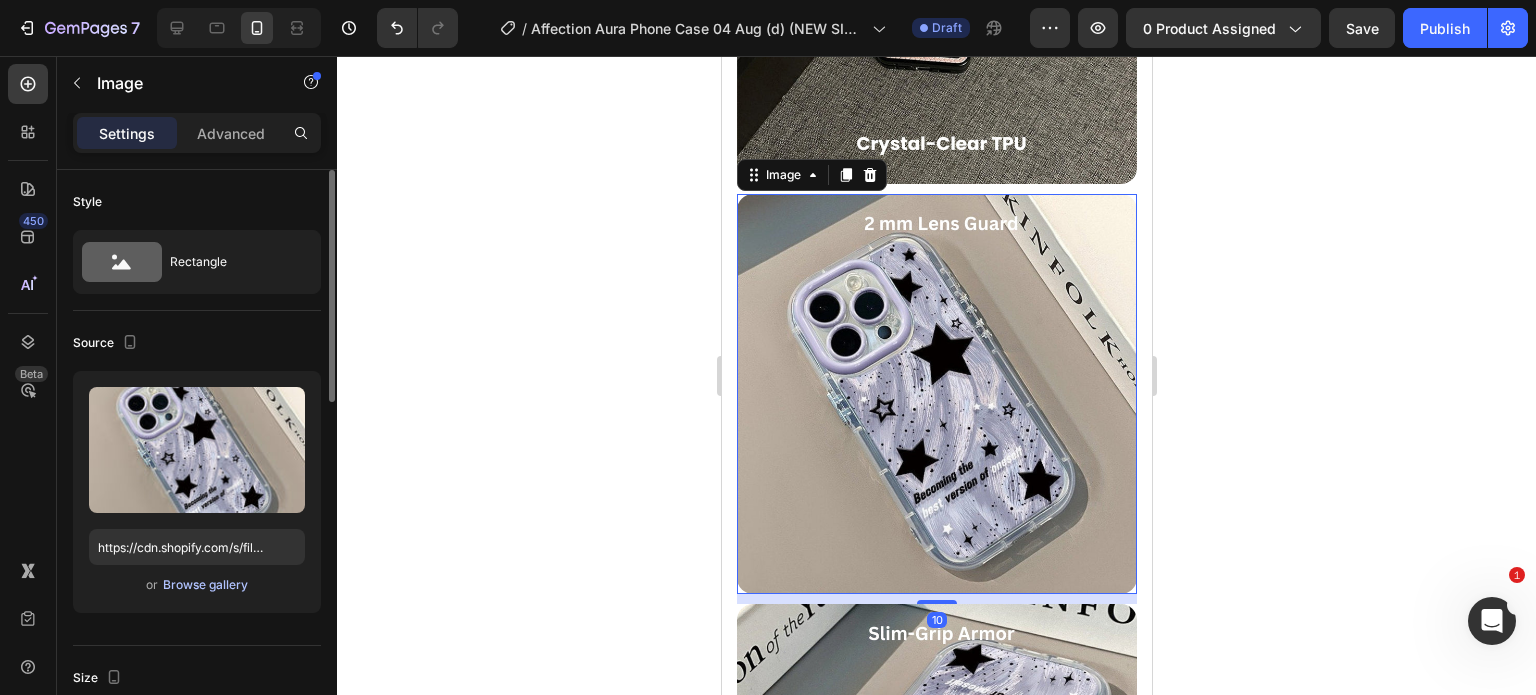 click on "Browse gallery" at bounding box center (205, 585) 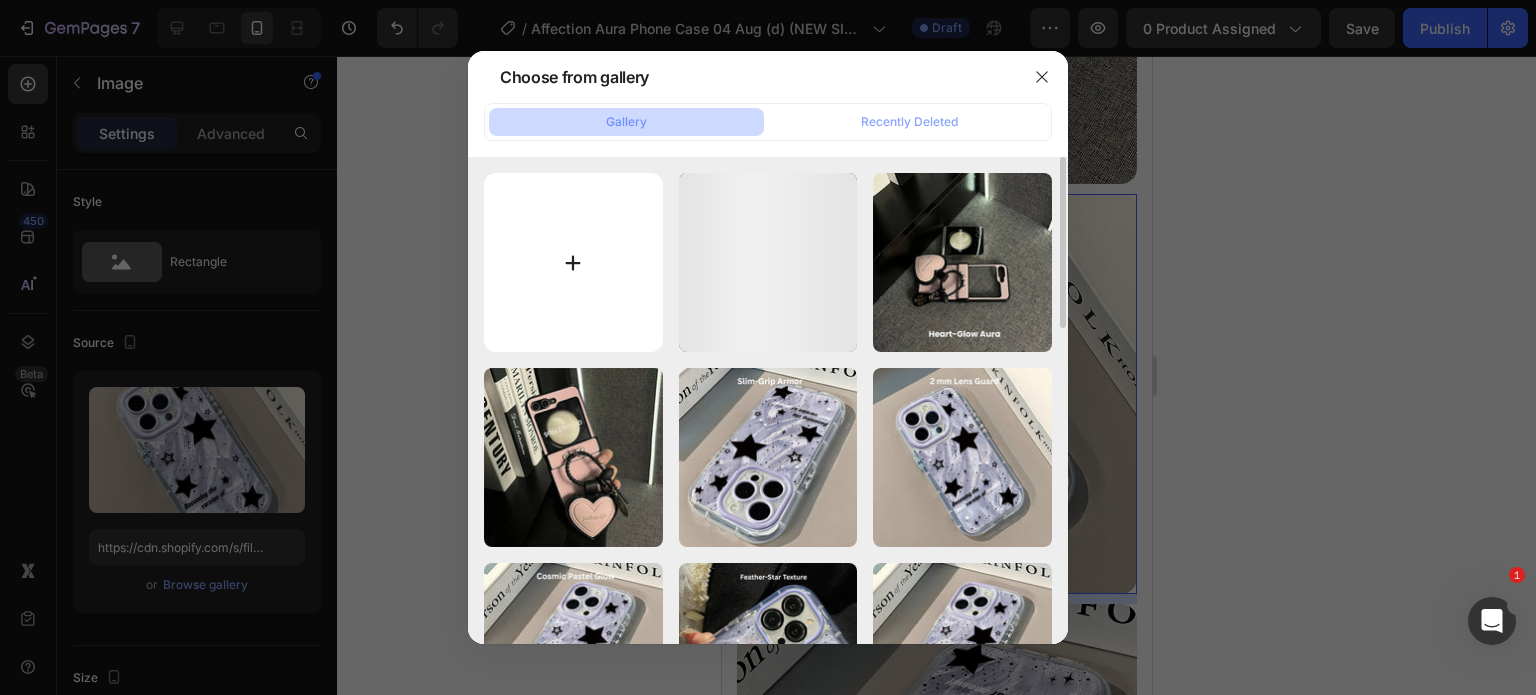 click at bounding box center (573, 262) 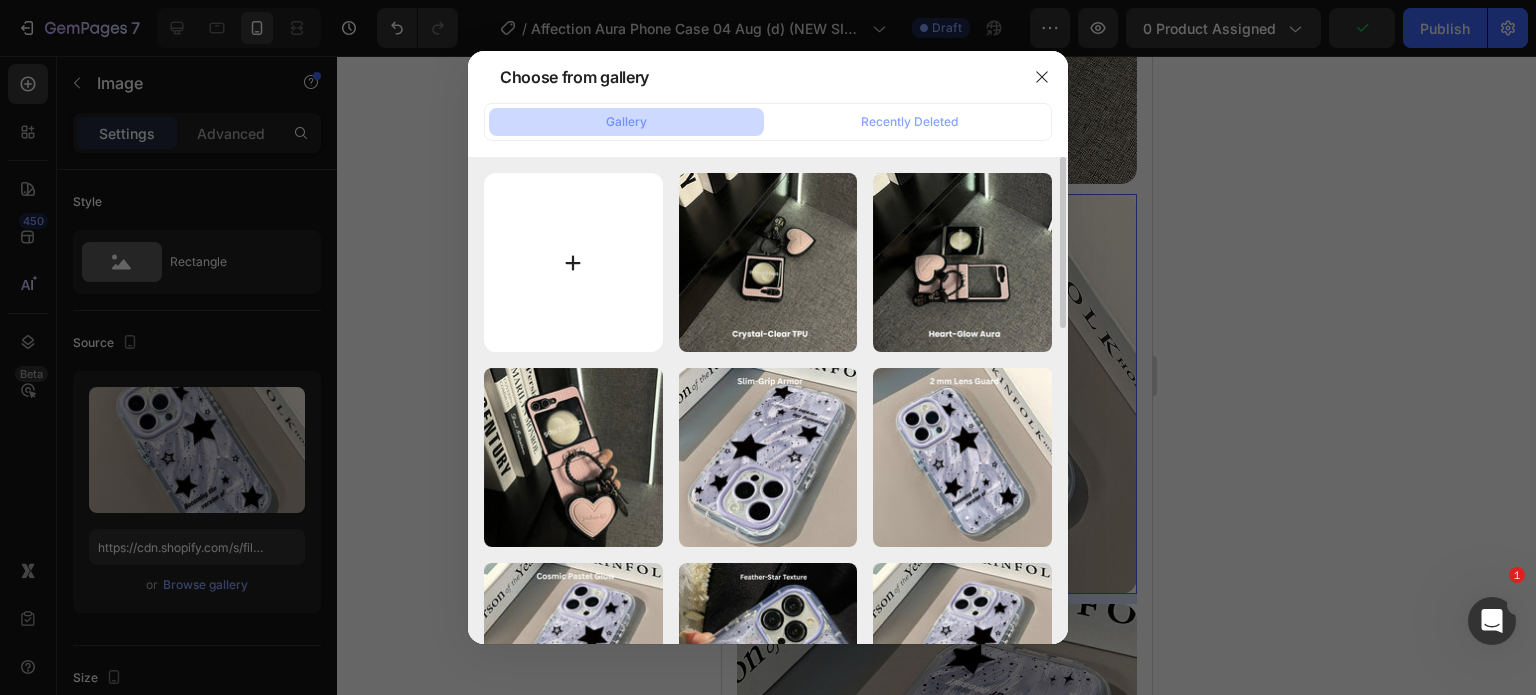 type on "C:\fakepath\Rhinestone Sparkle Frame - 2025-08-04T165844.184.jpg" 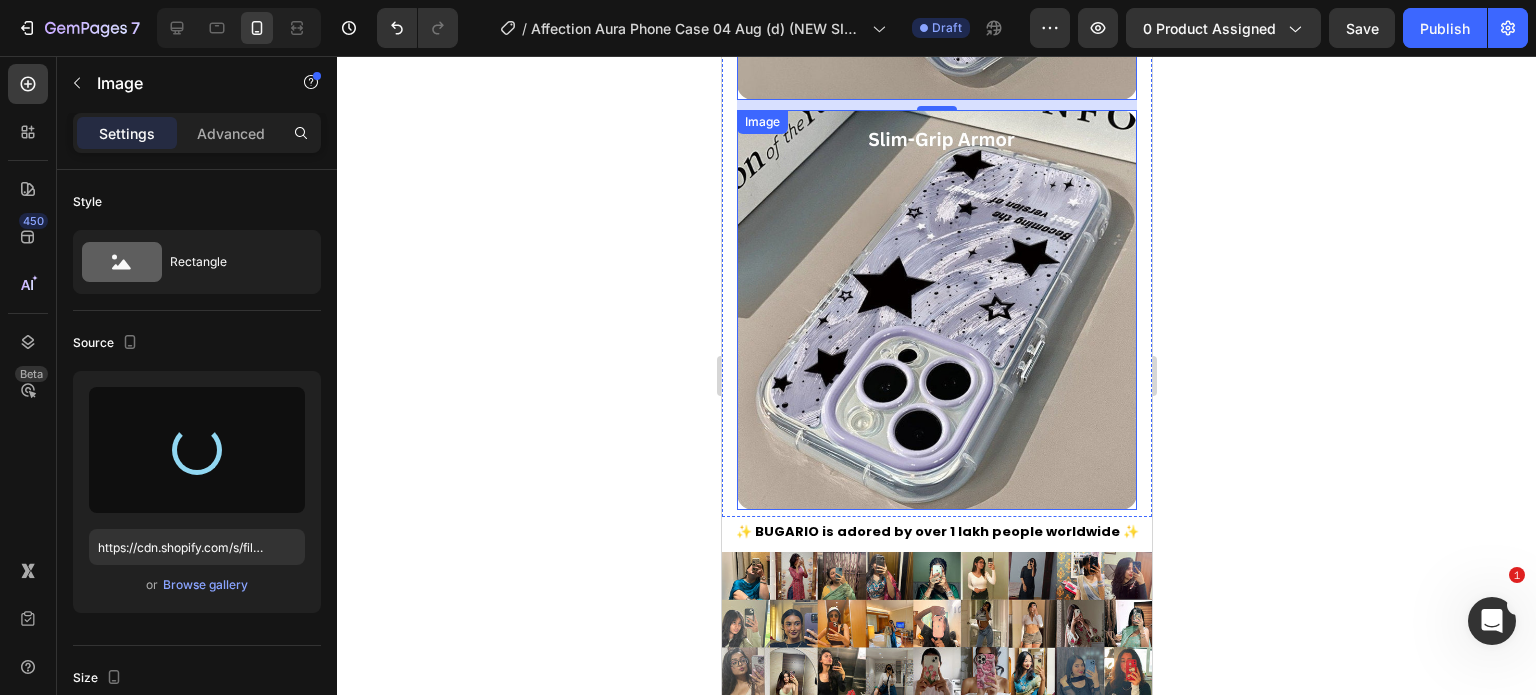 scroll, scrollTop: 4934, scrollLeft: 0, axis: vertical 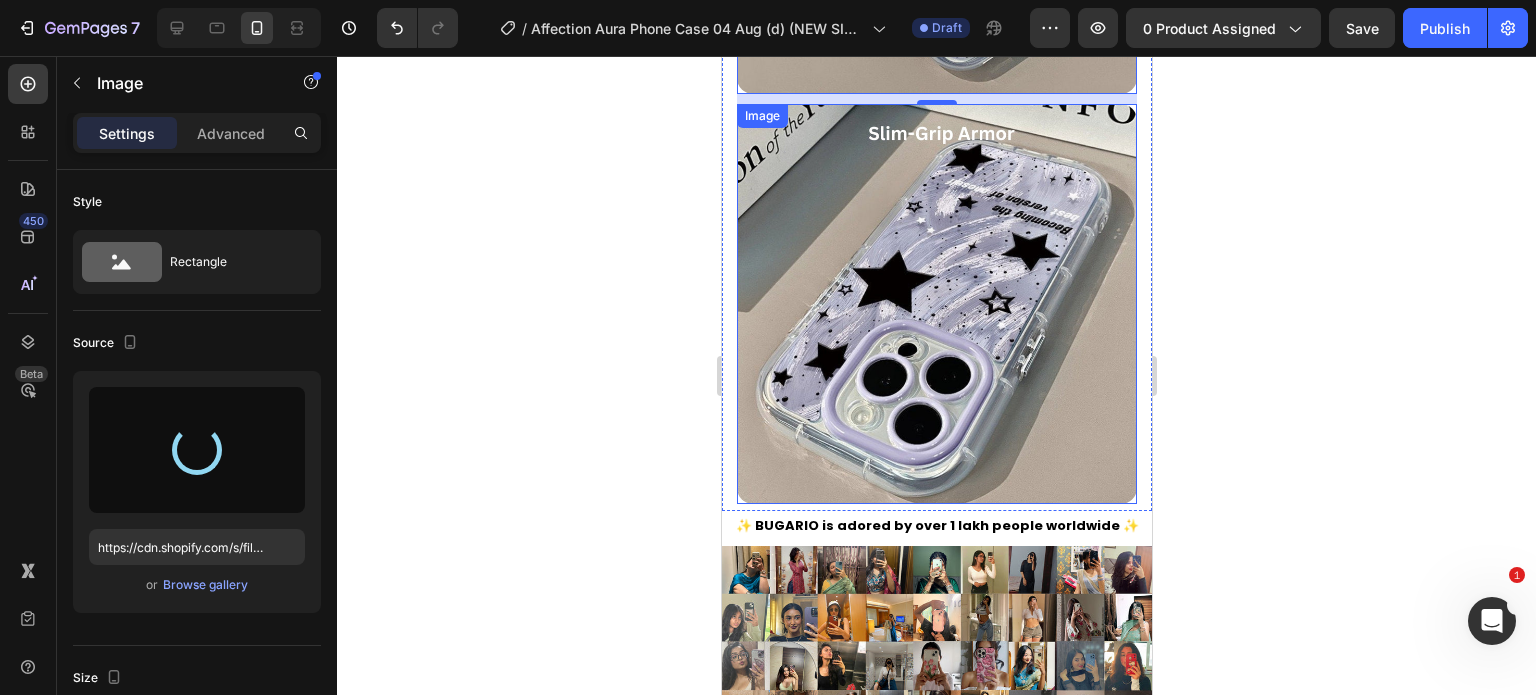 click at bounding box center [936, 304] 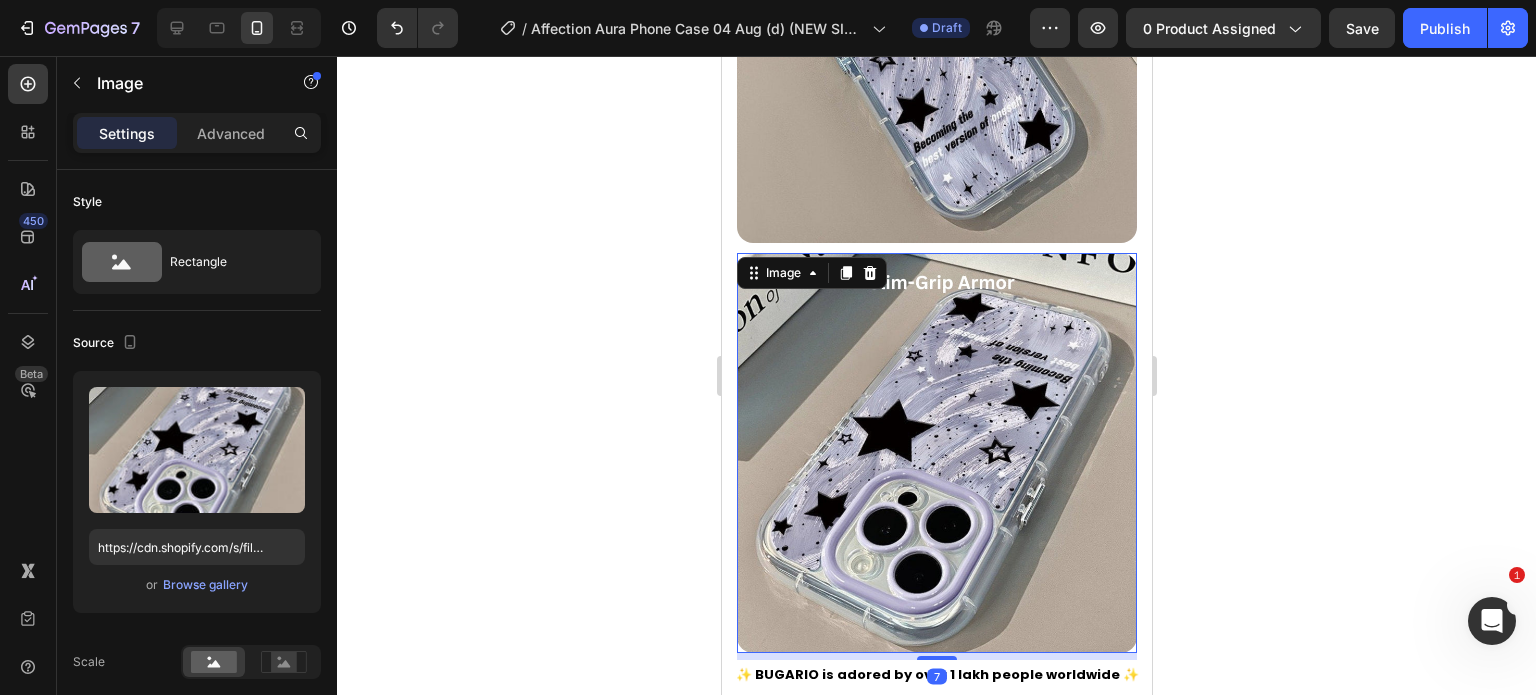 scroll, scrollTop: 4634, scrollLeft: 0, axis: vertical 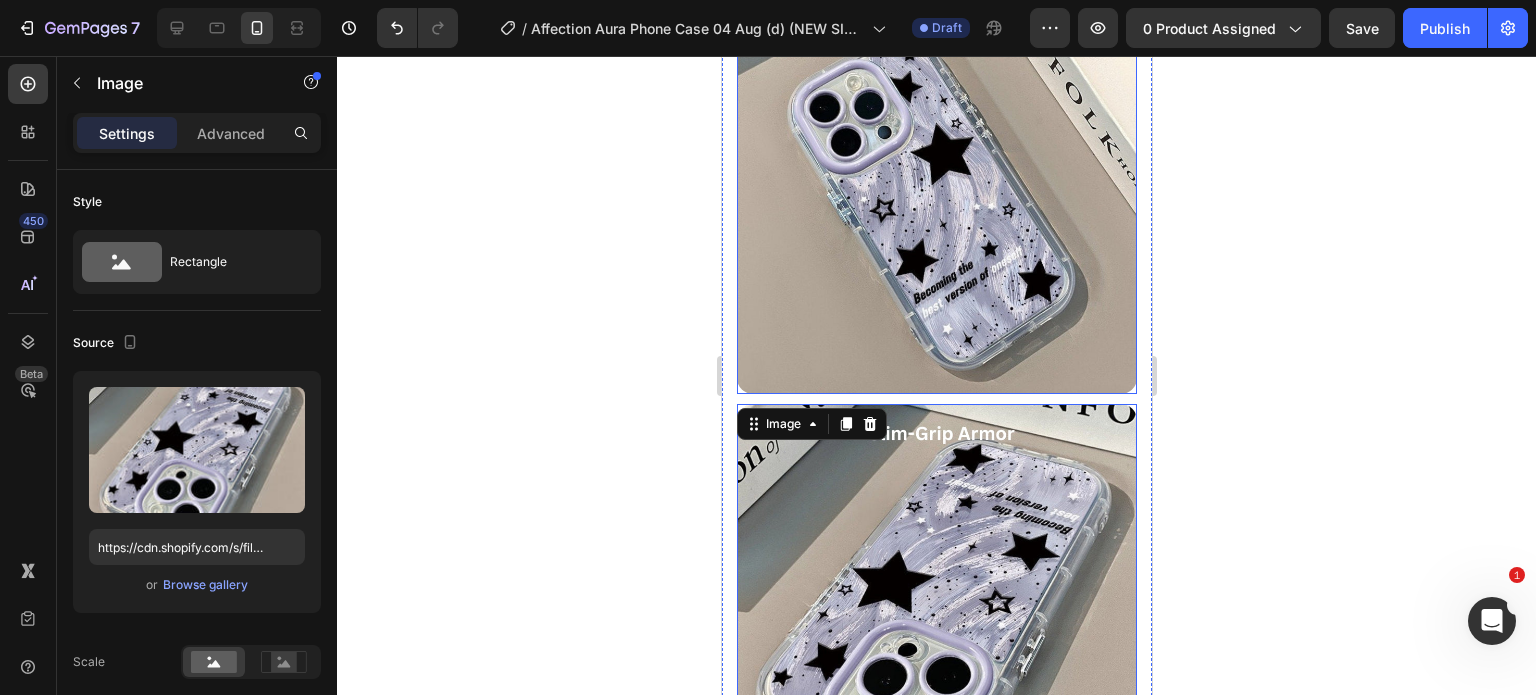 click at bounding box center [936, 194] 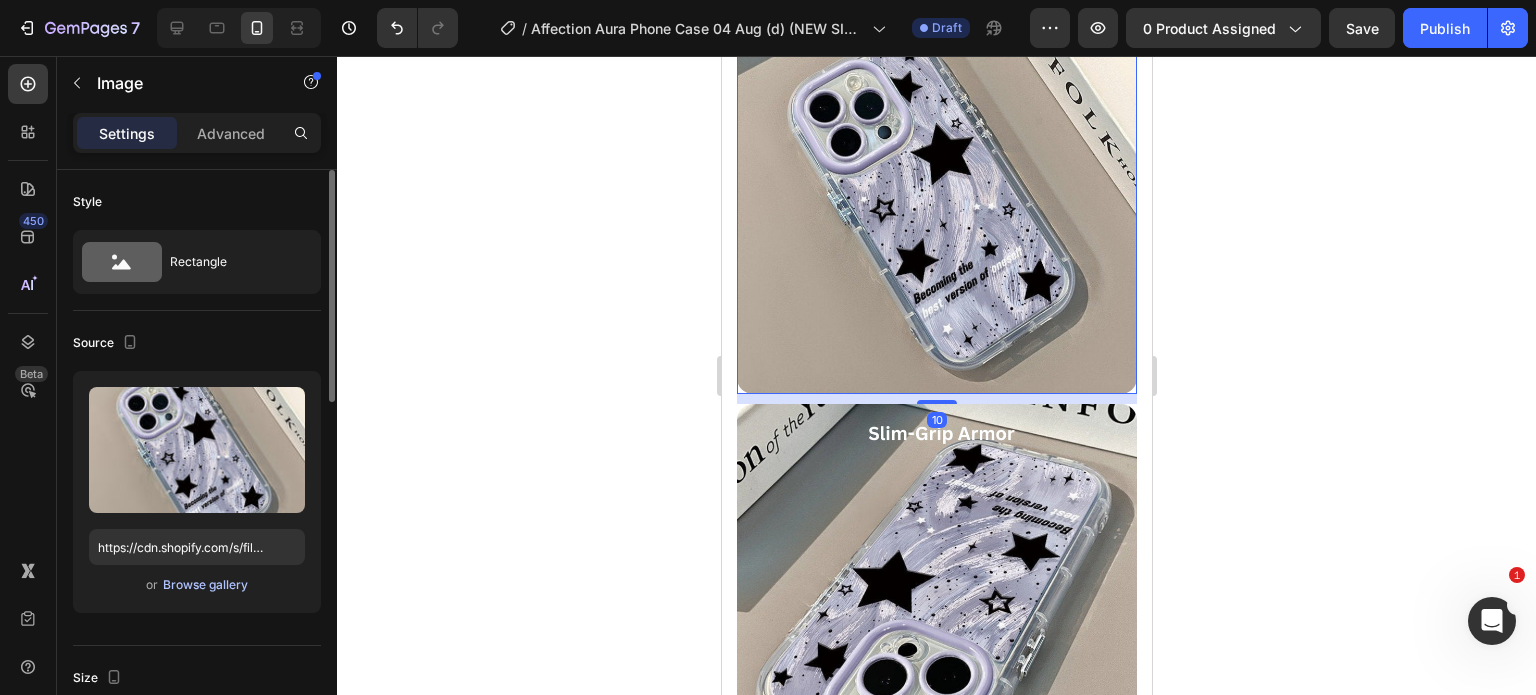 click on "Browse gallery" at bounding box center [205, 585] 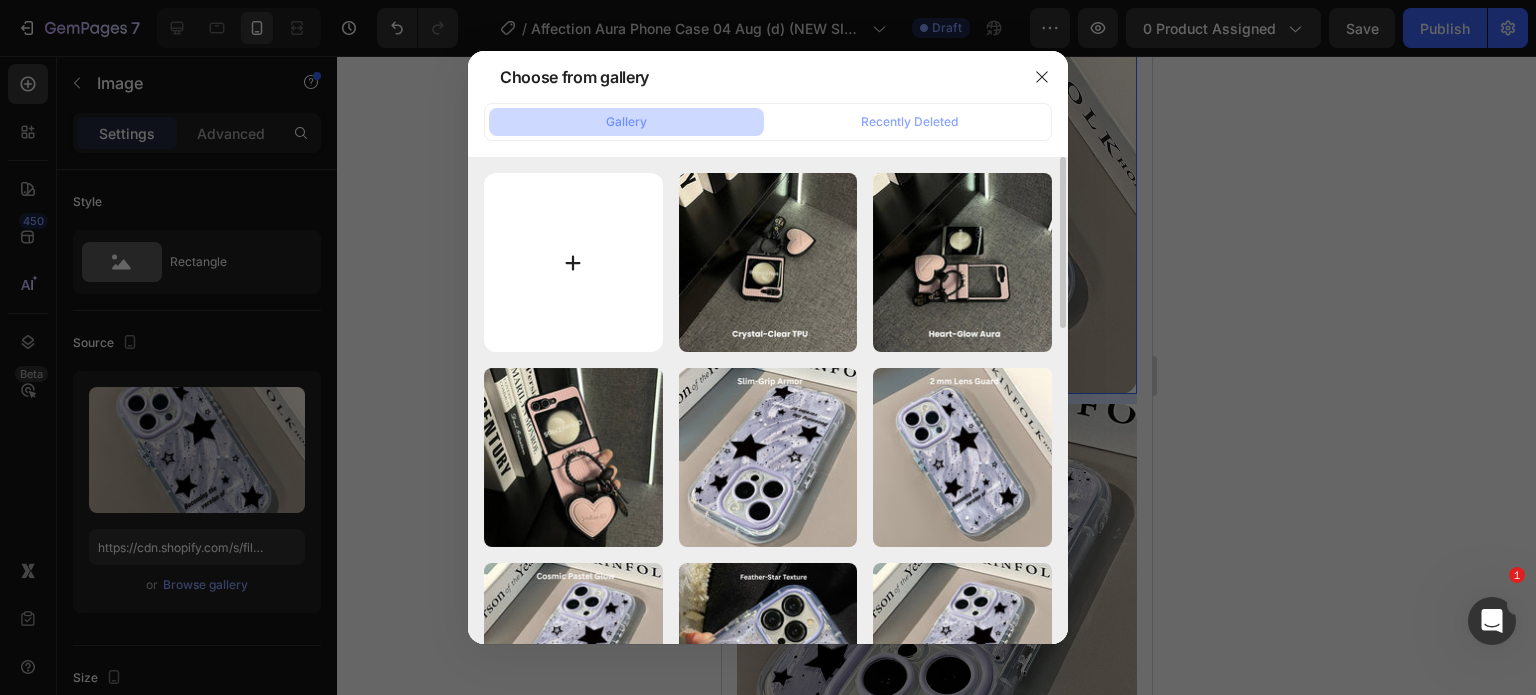 click at bounding box center (573, 262) 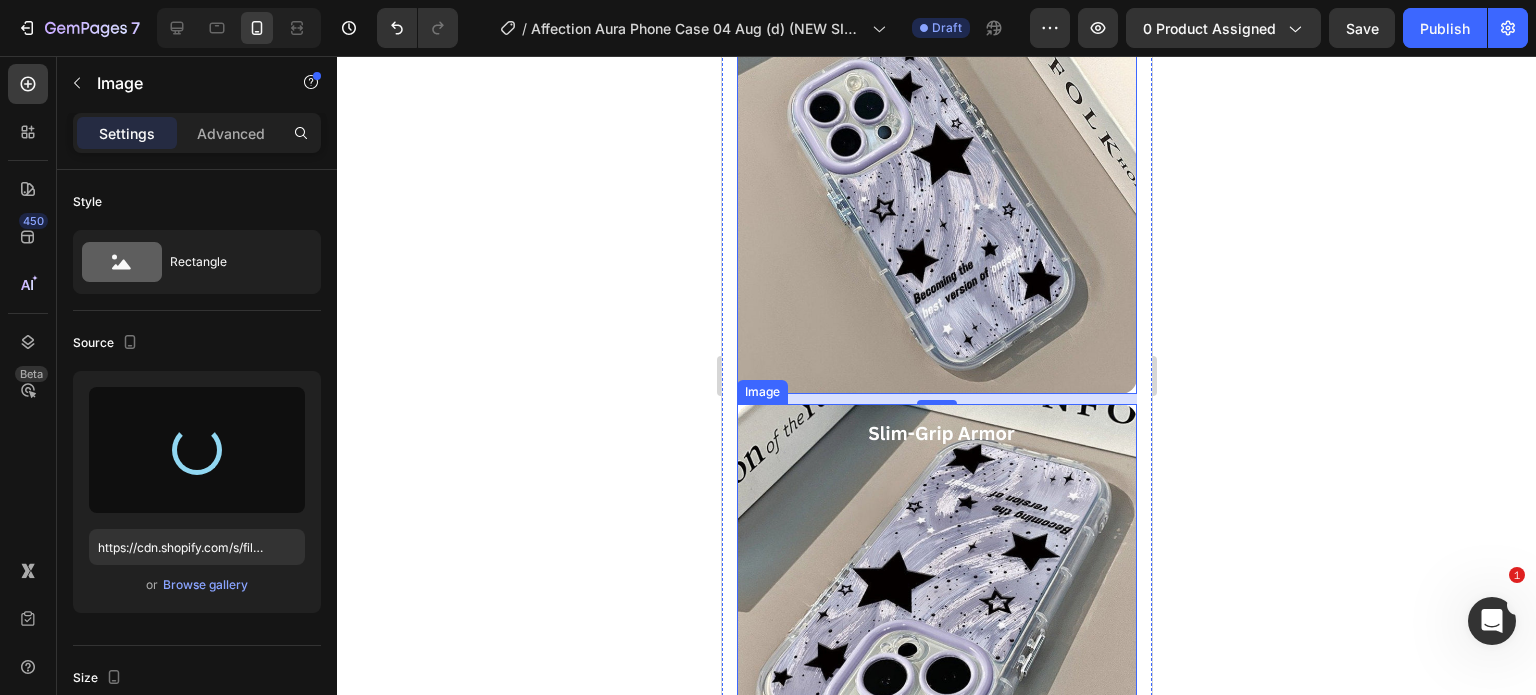 type on "https://cdn.shopify.com/s/files/1/0835/5119/1341/files/gempages_553512382287054019-372dd26c-4035-497f-87a6-27bdbfbe560c.jpg" 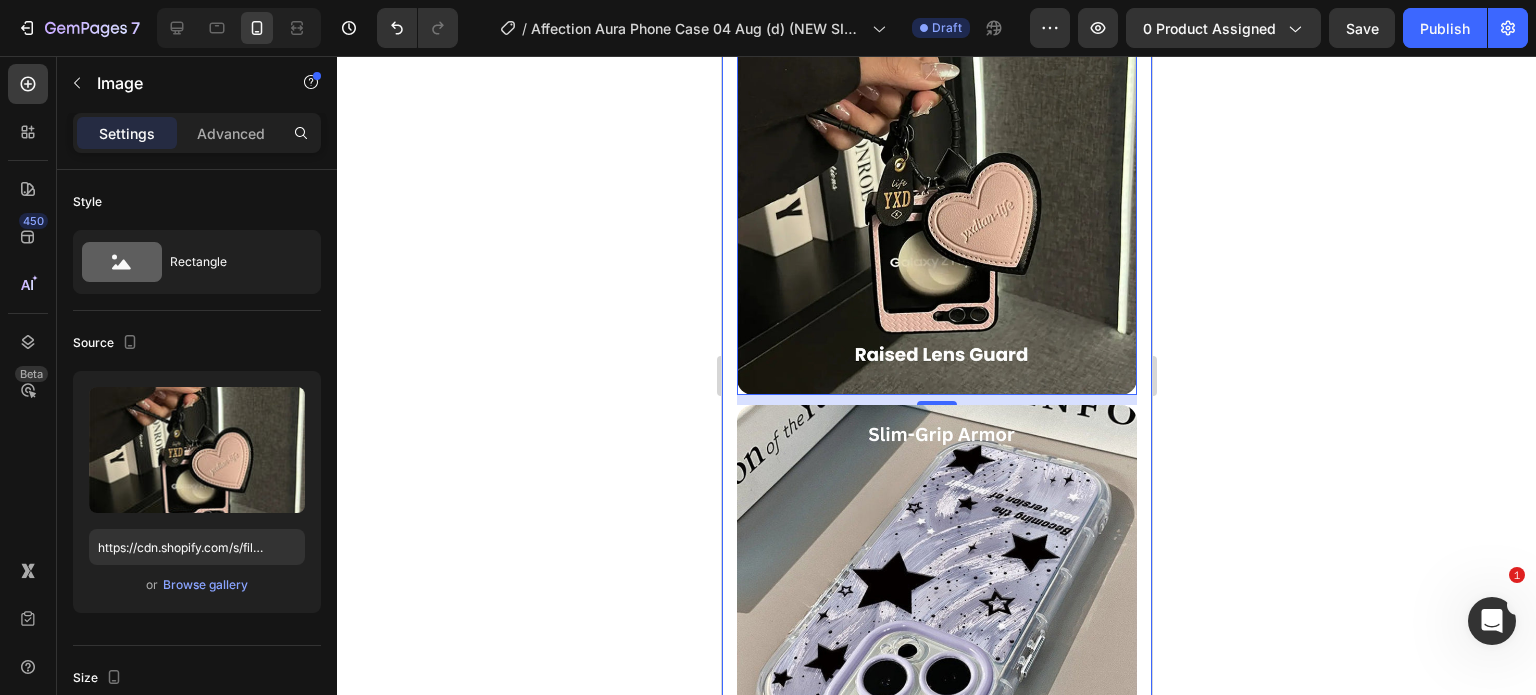 scroll, scrollTop: 4734, scrollLeft: 0, axis: vertical 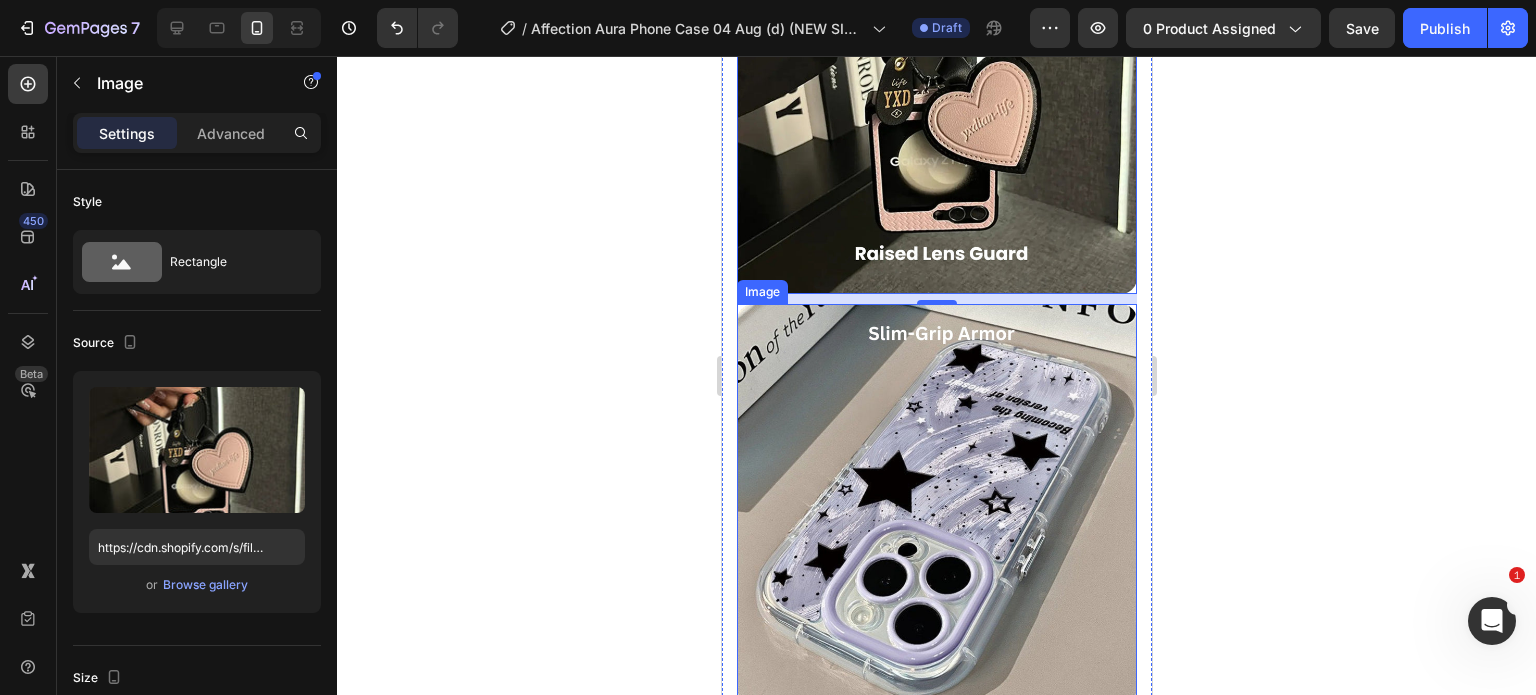 drag, startPoint x: 903, startPoint y: 423, endPoint x: 881, endPoint y: 430, distance: 23.086792 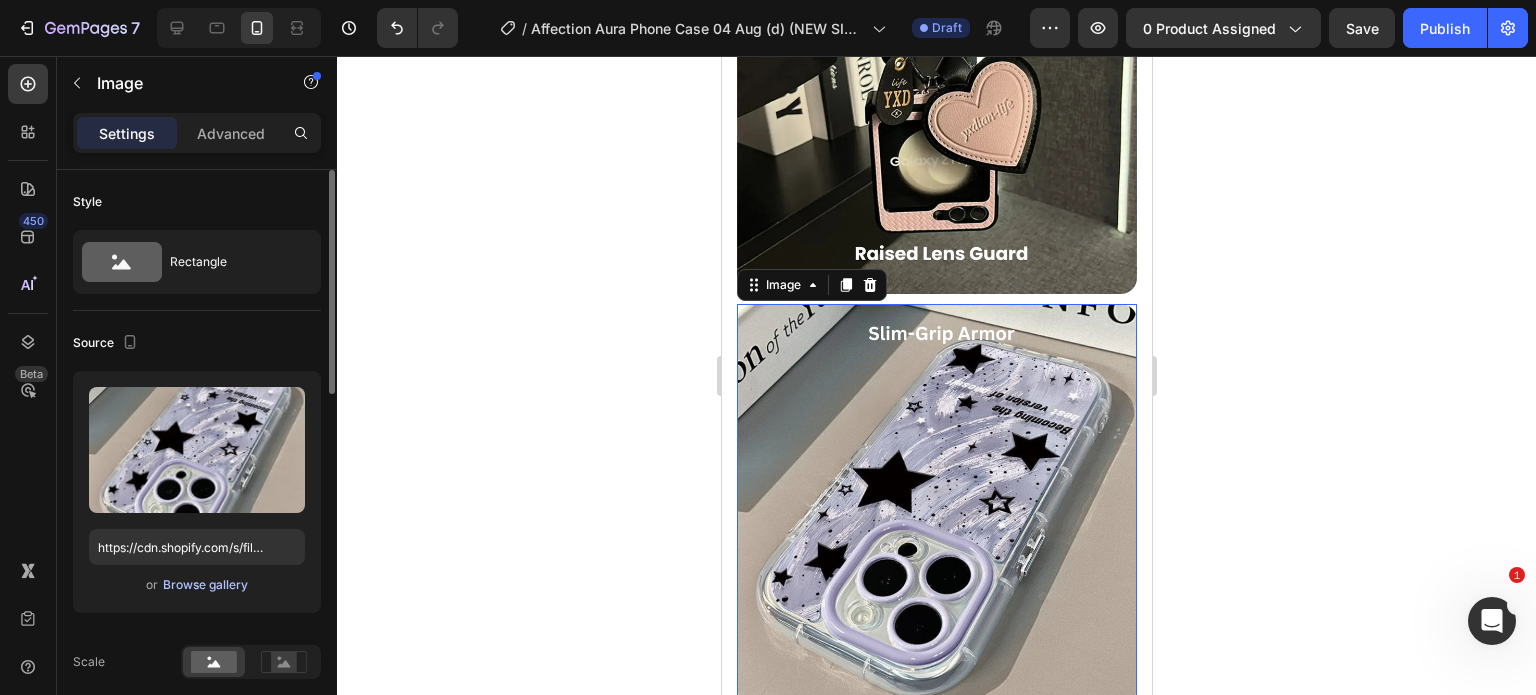 click on "Browse gallery" at bounding box center (205, 585) 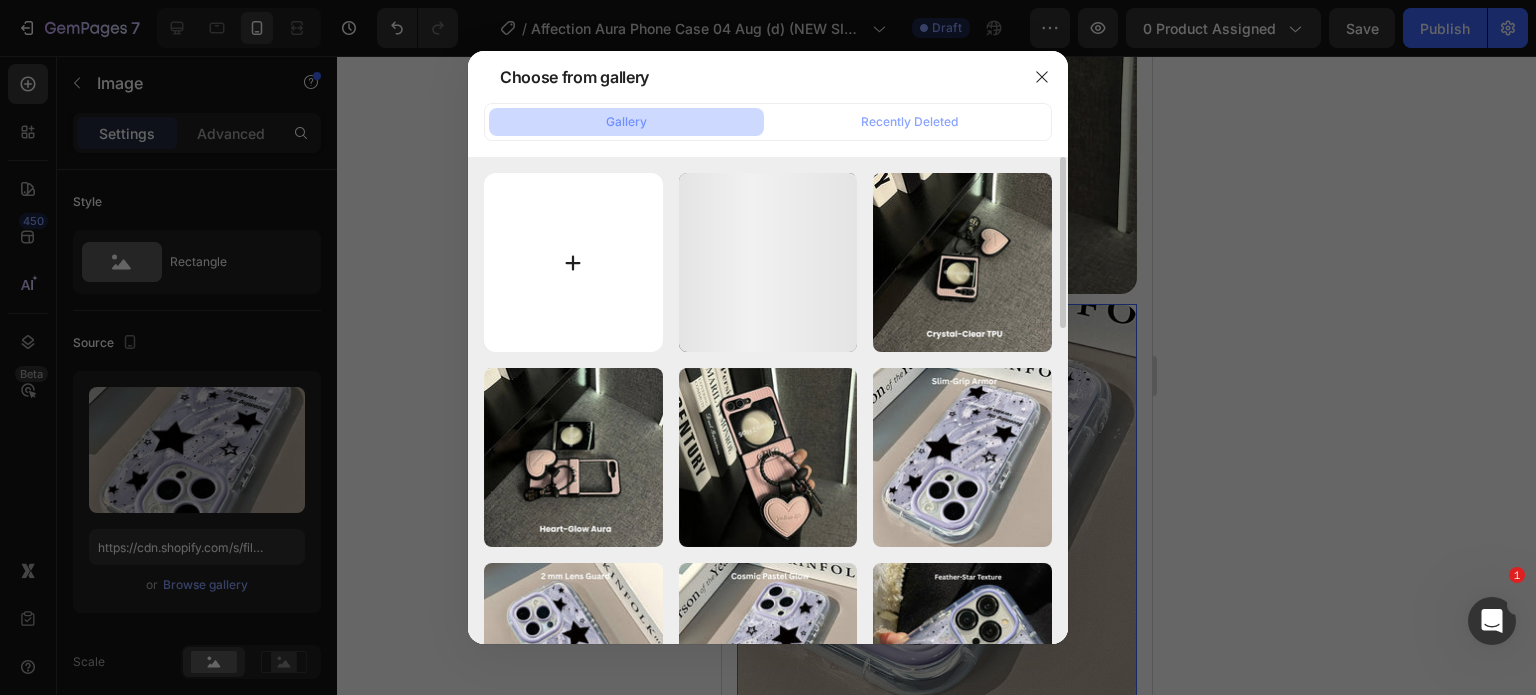 click at bounding box center (573, 262) 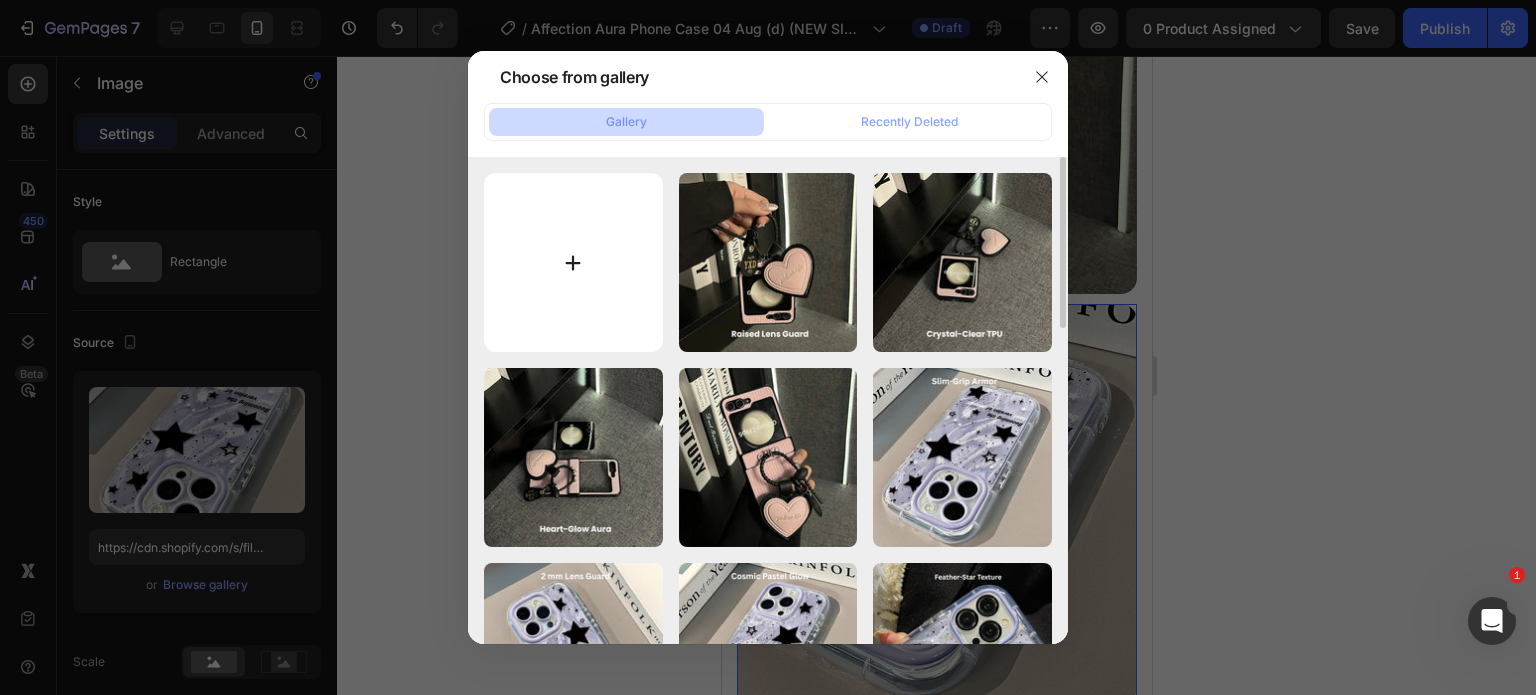 type on "C:\fakepath\Rhinestone Sparkle Frame - 2025-08-04T170022.793.jpg" 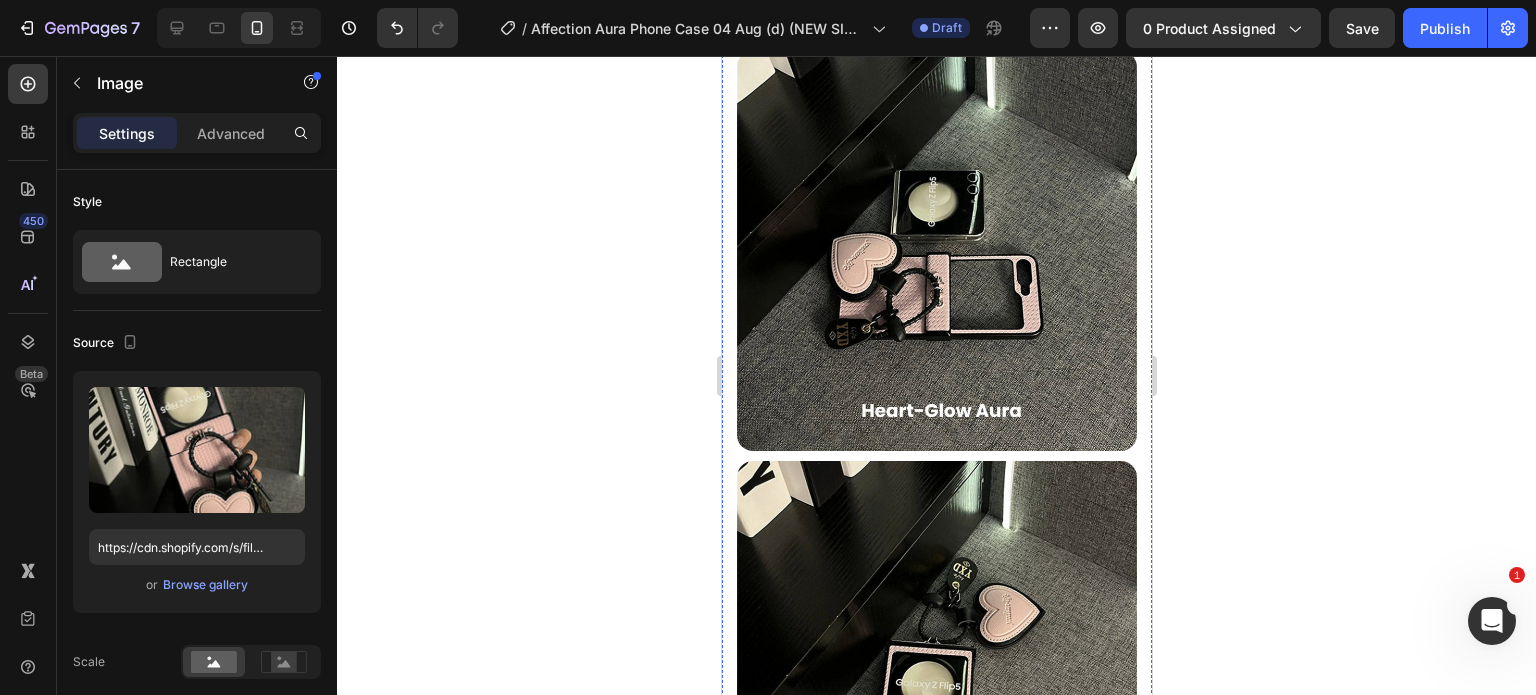 scroll, scrollTop: 3634, scrollLeft: 0, axis: vertical 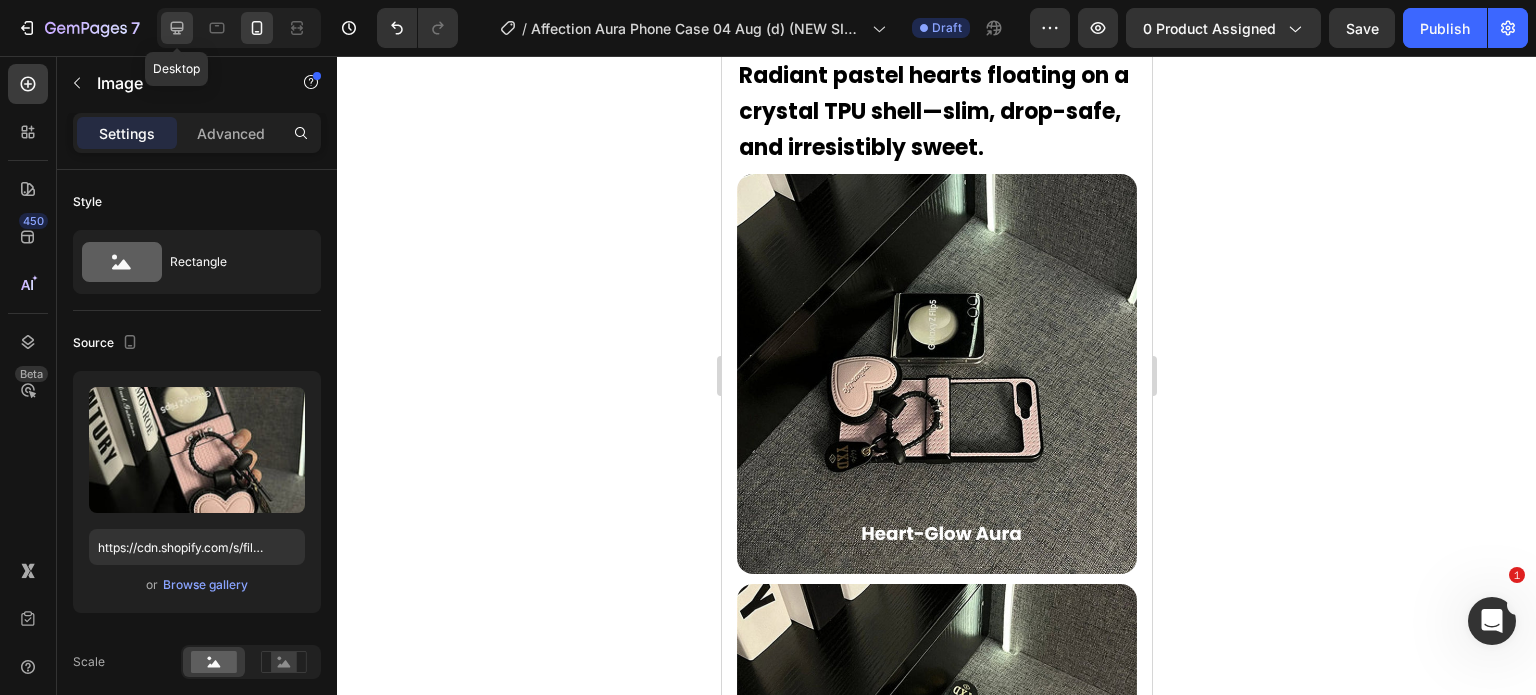 click 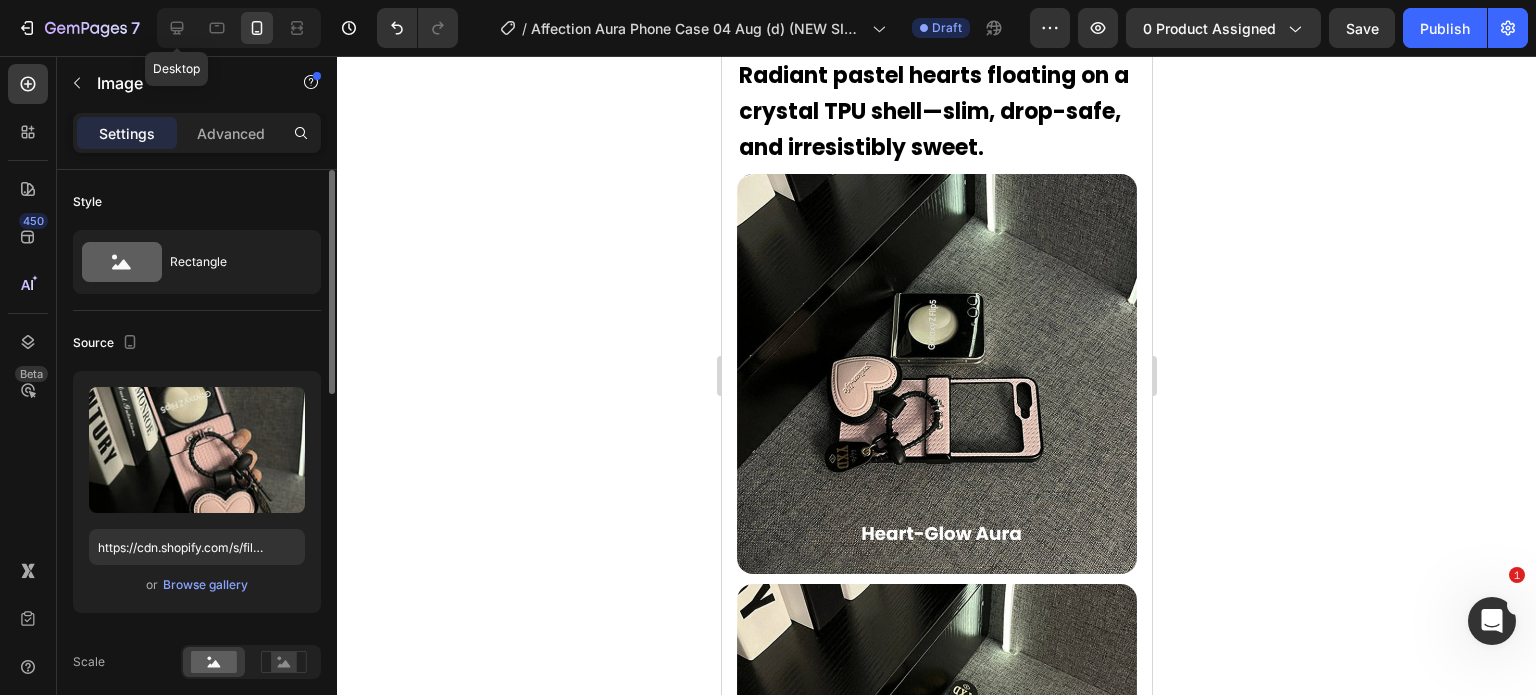 type on "https://cdn.shopify.com/s/files/1/0835/5119/1341/files/gempages_553512382287054019-deec7e90-49a4-4a47-98e7-8a91ad55b378.jpg" 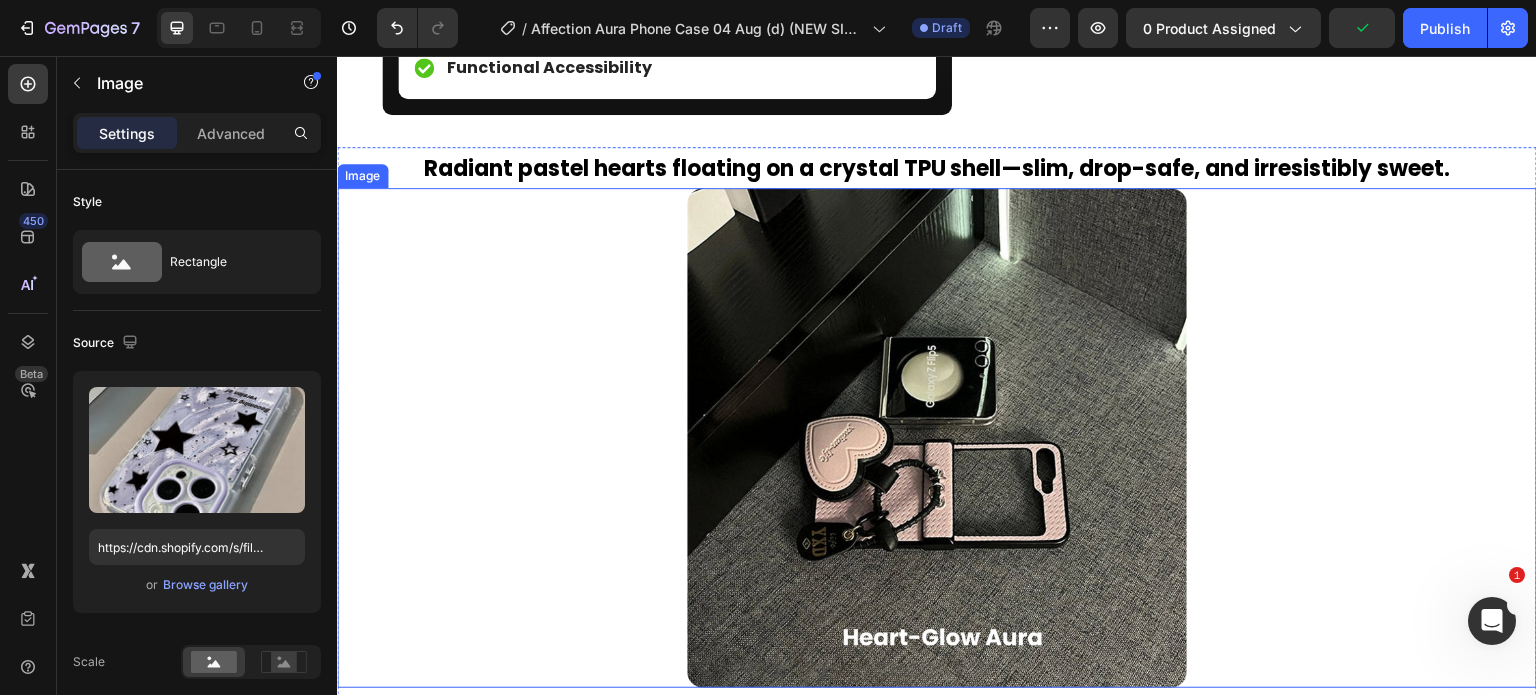 scroll, scrollTop: 4001, scrollLeft: 0, axis: vertical 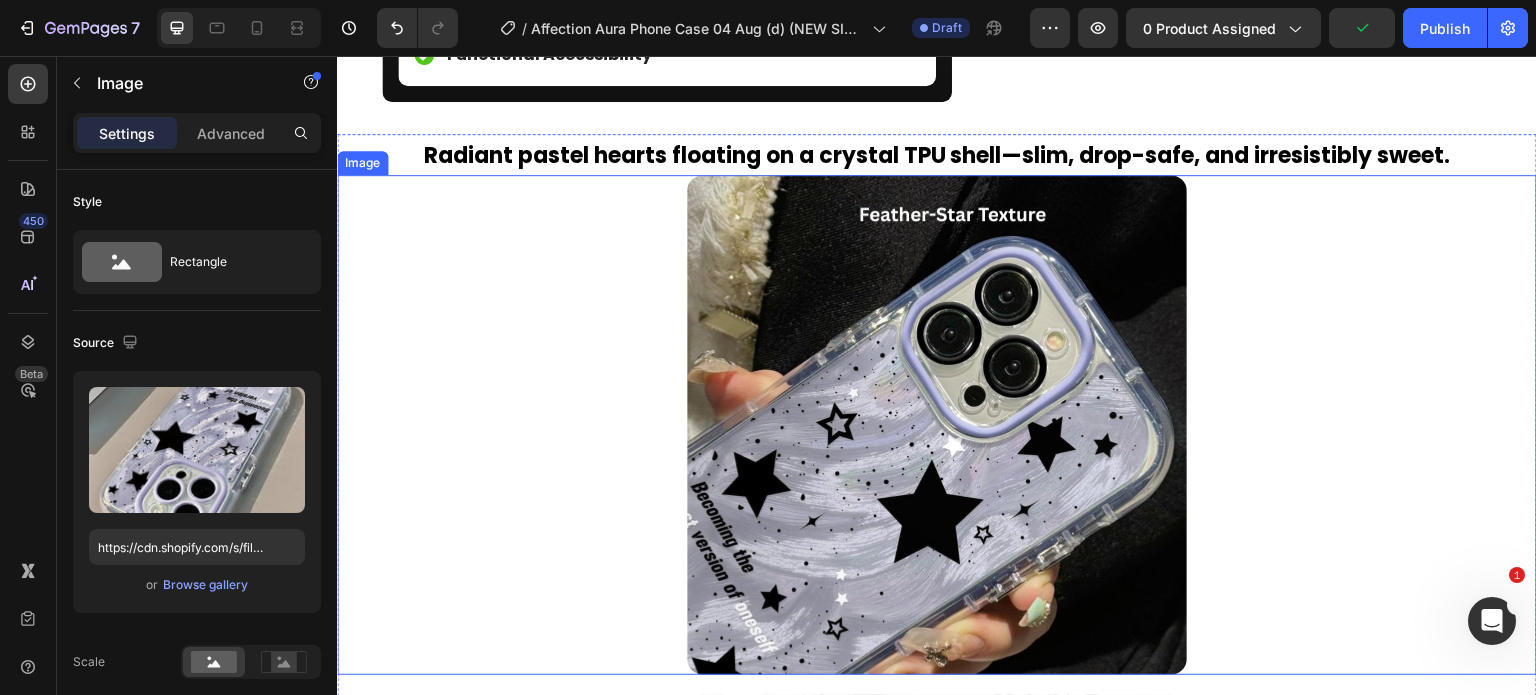 click at bounding box center [937, 425] 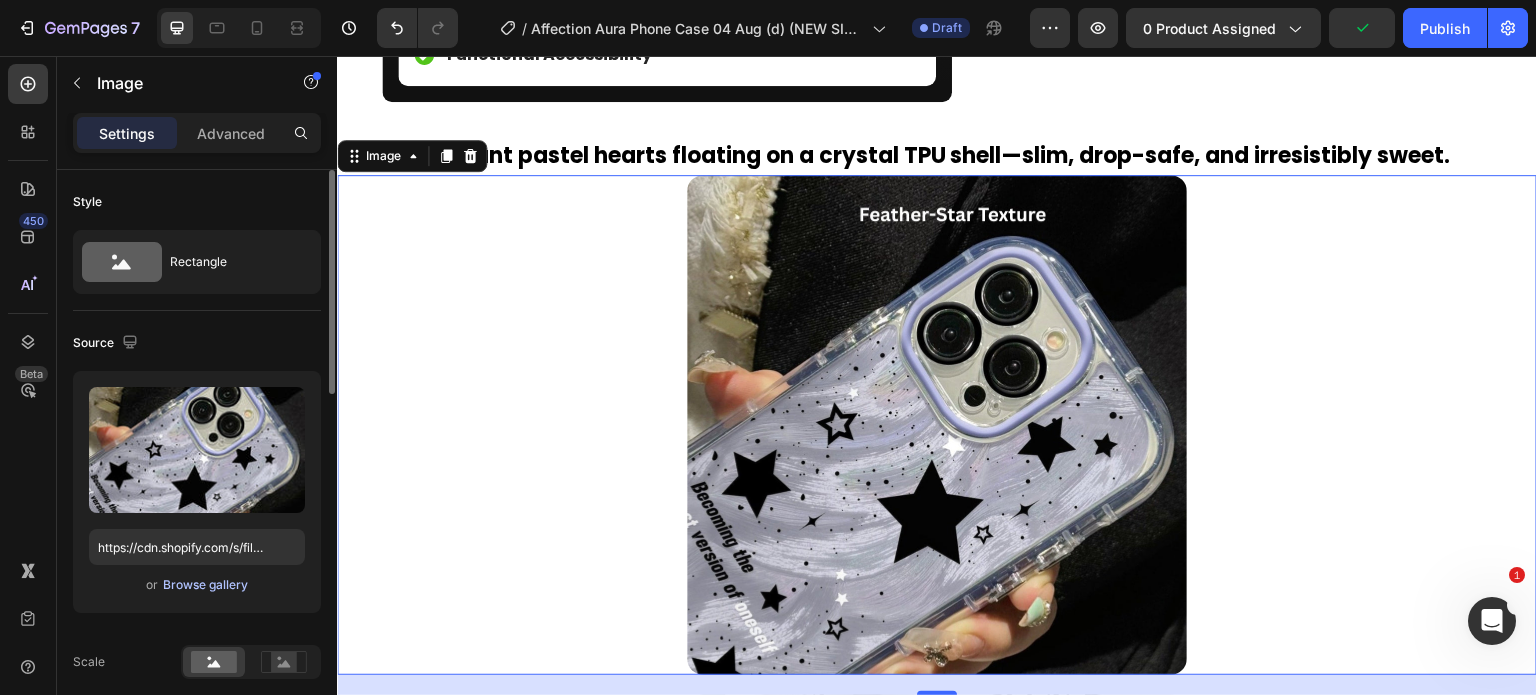 click on "Browse gallery" at bounding box center (205, 585) 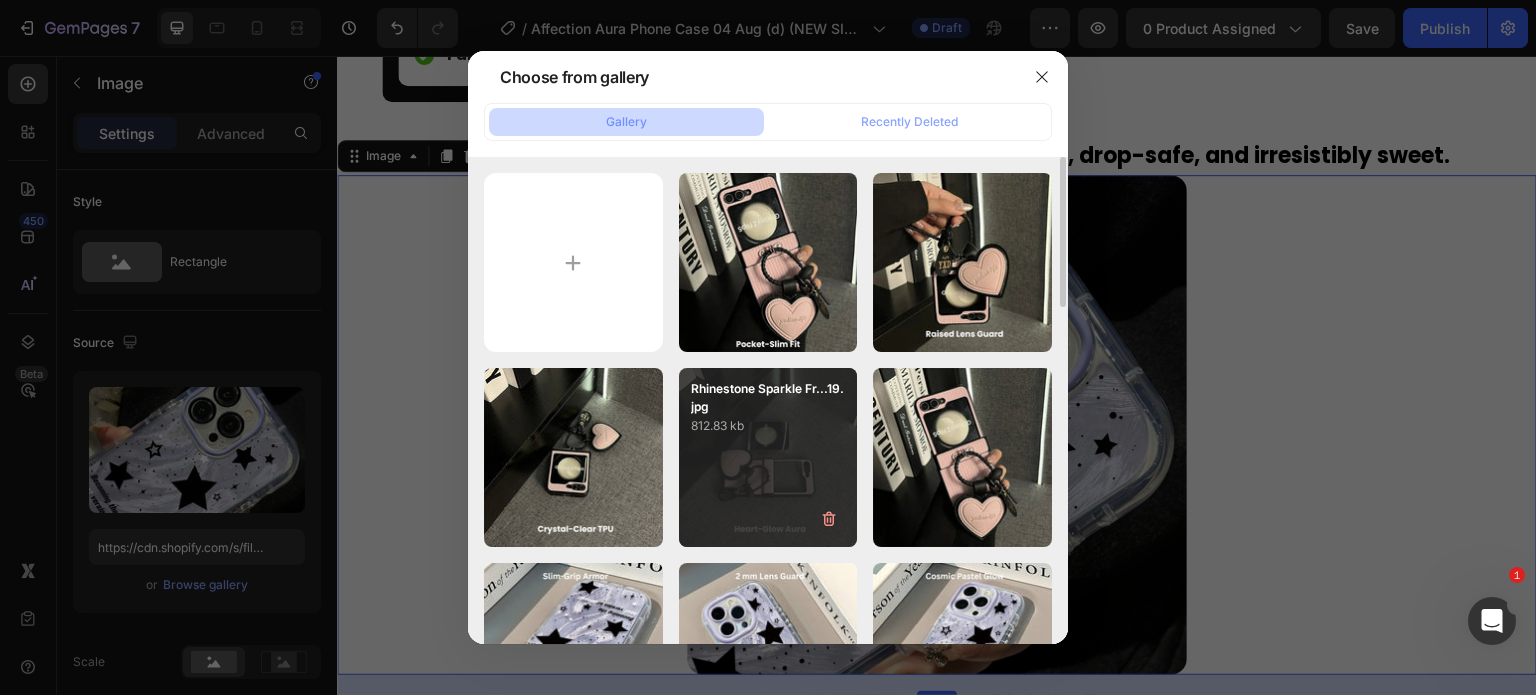 click on "Rhinestone Sparkle Fr...19.jpg 812.83 kb" at bounding box center [768, 457] 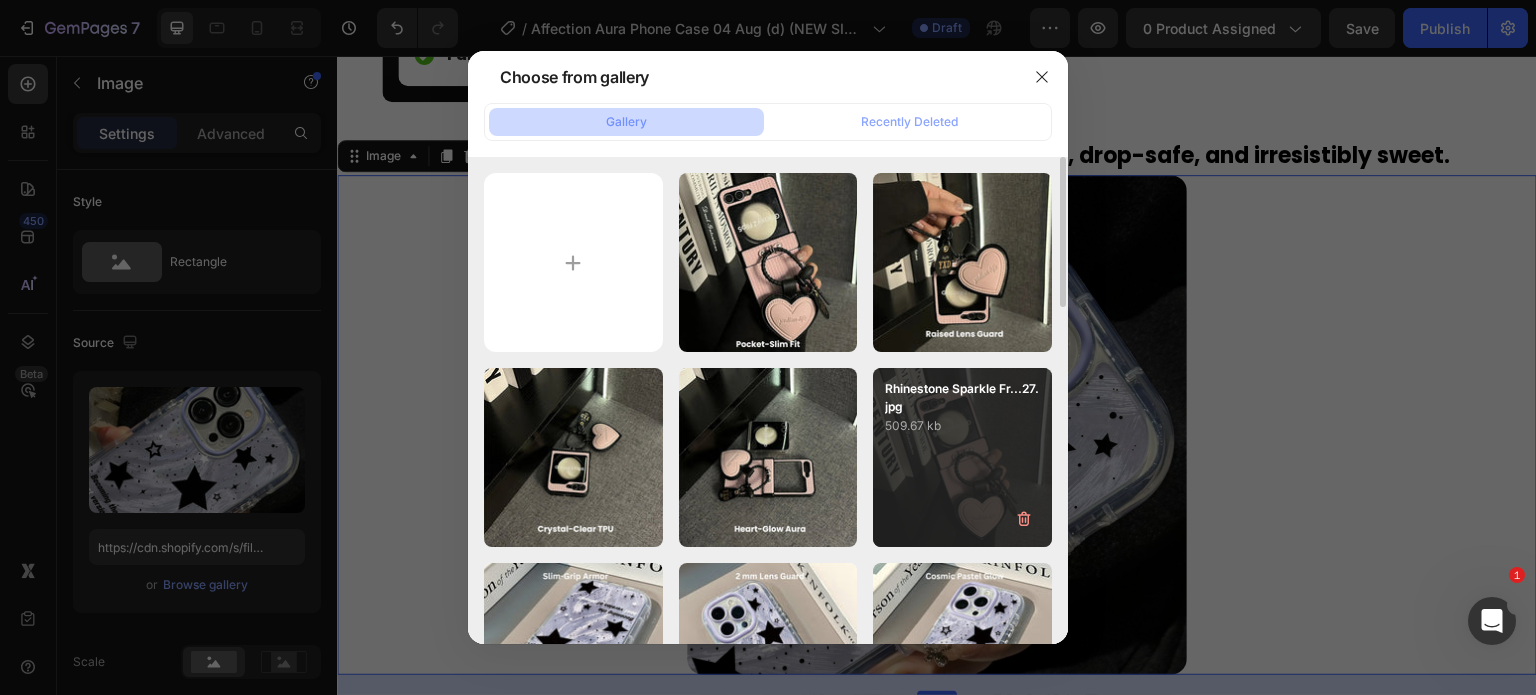 type on "https://cdn.shopify.com/s/files/1/0835/5119/1341/files/gempages_553512382287054019-6e9fa3d0-d658-4362-abc2-cc5c88624abe.jpg" 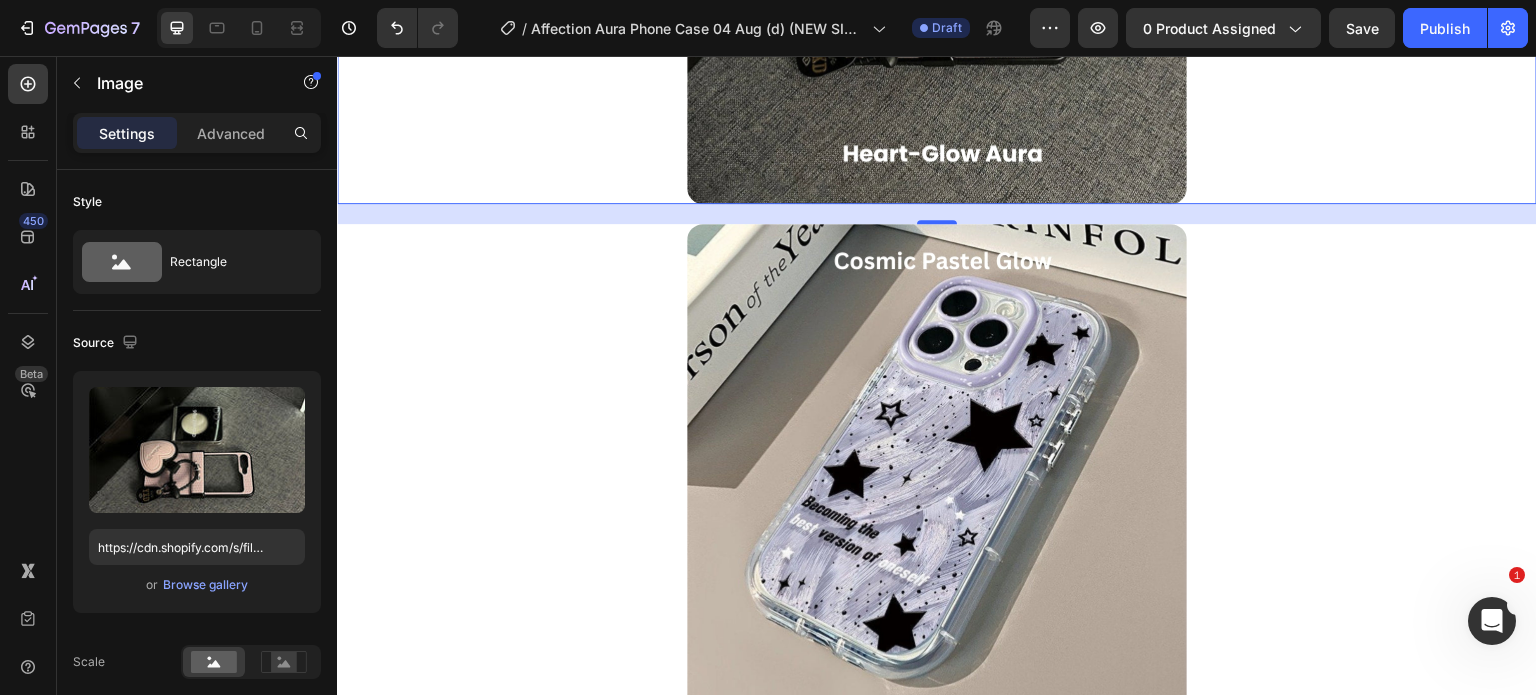 scroll, scrollTop: 4501, scrollLeft: 0, axis: vertical 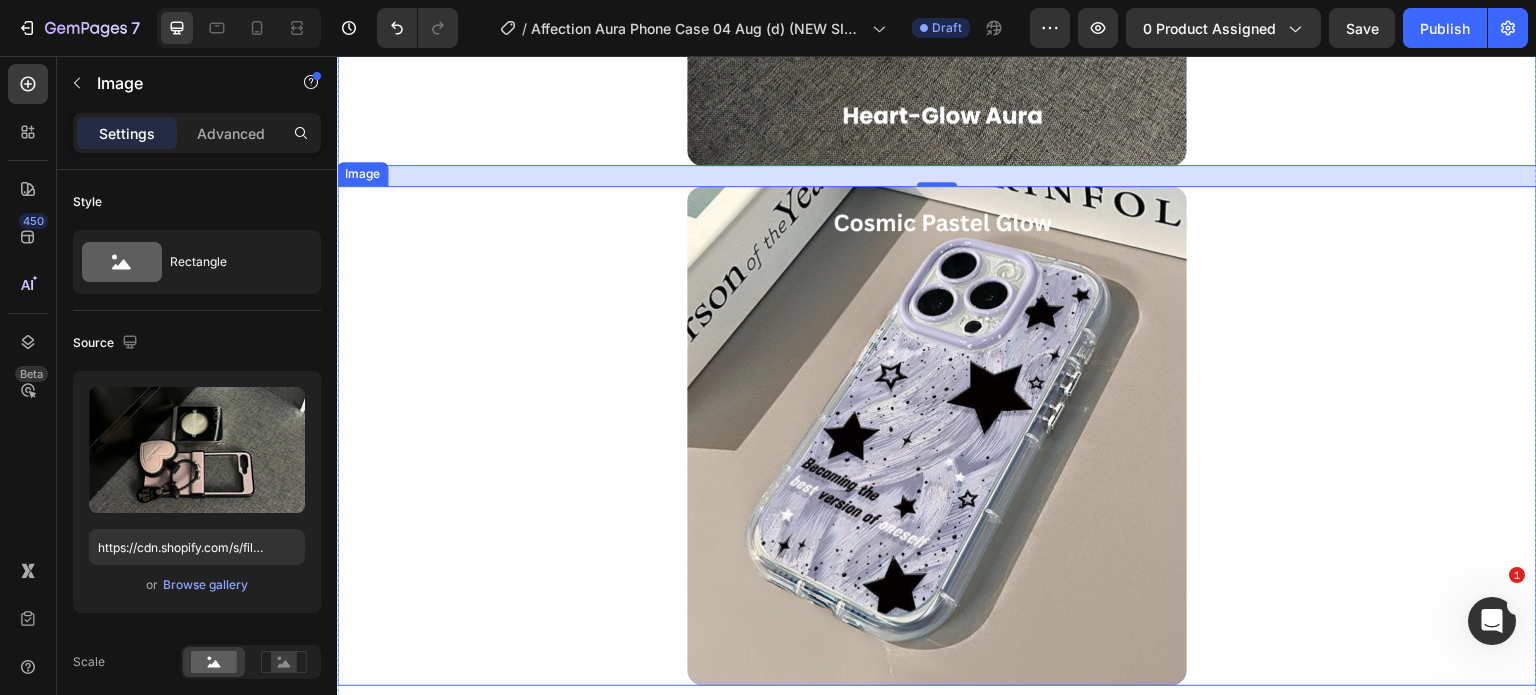 click at bounding box center [937, 436] 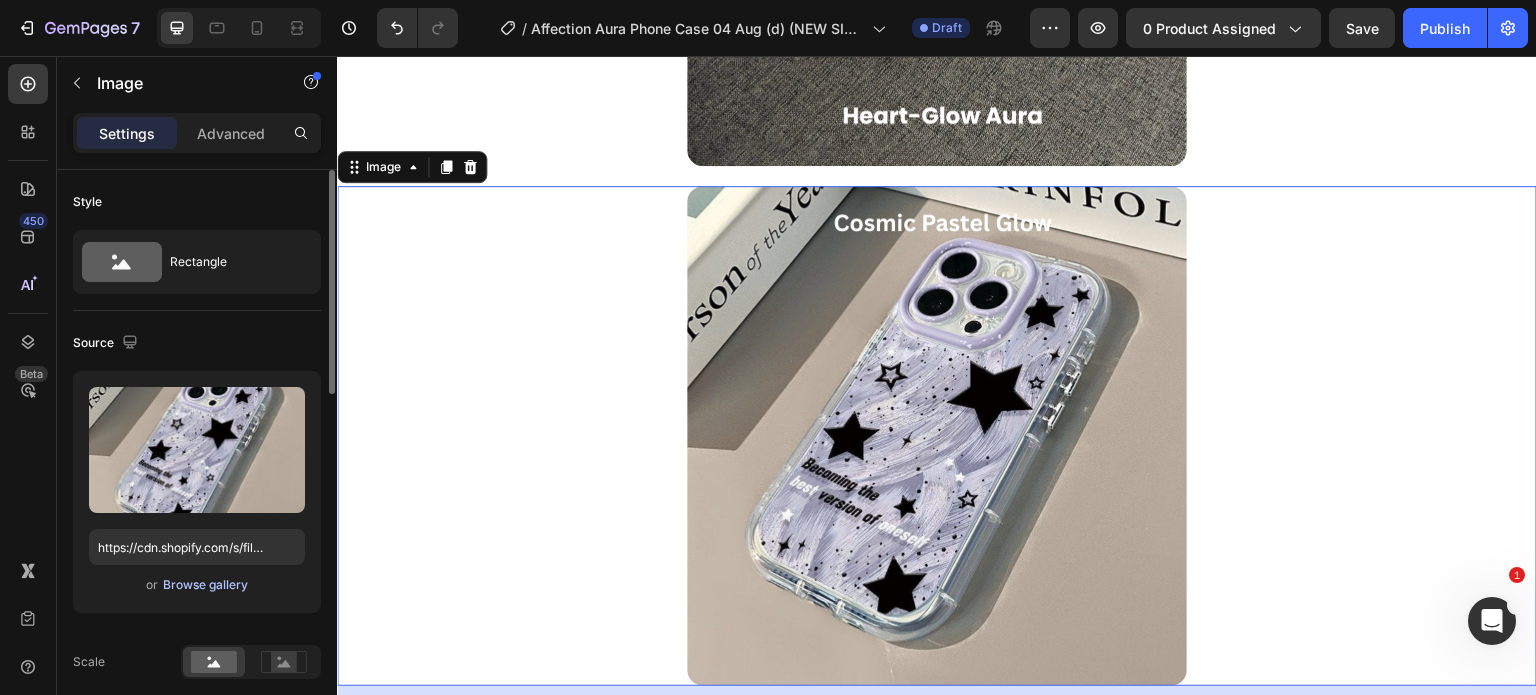 click on "Browse gallery" at bounding box center (205, 585) 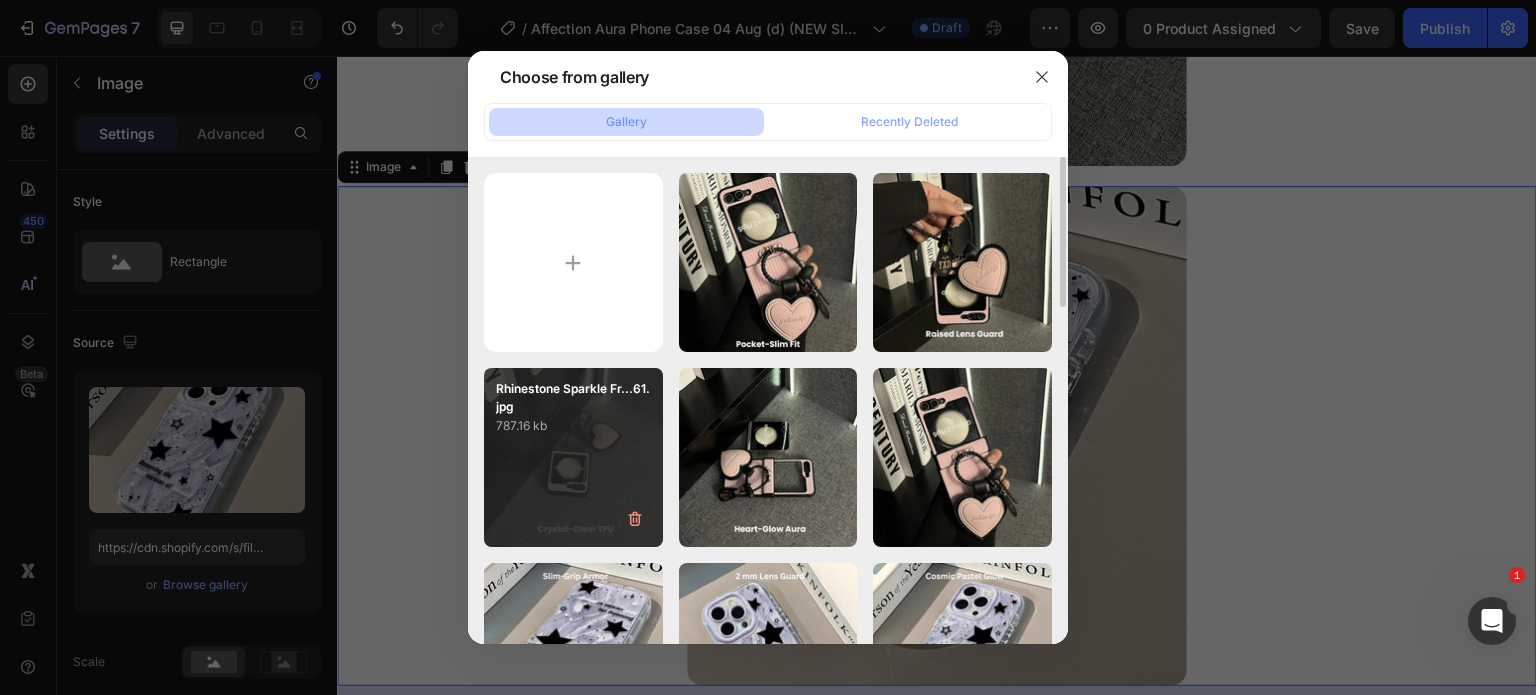 click on "787.16 kb" at bounding box center (573, 426) 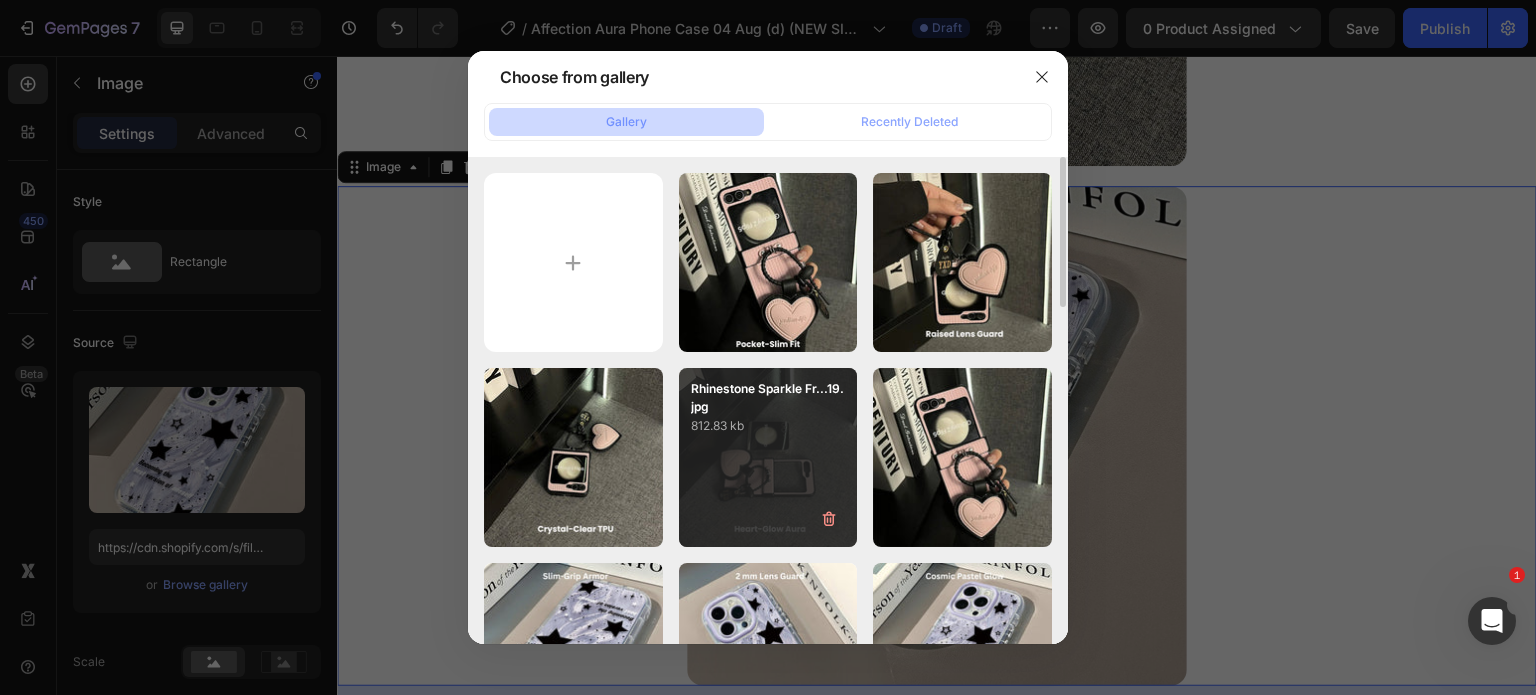 type on "https://cdn.shopify.com/s/files/1/0835/5119/1341/files/gempages_553512382287054019-5b0c20bb-9d61-42eb-9ef3-48bd832a6e7a.jpg" 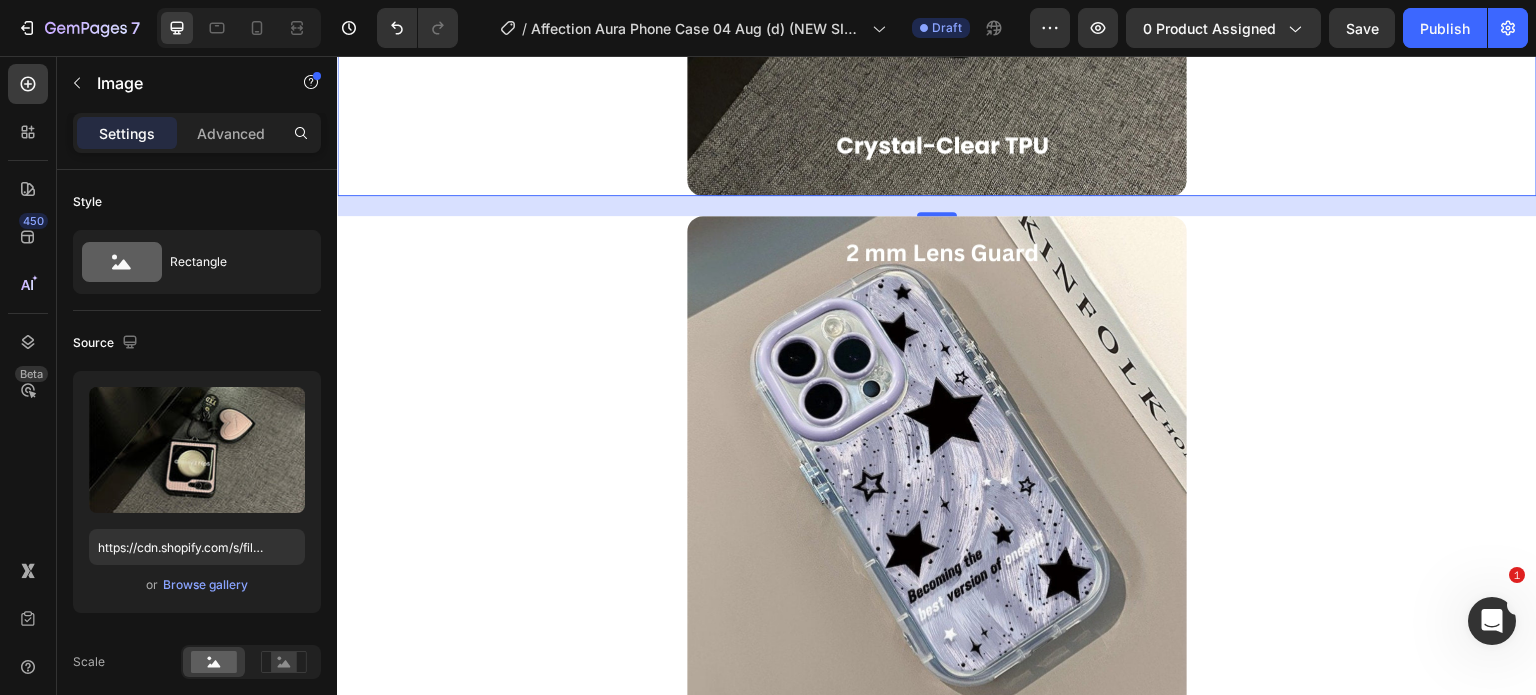 scroll, scrollTop: 5001, scrollLeft: 0, axis: vertical 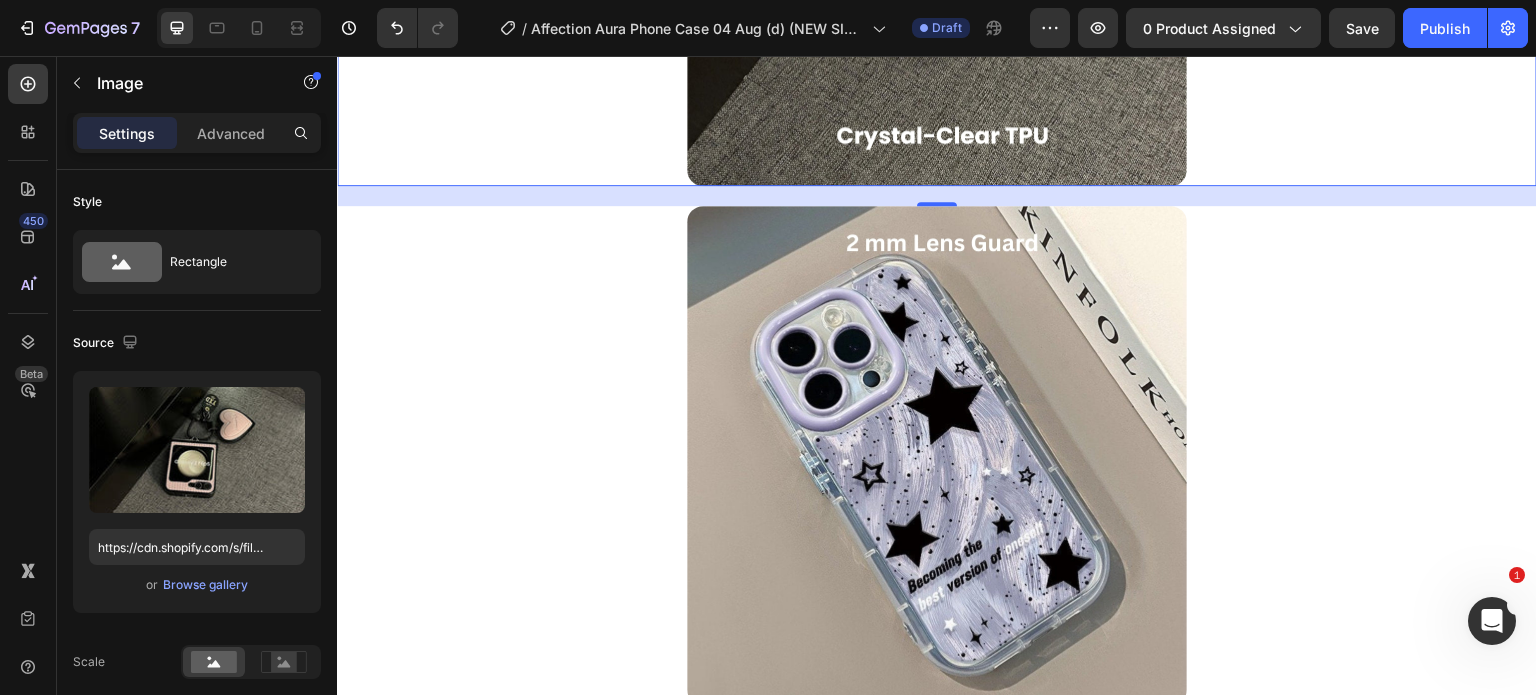 click at bounding box center [937, 456] 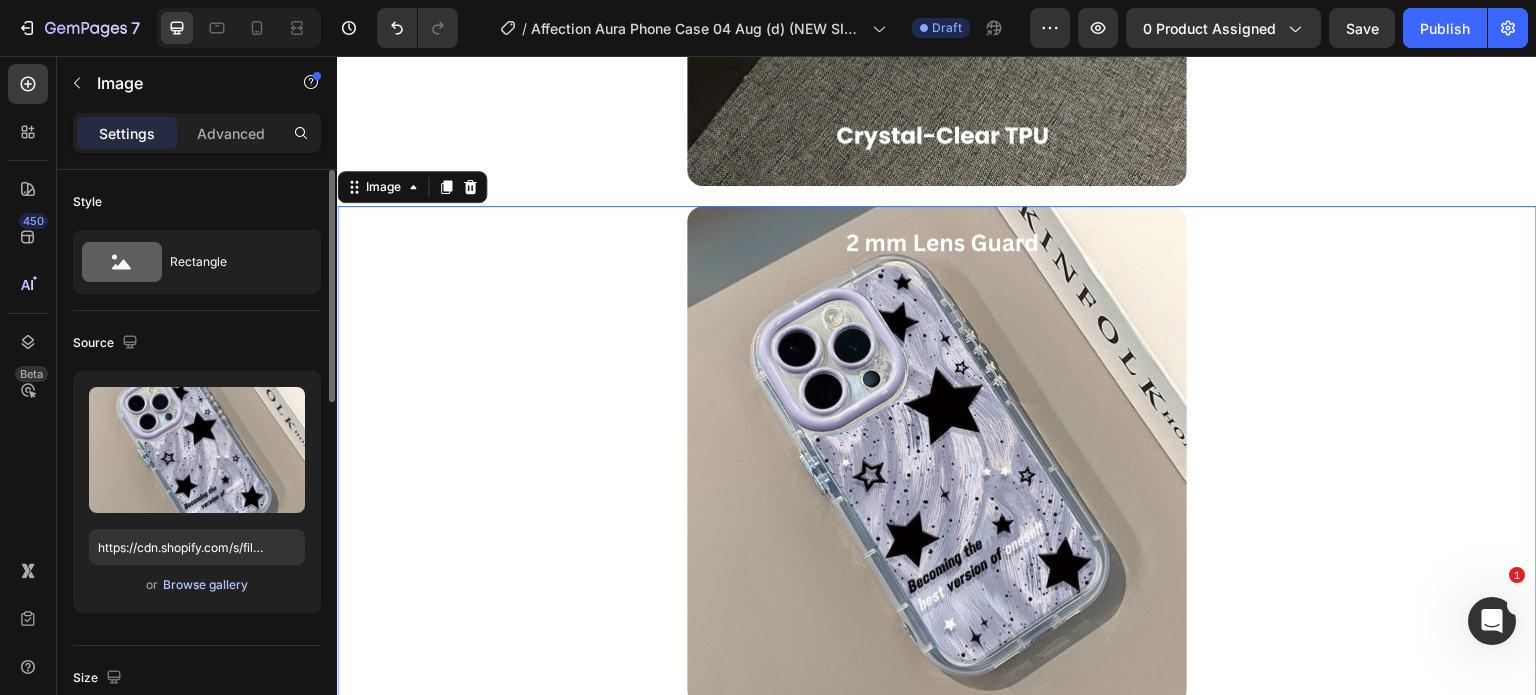 click on "Browse gallery" at bounding box center (205, 585) 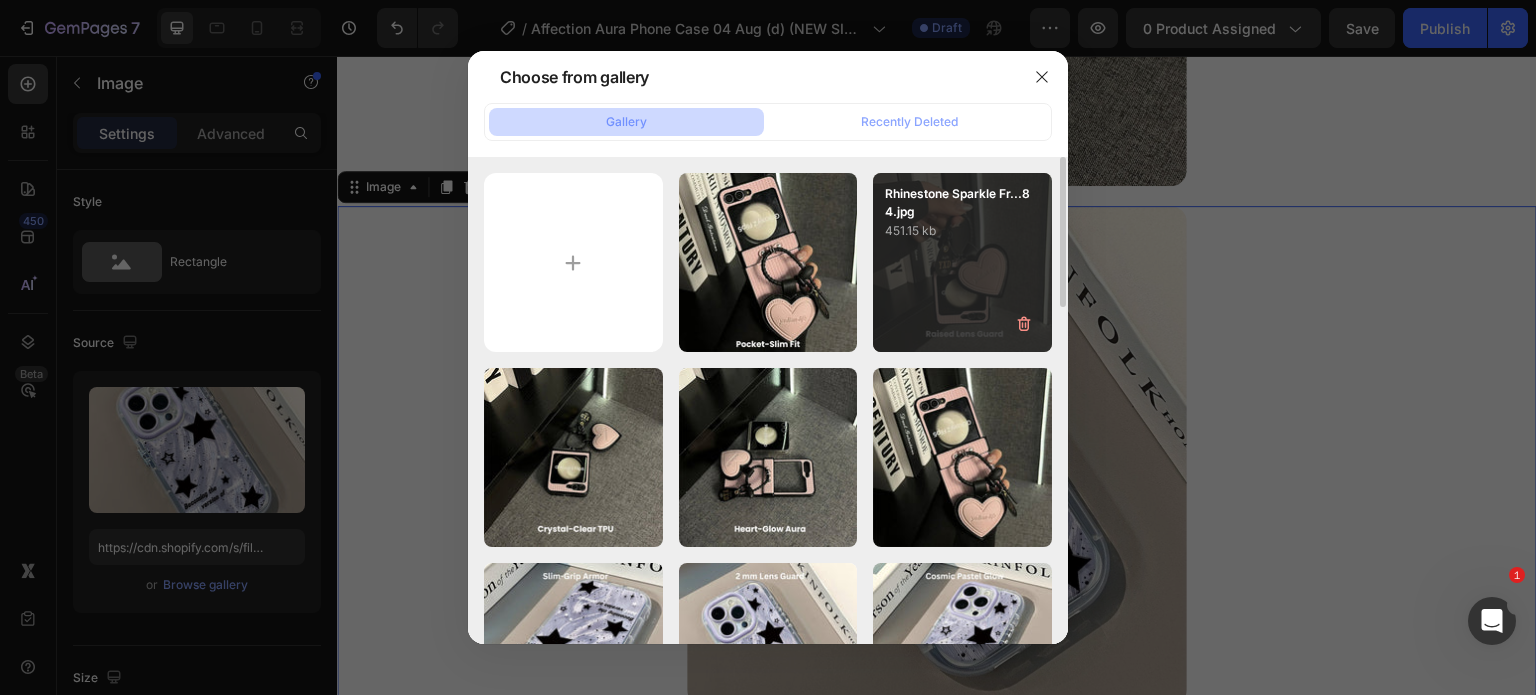 click on "Rhinestone Sparkle Fr...84.jpg 451.15 kb" at bounding box center (962, 262) 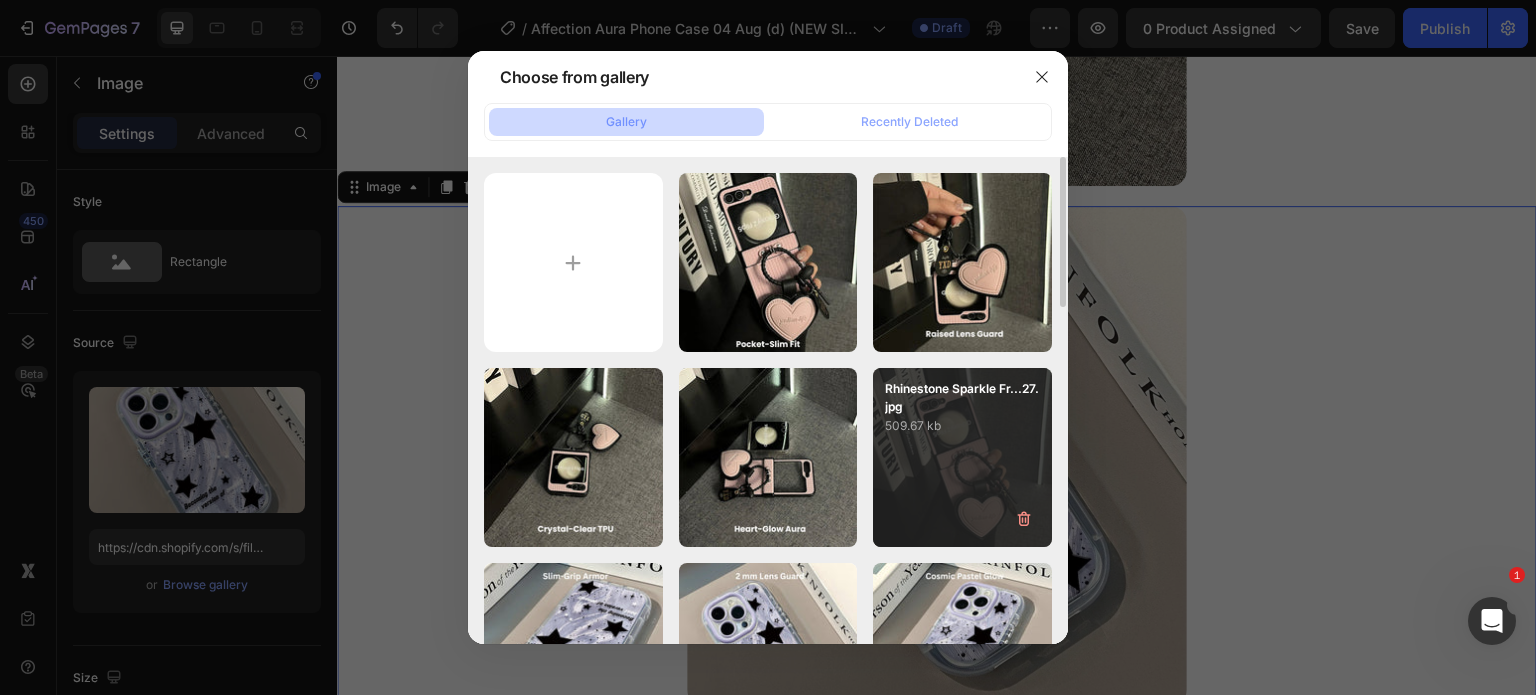 type on "https://cdn.shopify.com/s/files/1/0835/5119/1341/files/gempages_553512382287054019-372dd26c-4035-497f-87a6-27bdbfbe560c.jpg" 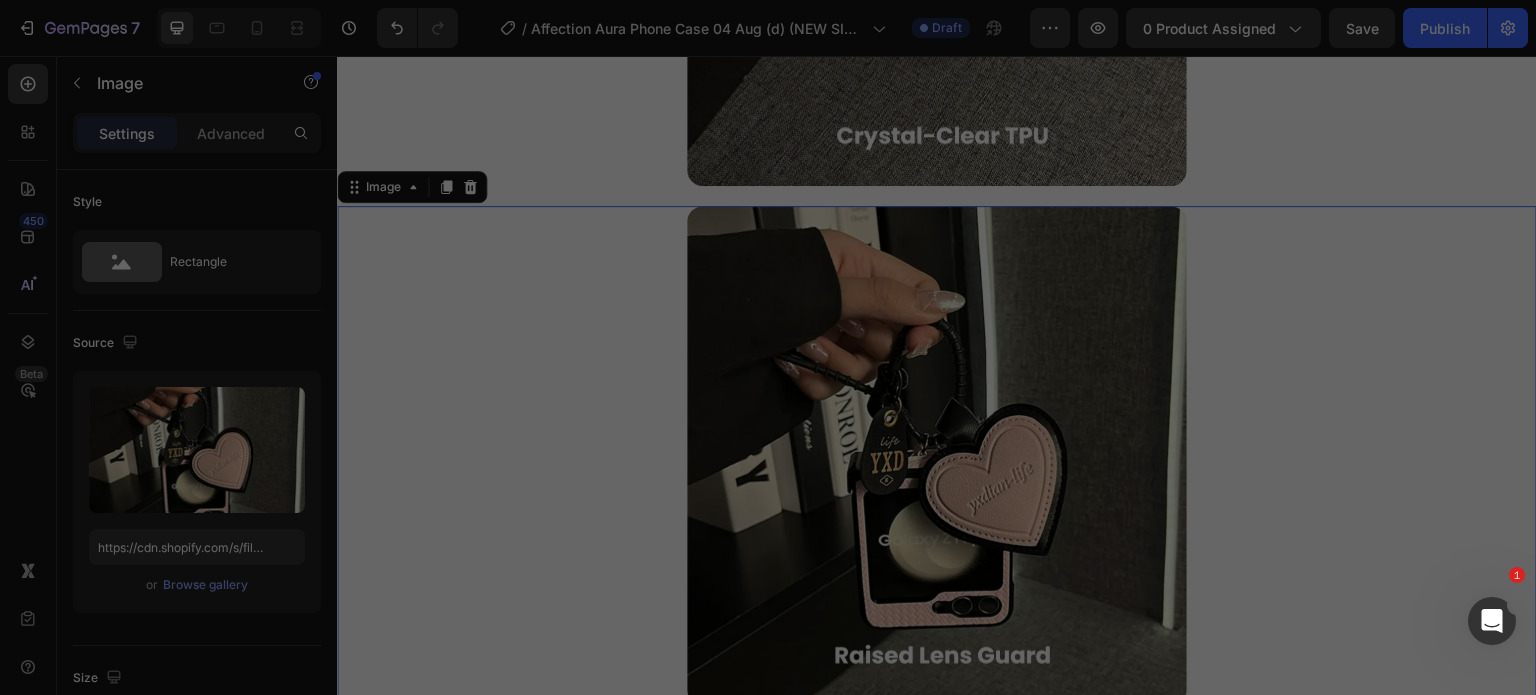scroll, scrollTop: 200, scrollLeft: 0, axis: vertical 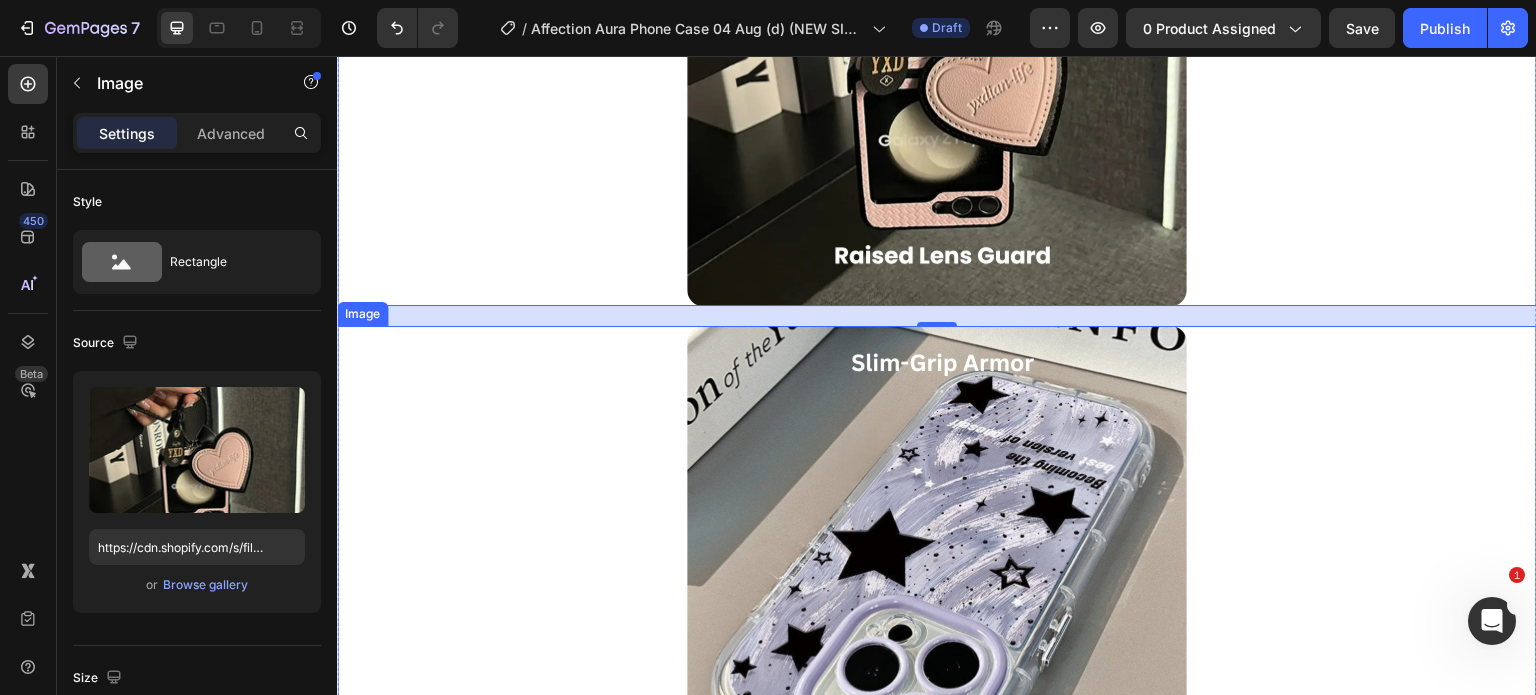 click at bounding box center [937, 576] 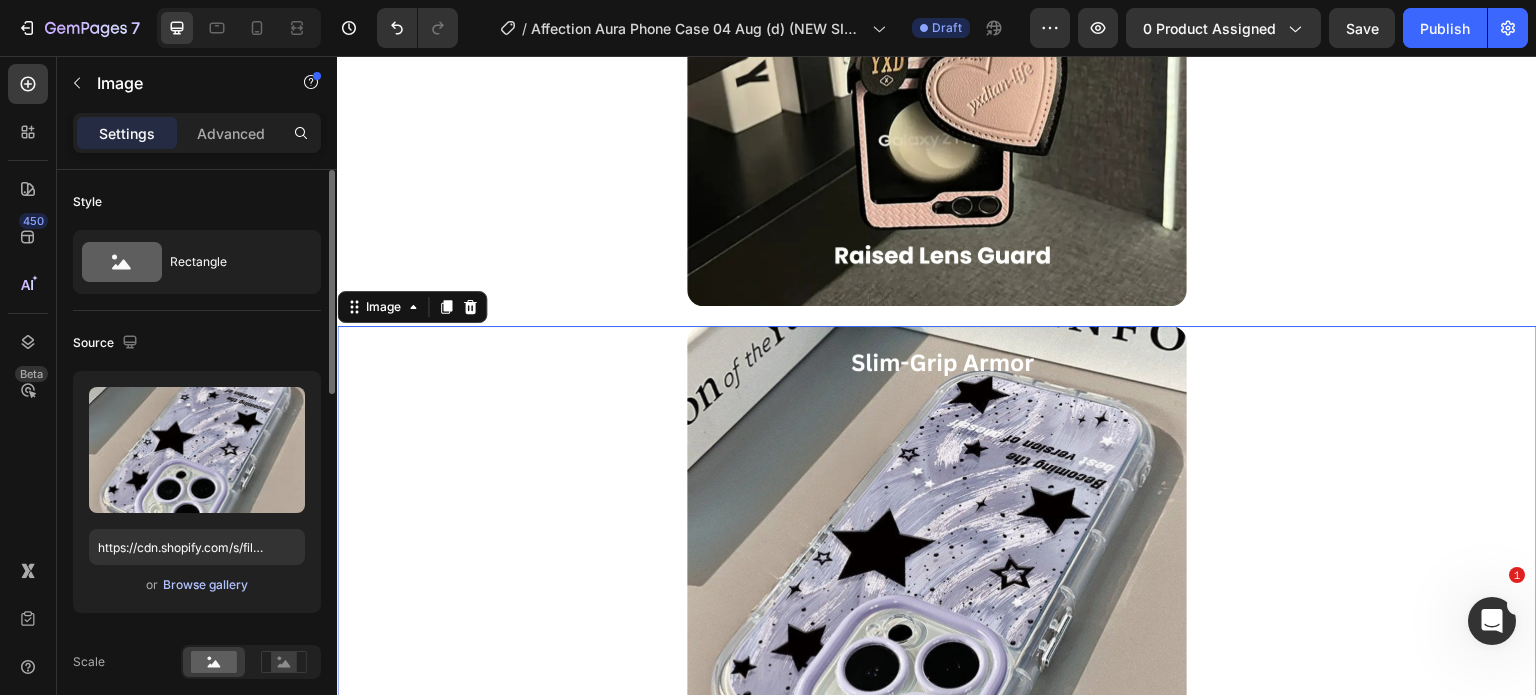 click on "Browse gallery" at bounding box center (205, 585) 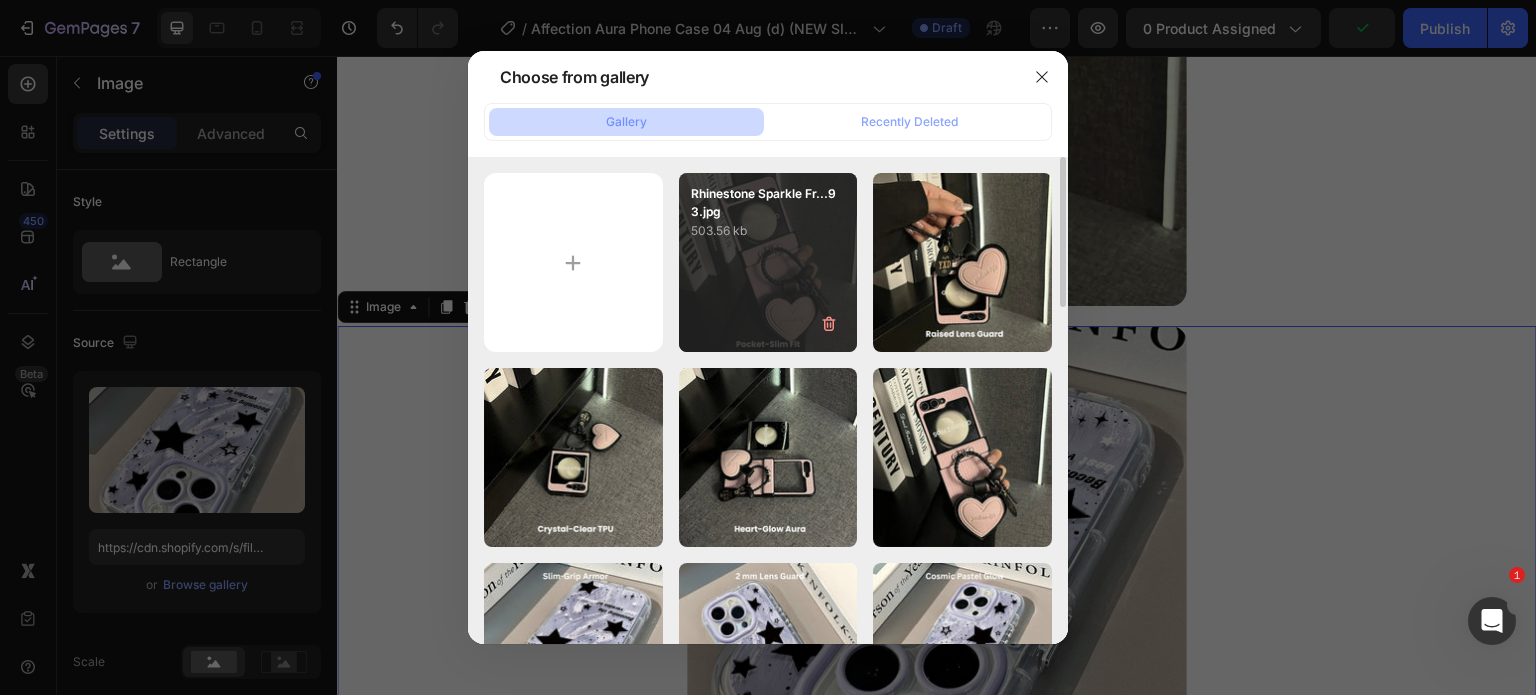 click on "Rhinestone Sparkle Fr...93.jpg 503.56 kb" at bounding box center [768, 262] 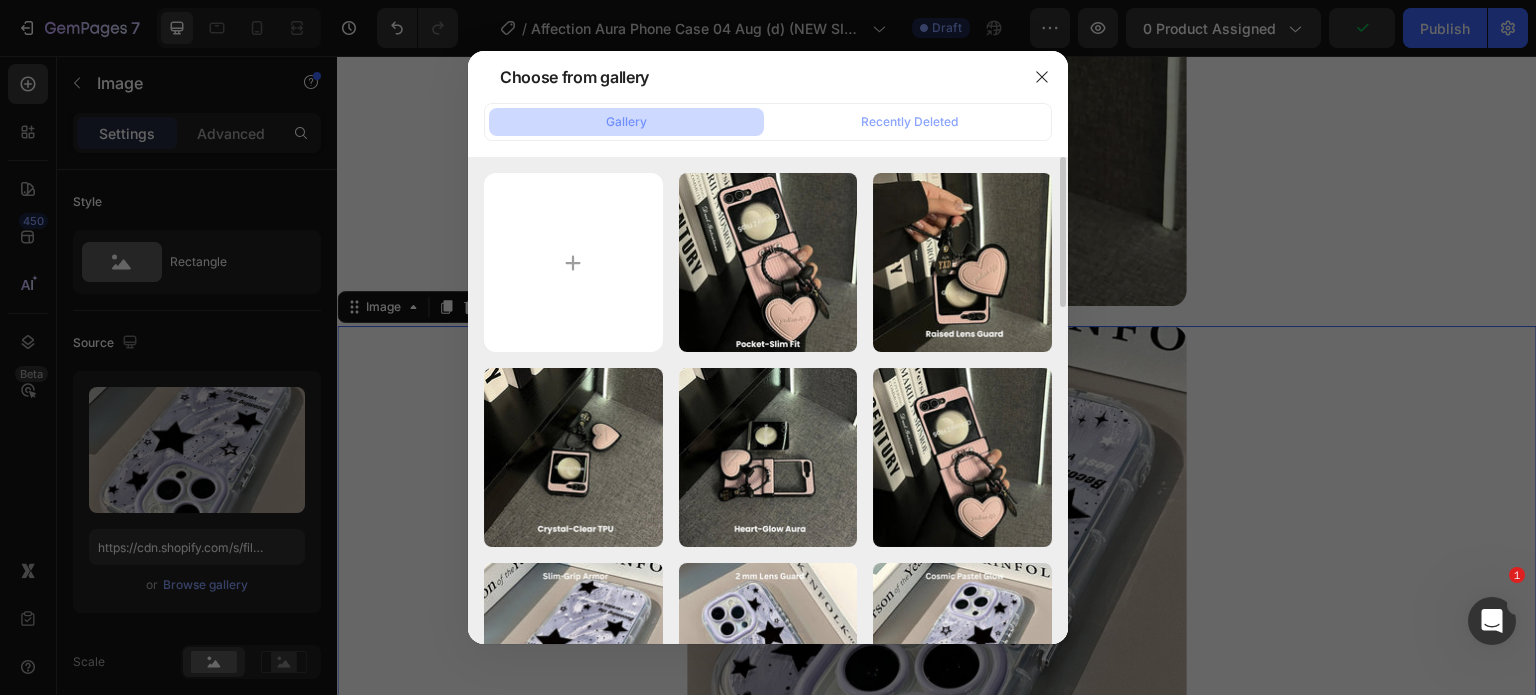 type on "https://cdn.shopify.com/s/files/1/0835/5119/1341/files/gempages_553512382287054019-36e72334-e9dc-4818-a300-e62c1a3c9b29.jpg" 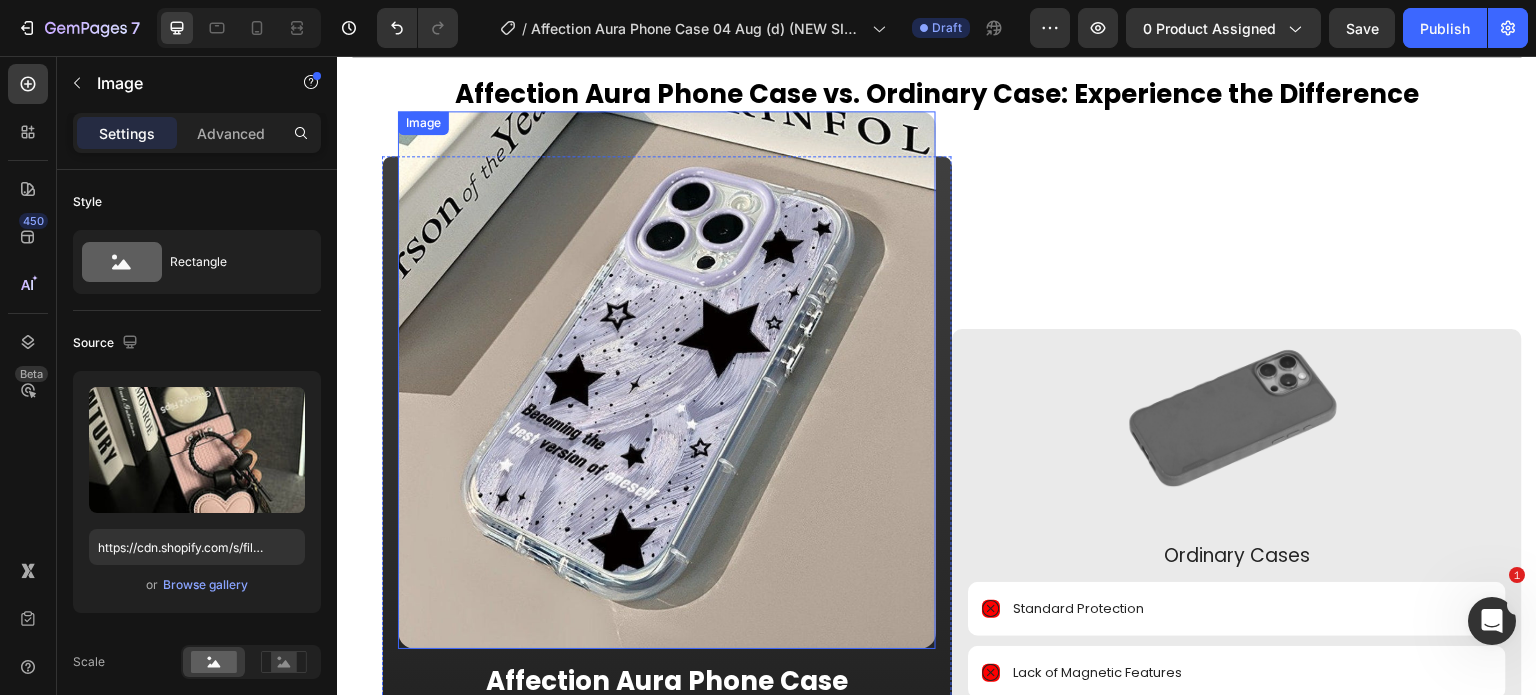 scroll, scrollTop: 2901, scrollLeft: 0, axis: vertical 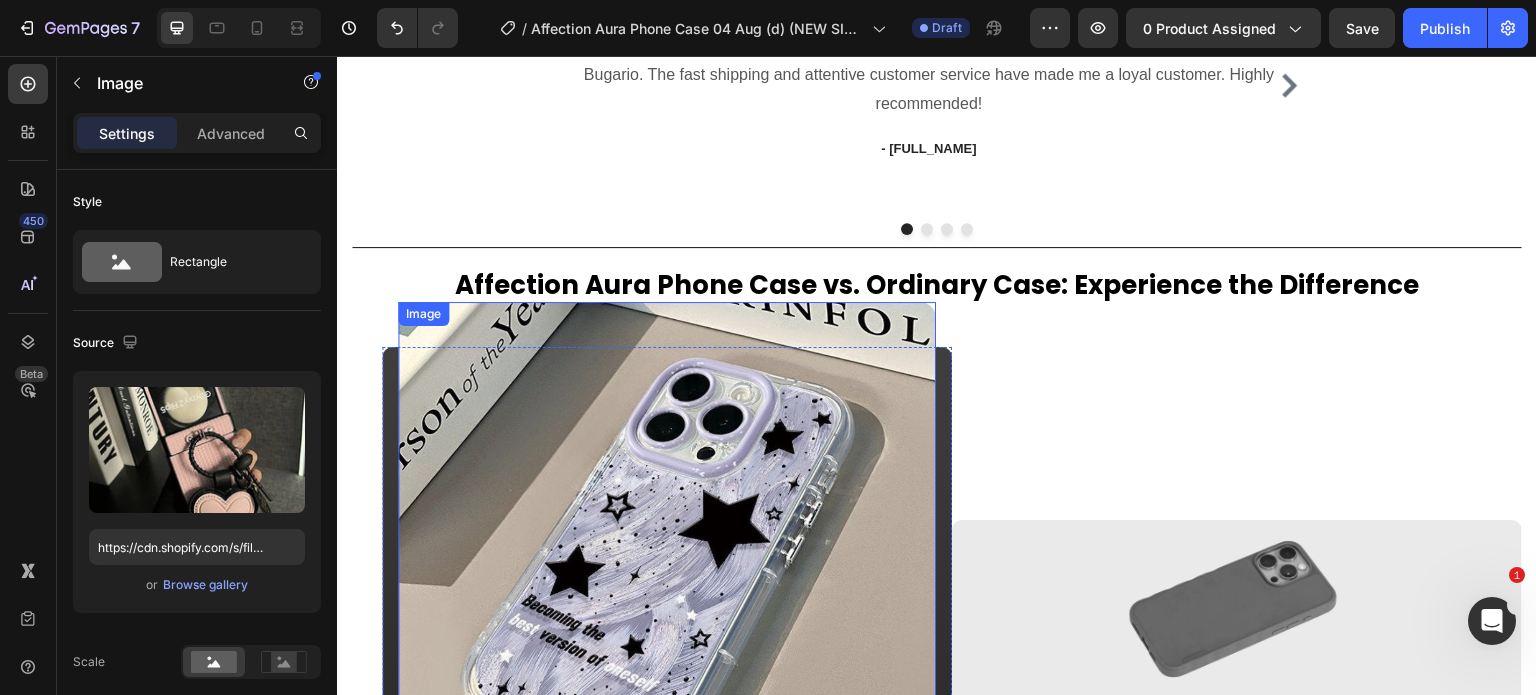 click at bounding box center [667, 571] 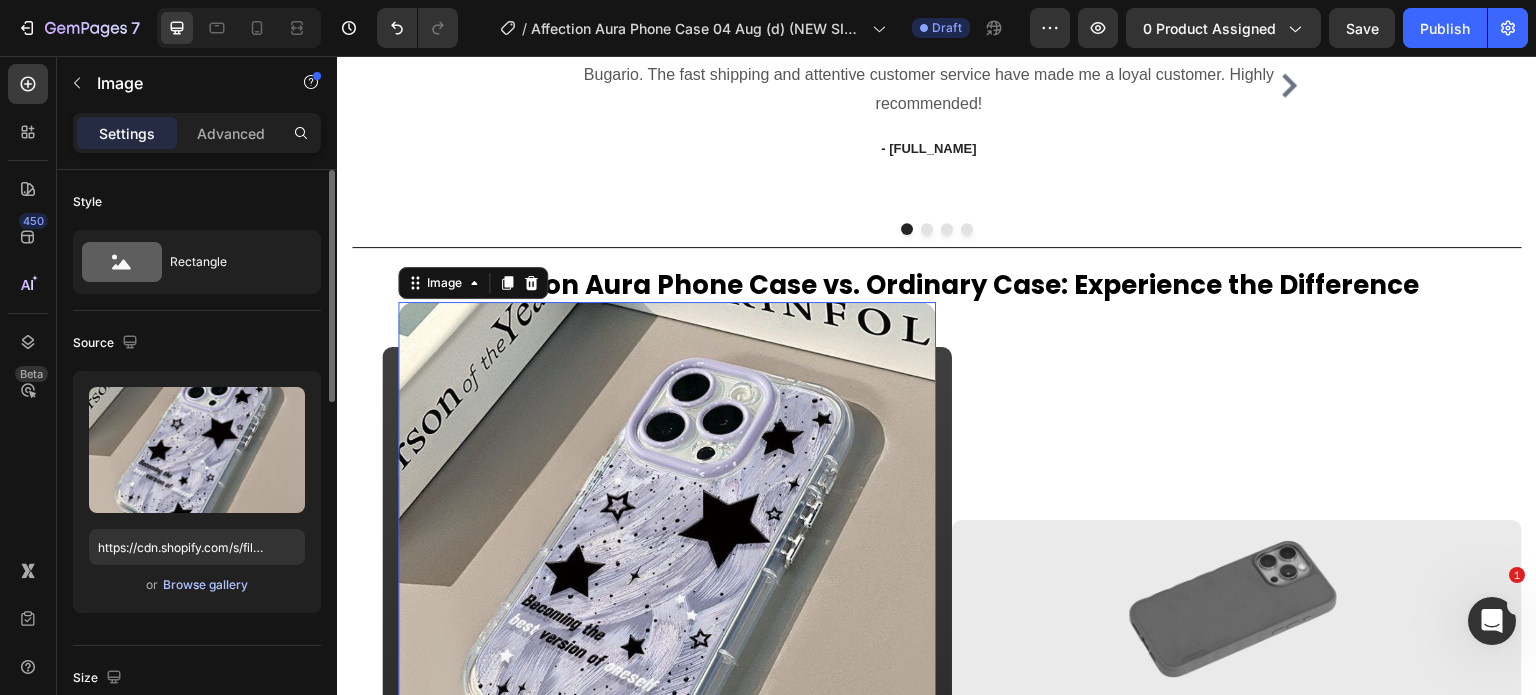 click on "Browse gallery" at bounding box center (205, 585) 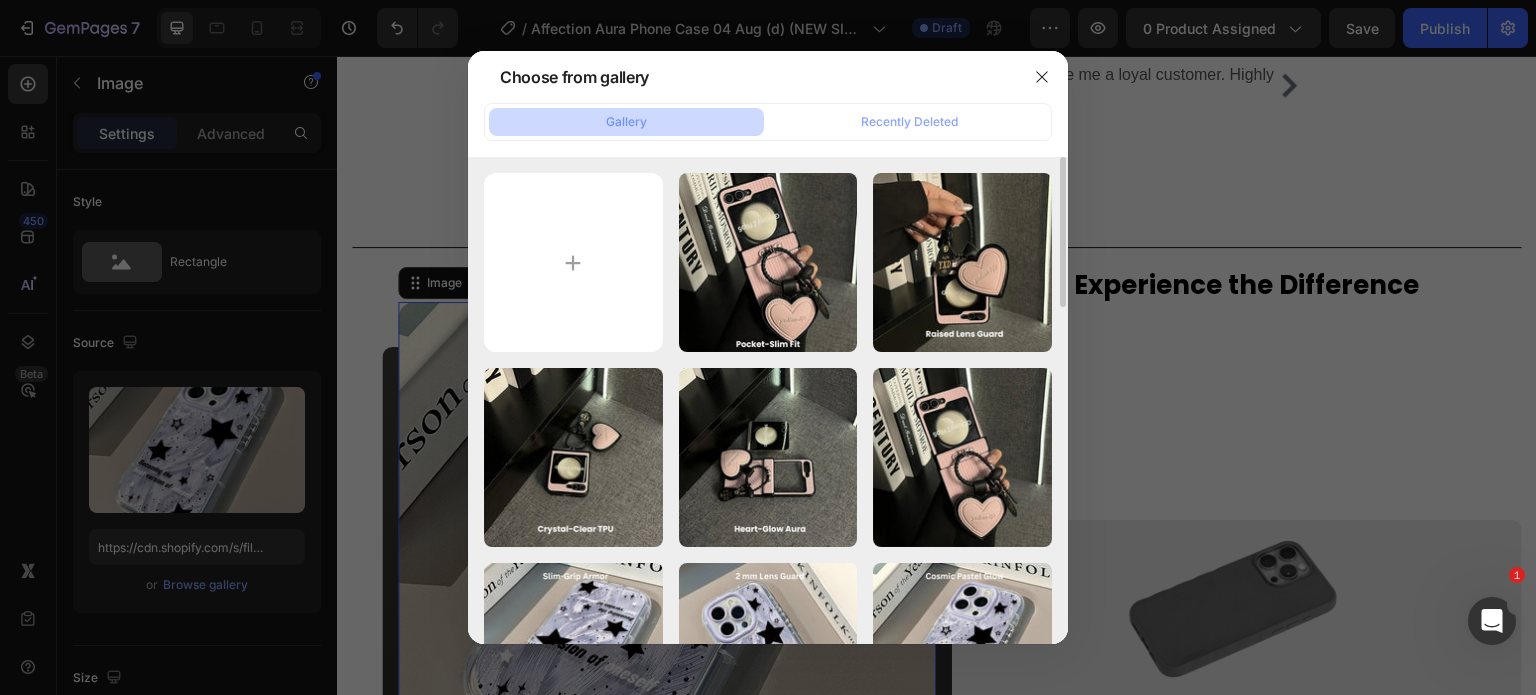 click on "Rhinestone Sparkle Fr...93.jpg 503.56 kb  Rhinestone Sparkle Fr...84.jpg 451.15 kb  Rhinestone Sparkle Fr...61.jpg 787.16 kb  Rhinestone Sparkle Fr...19.jpg 812.83 kb  Rhinestone Sparkle Fr...27.jpg 509.67 kb  Rhinestone Sparkle Fr...03.jpg 674.42 kb  Rhinestone Sparkle Fr...46.jpg 591.93 kb  Rhinestone Sparkle Fr...04.jpg 604.82 kb  Rhinestone Sparkle Fr...16.jpg 663.01 kb  Rhinestone Sparkle Fr...49.jpg 596.83 kb  Rhinestone Sparkle Fr...46.jpg 430.59 kb  Rhinestone Sparkle Fr...49.jpg 399.39 kb  Rhinestone Sparkle Fr...47.jpg 367.43 kb  Rhinestone Sparkle Fr...70.jpg 545.60 kb  Rhinestone Sparkle Fr...48.jpg 609.19 kb  Rhinestone Sparkle Fr...46.jpg 354.73 kb  Rhinestone Sparkle Fr...19.jpg 343.97 kb  Rhinestone Sparkle Fr...66.jpg 599.70 kb  Rhinestone Sparkle Fr...25.jpg 439.07 kb  Rhinestone Sparkle Fr...34.jpg 597.59 kb  Rhinestone Sparkle Fr...35.jpg 838.71 kb" at bounding box center [768, 943] 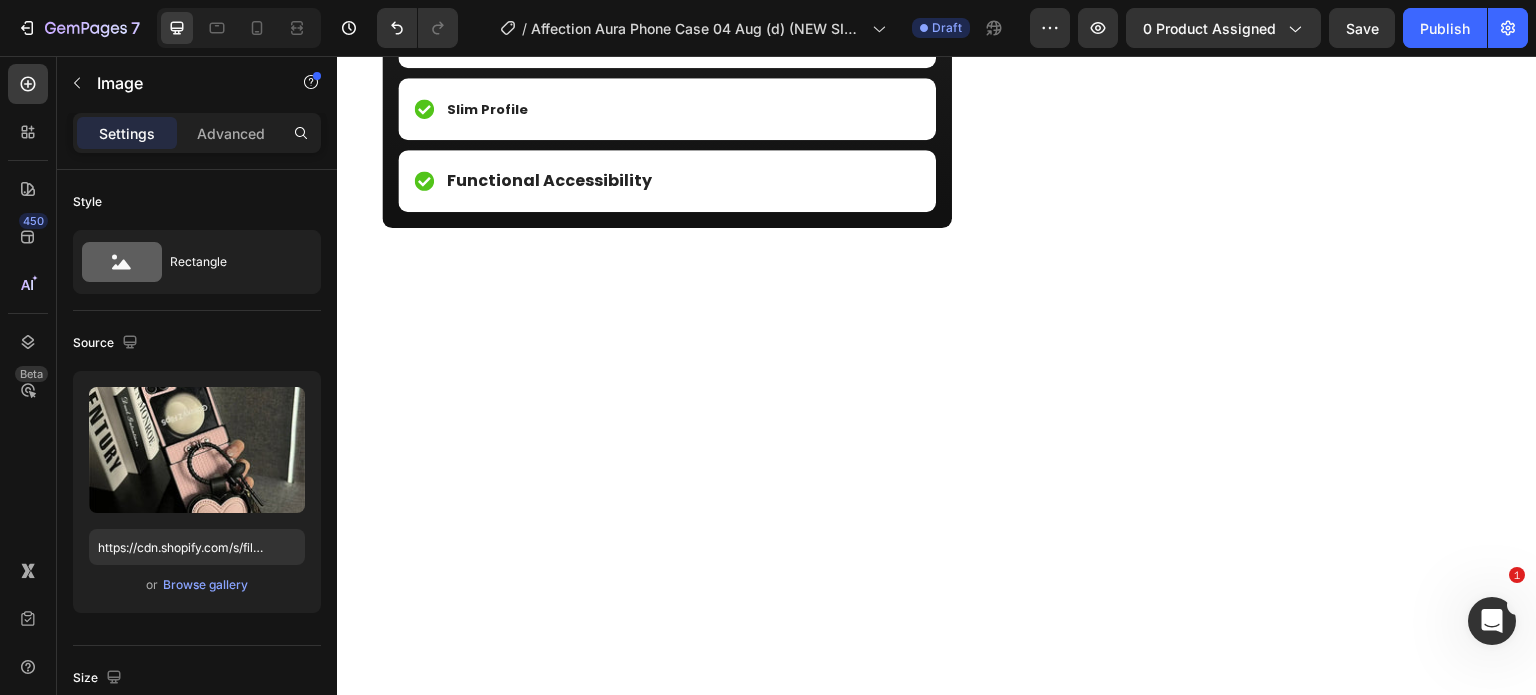 scroll, scrollTop: 3101, scrollLeft: 0, axis: vertical 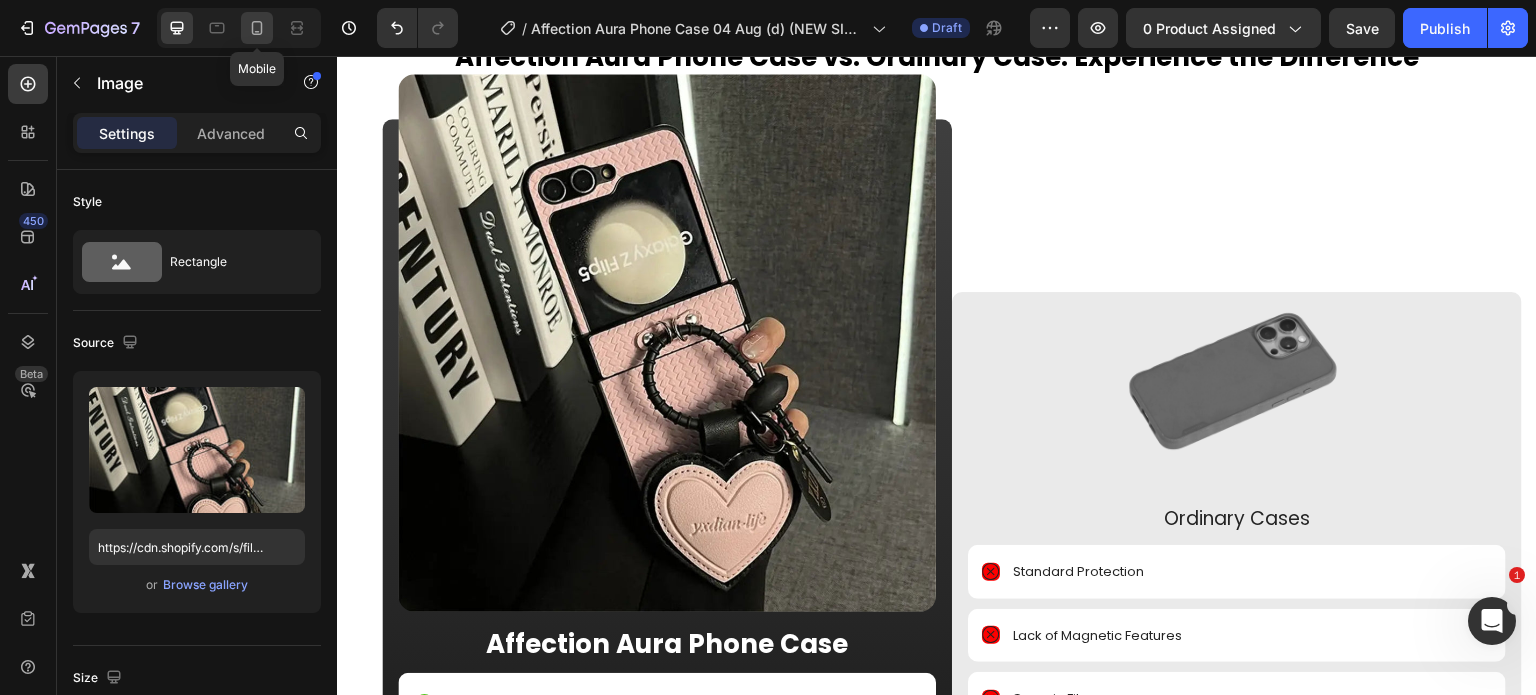 click 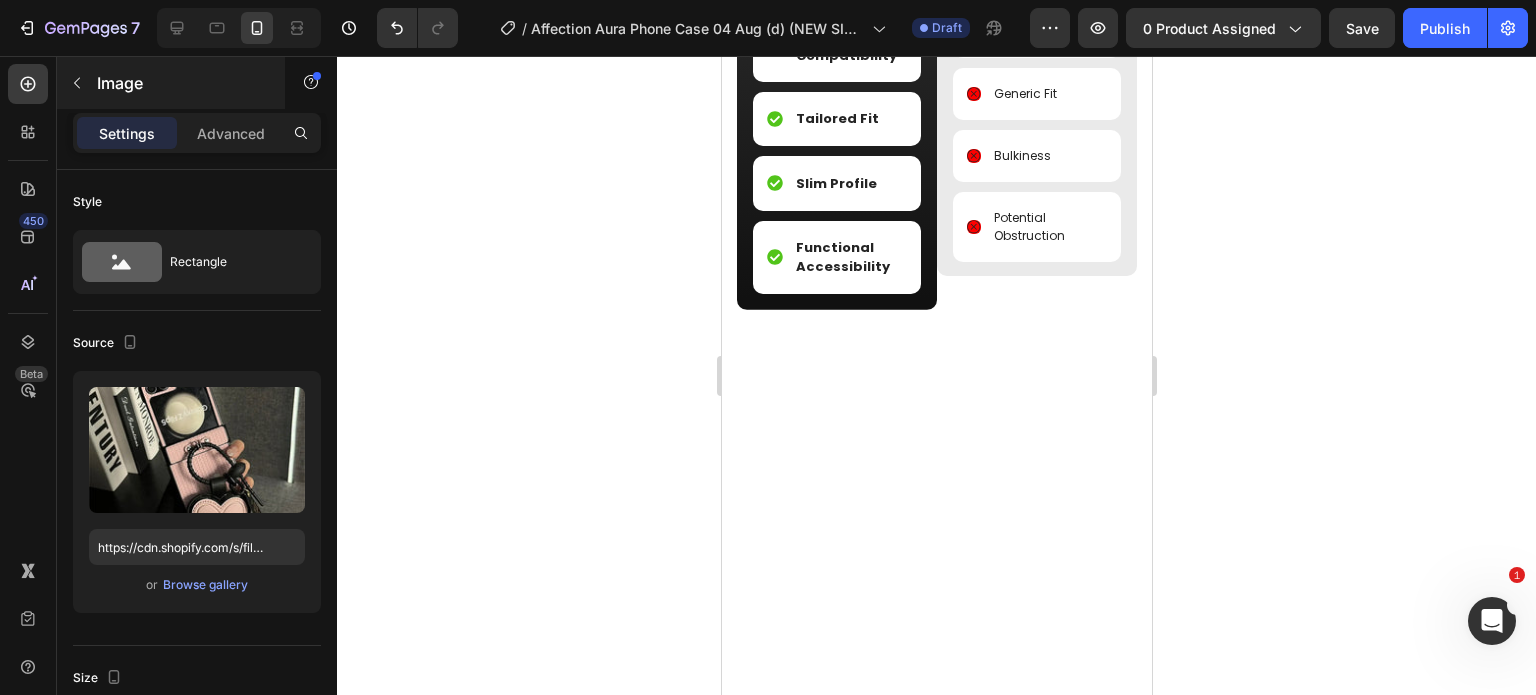 scroll, scrollTop: 2710, scrollLeft: 0, axis: vertical 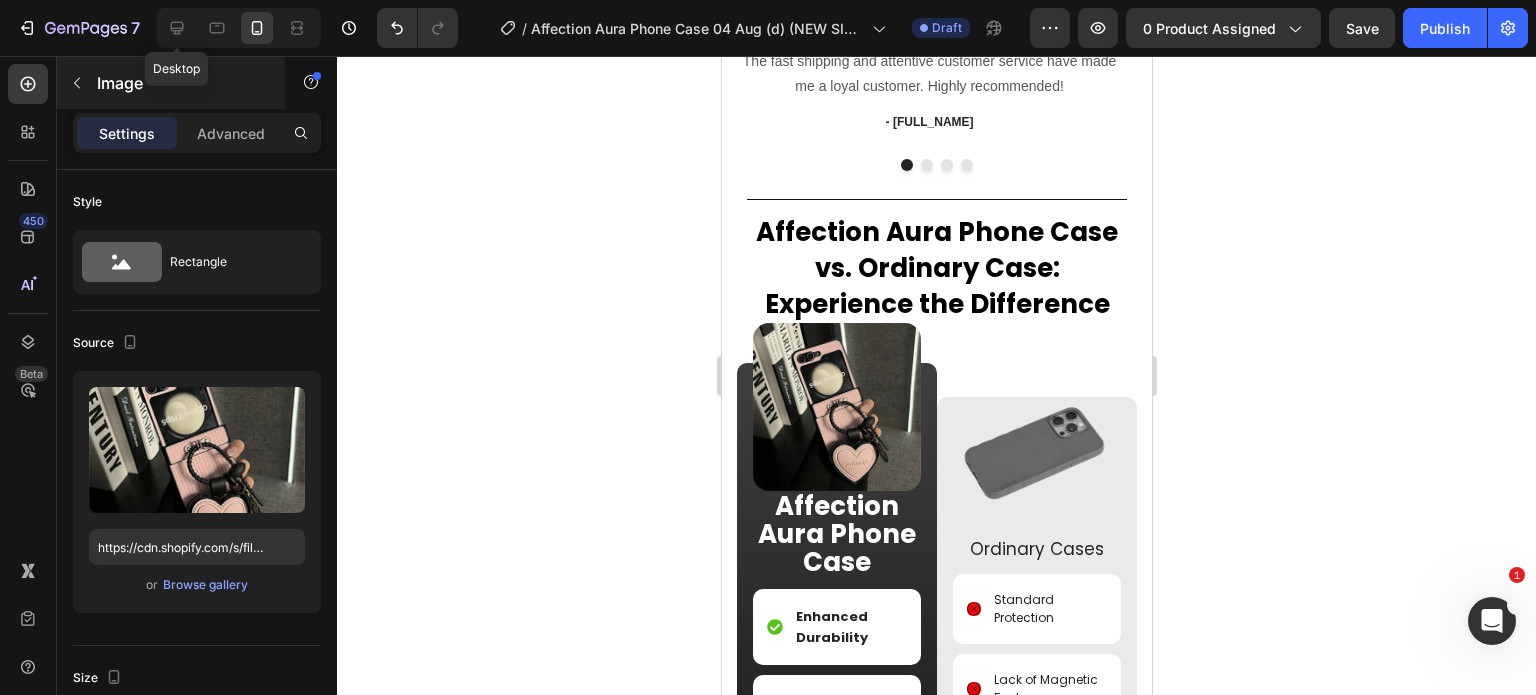 click 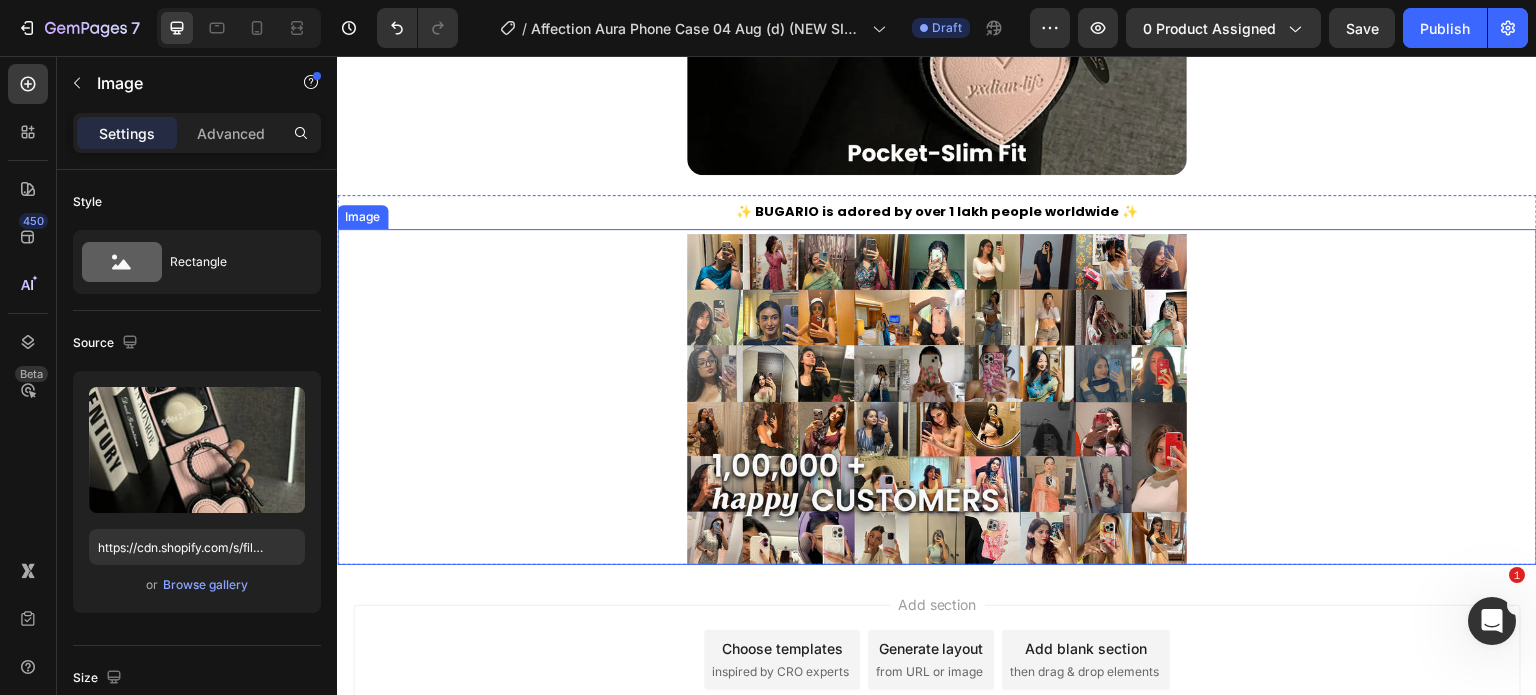 scroll, scrollTop: 6027, scrollLeft: 0, axis: vertical 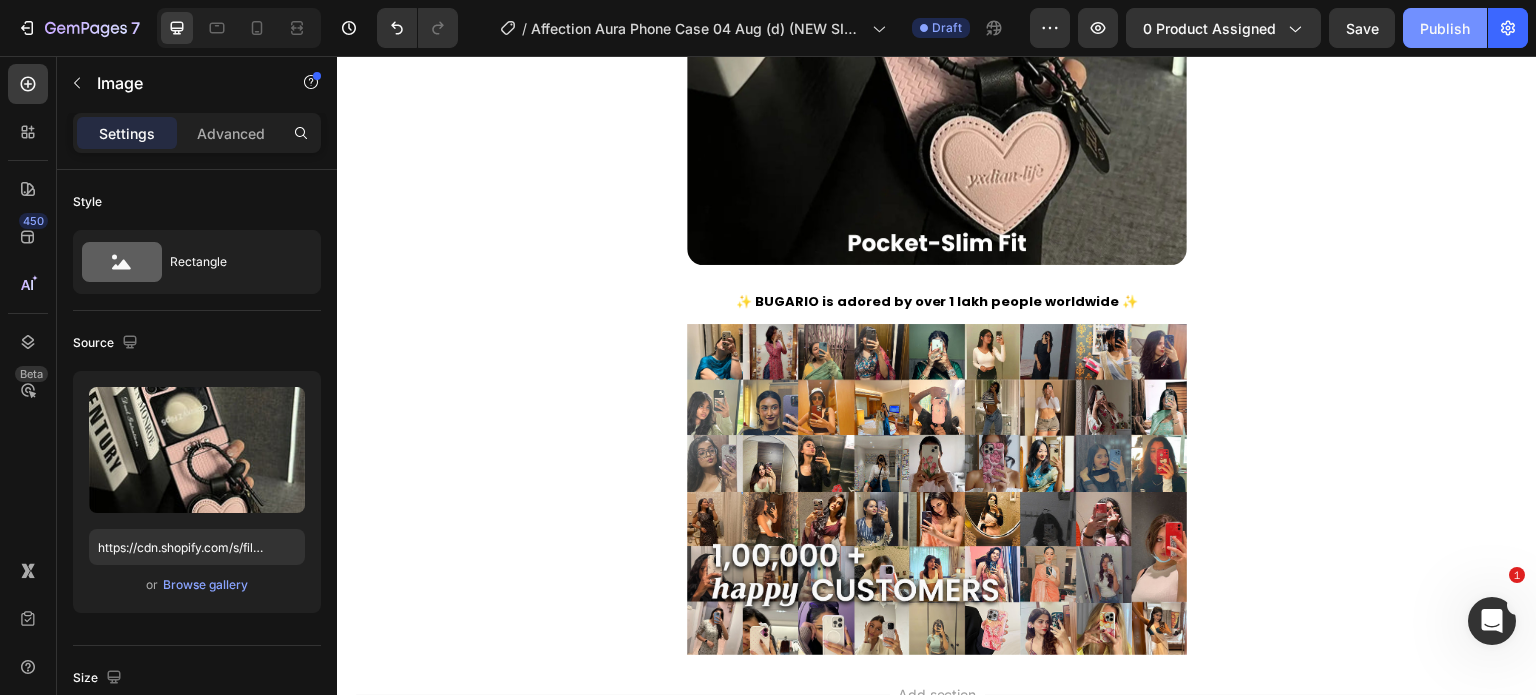 click on "Publish" at bounding box center [1445, 28] 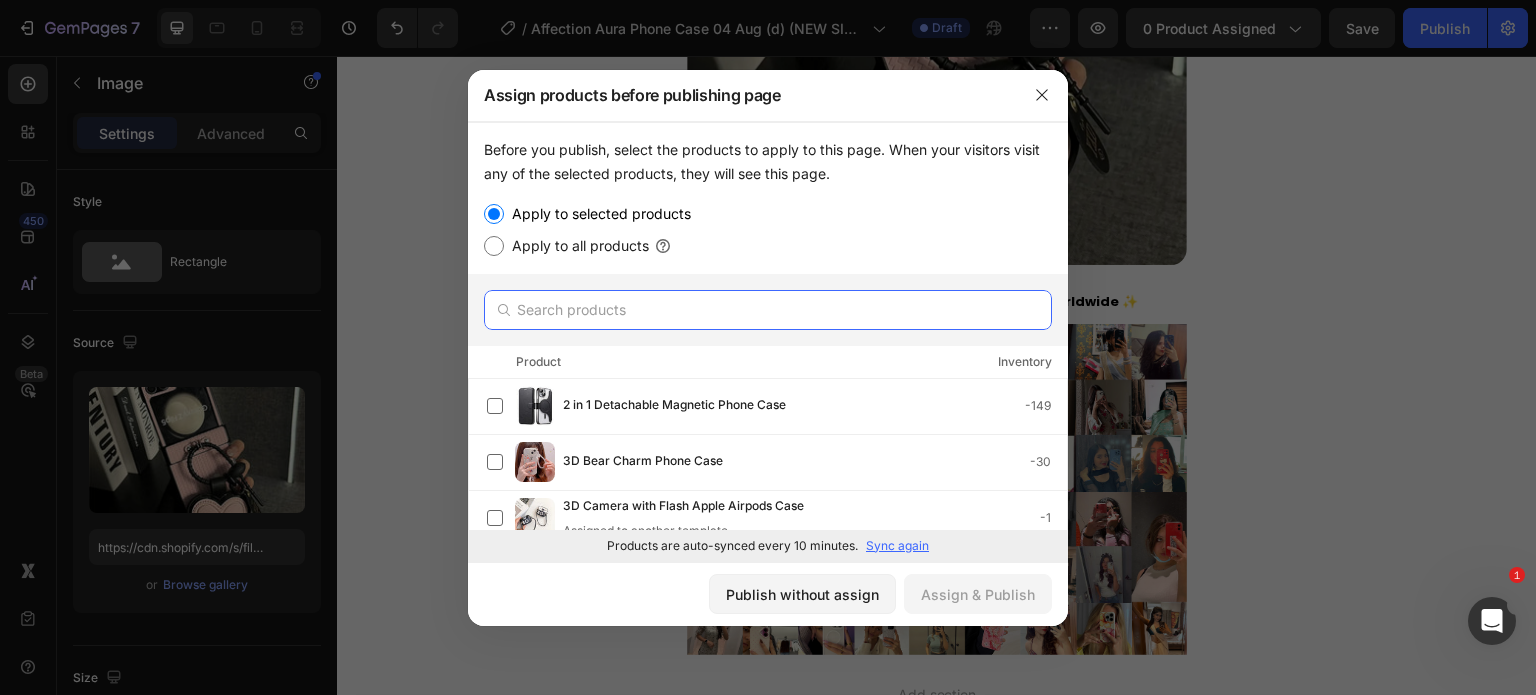 click at bounding box center [768, 310] 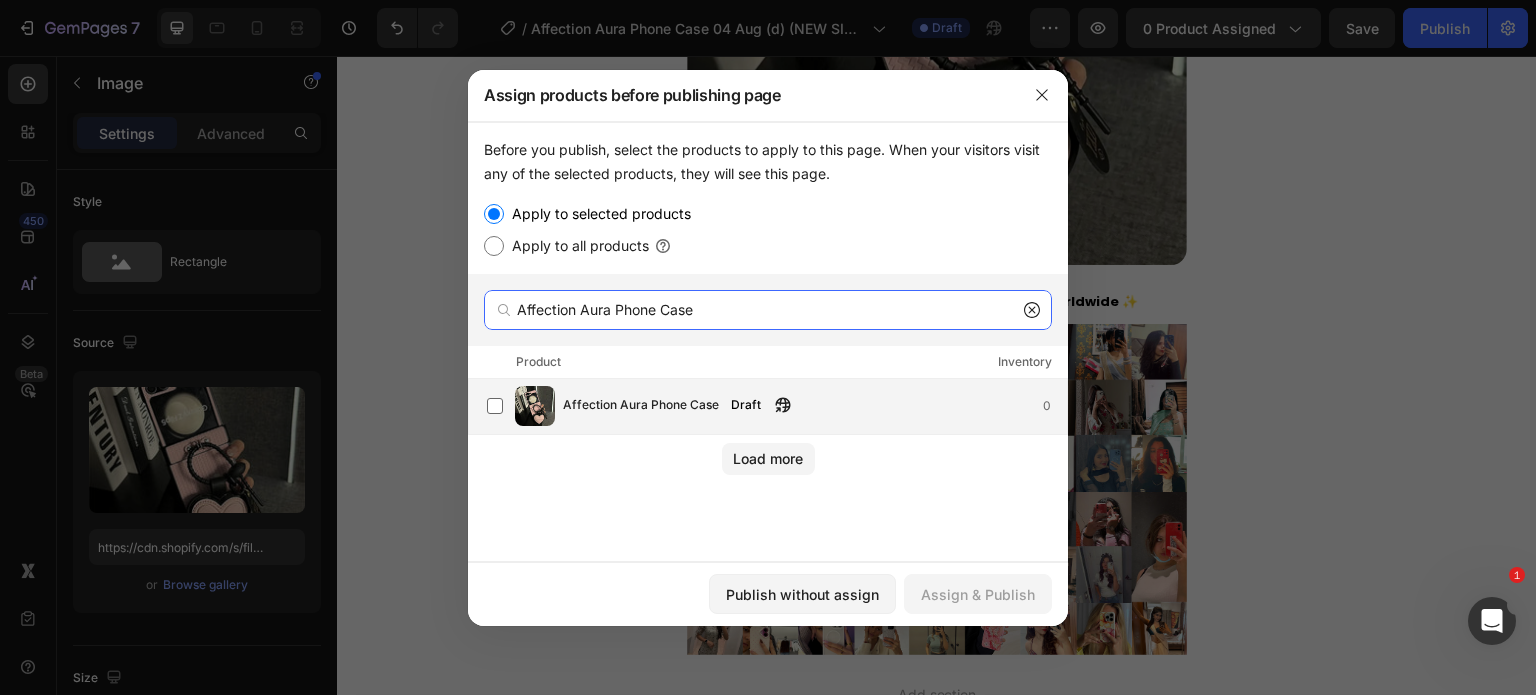 type on "Affection Aura Phone Case" 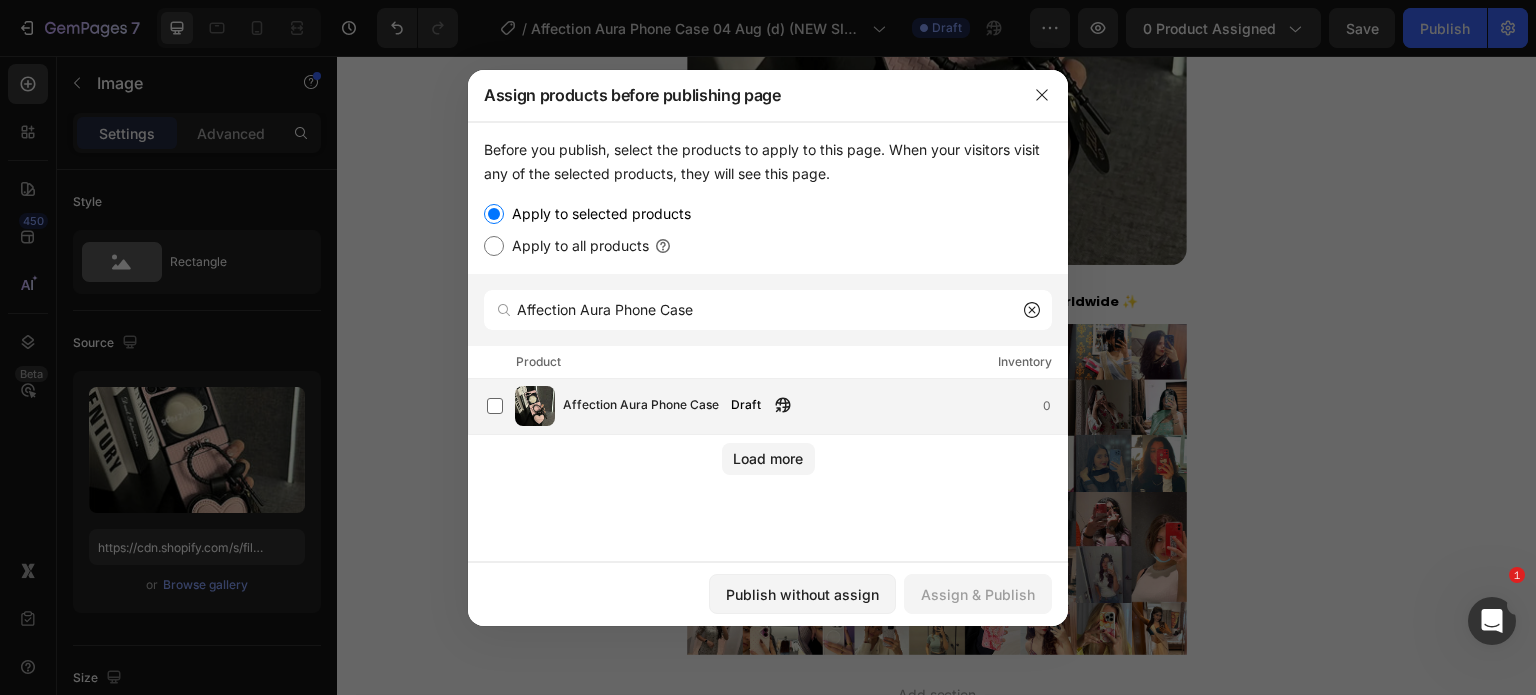 click on "Affection Aura Phone Case" at bounding box center (641, 406) 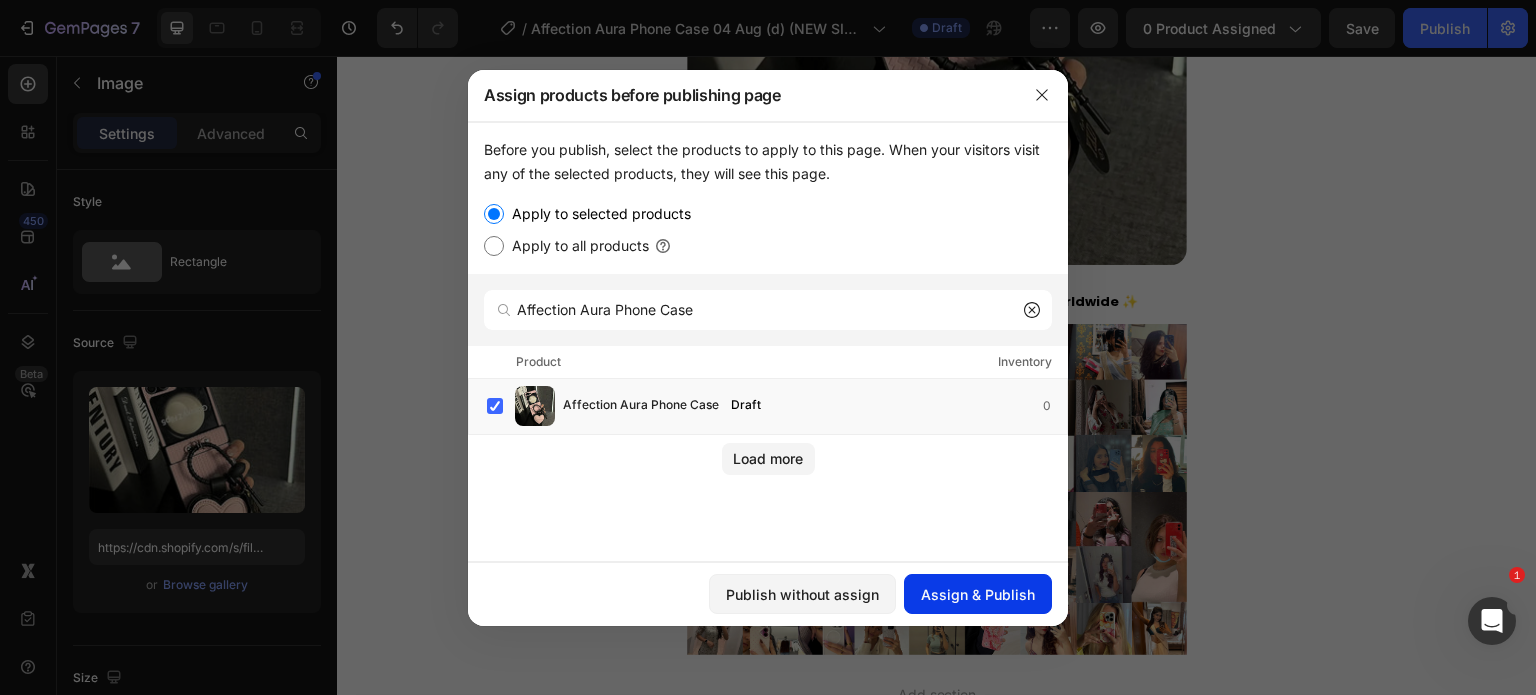 click on "Assign & Publish" at bounding box center (978, 594) 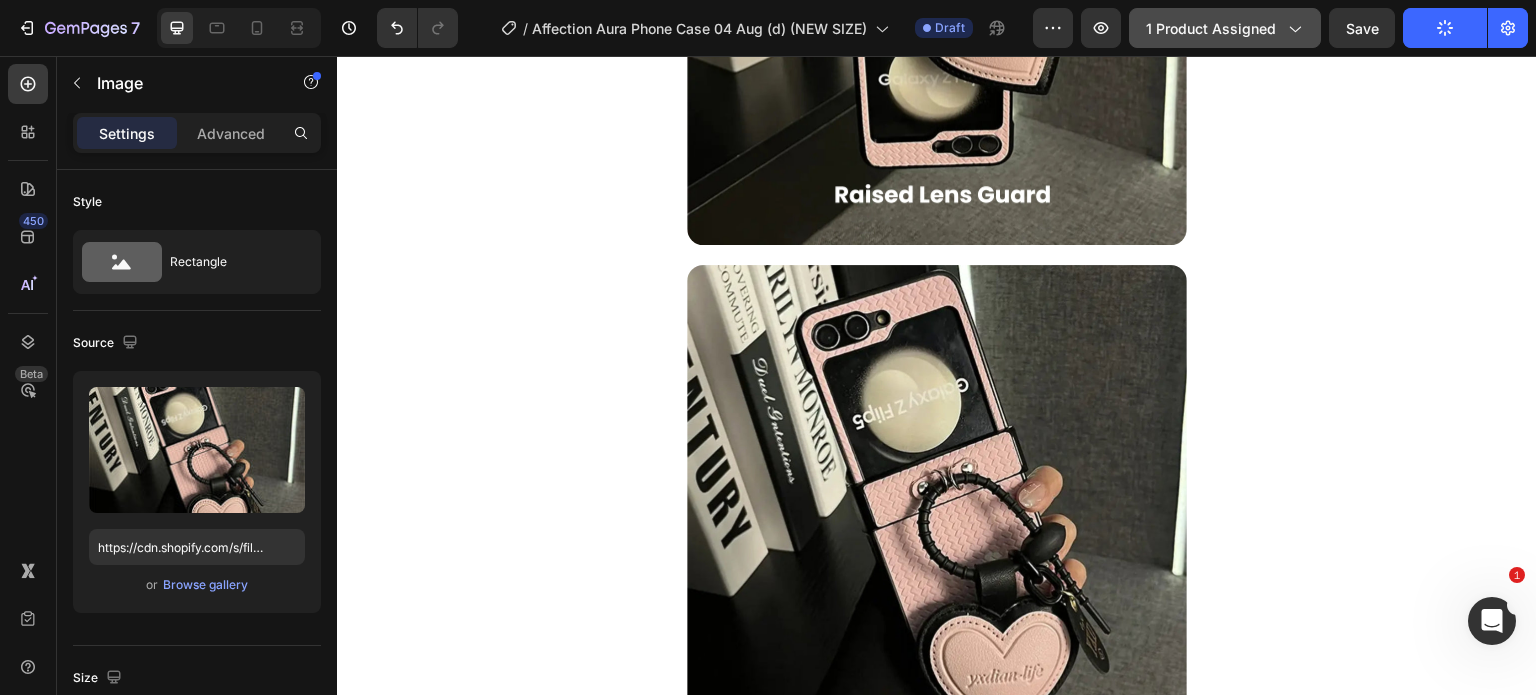 scroll, scrollTop: 4827, scrollLeft: 0, axis: vertical 